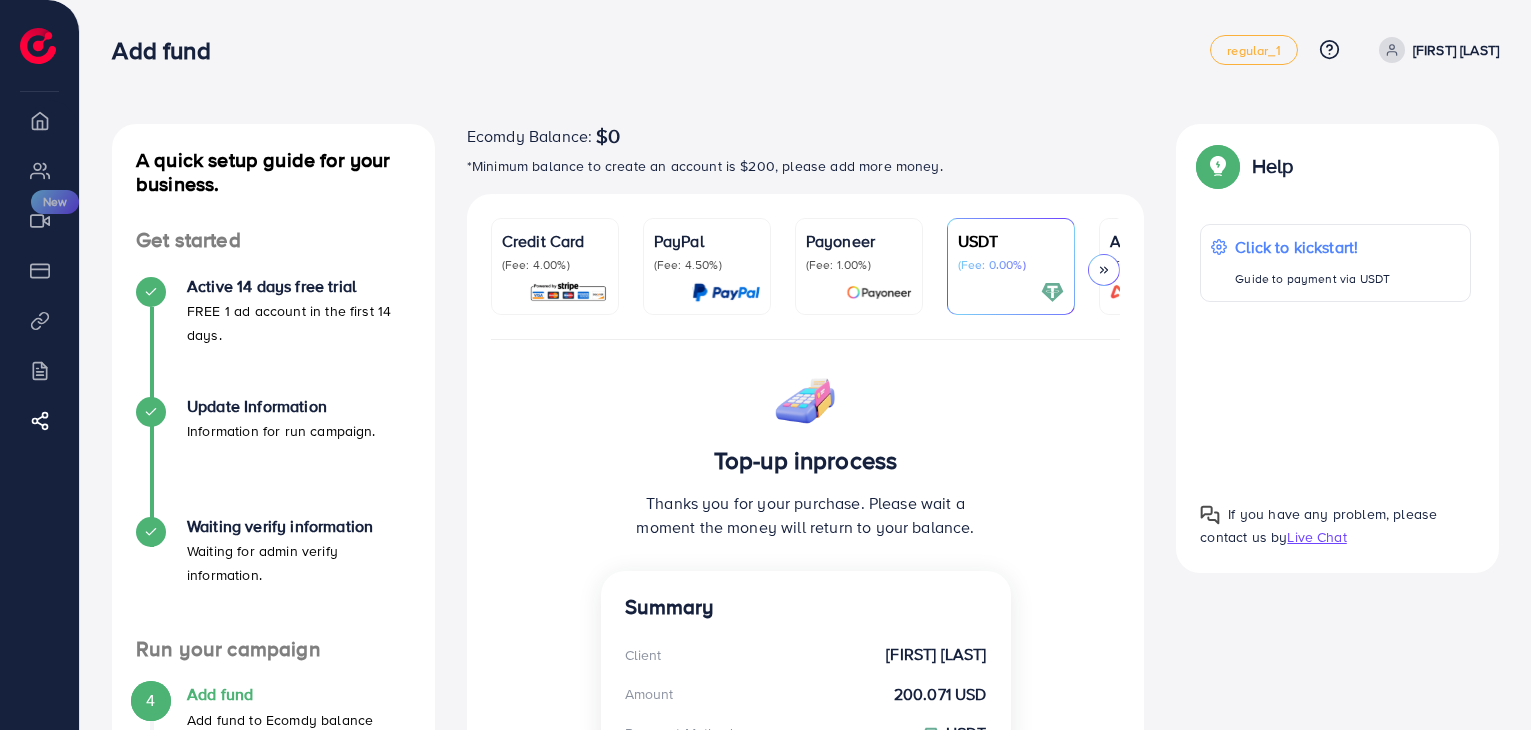 scroll, scrollTop: 431, scrollLeft: 0, axis: vertical 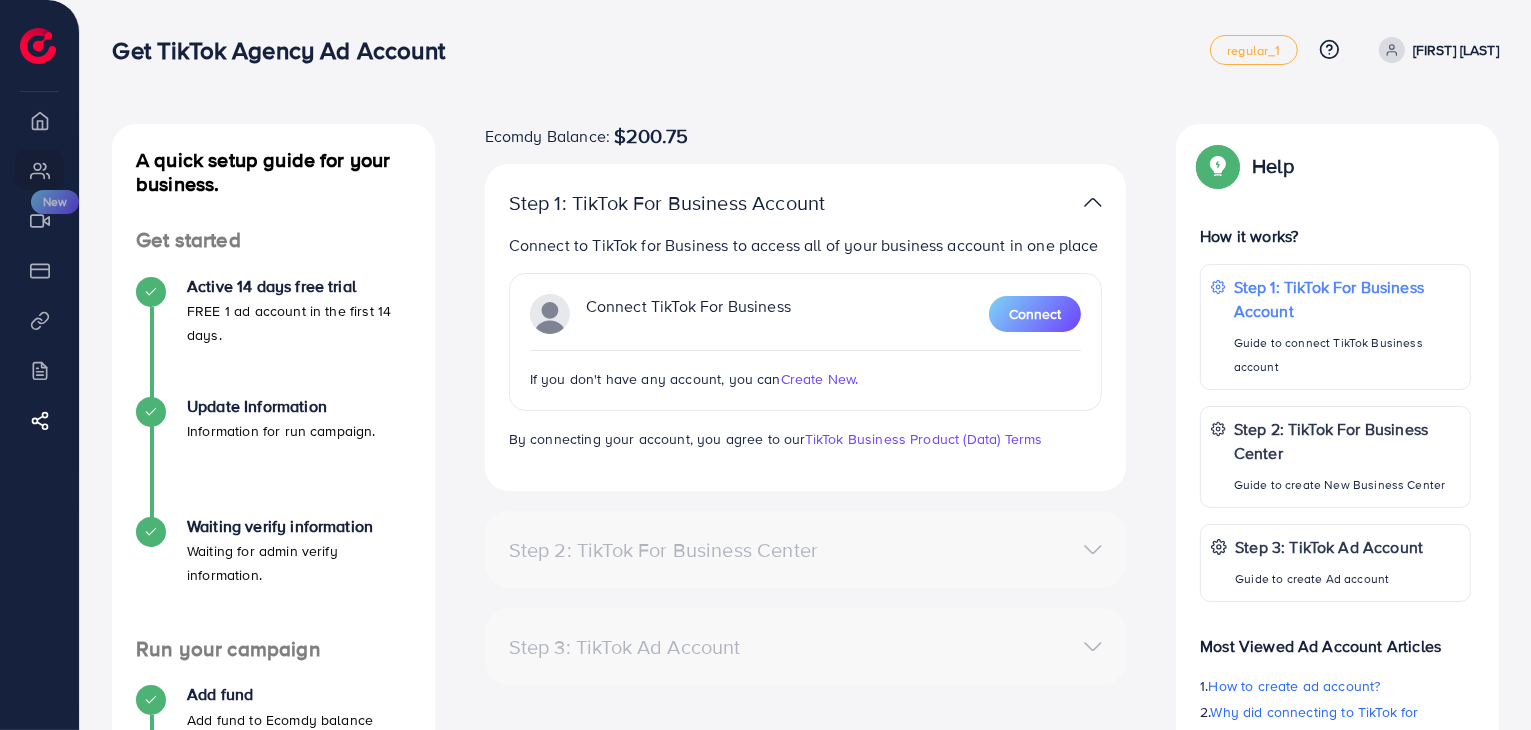 click on "Create New." at bounding box center (820, 379) 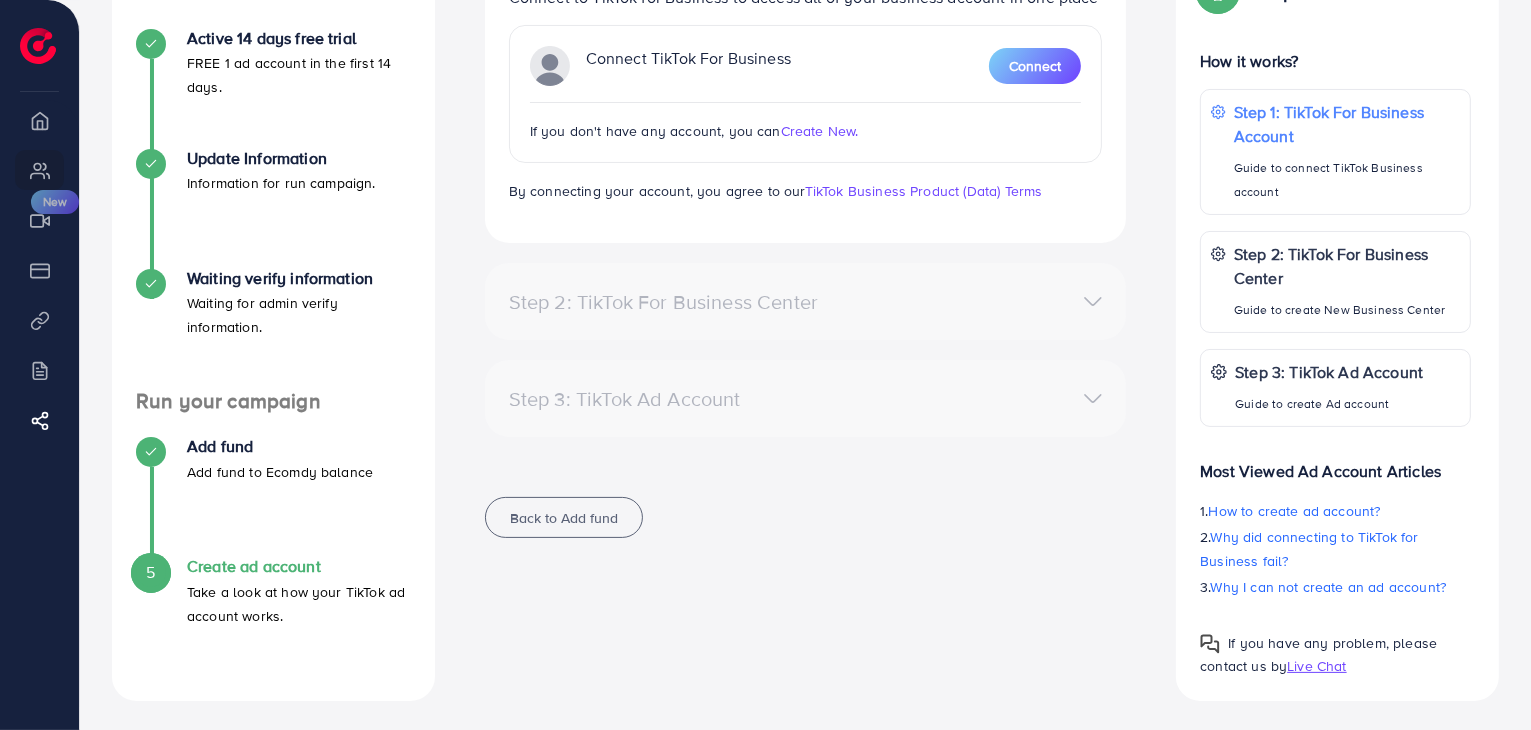 scroll, scrollTop: 252, scrollLeft: 0, axis: vertical 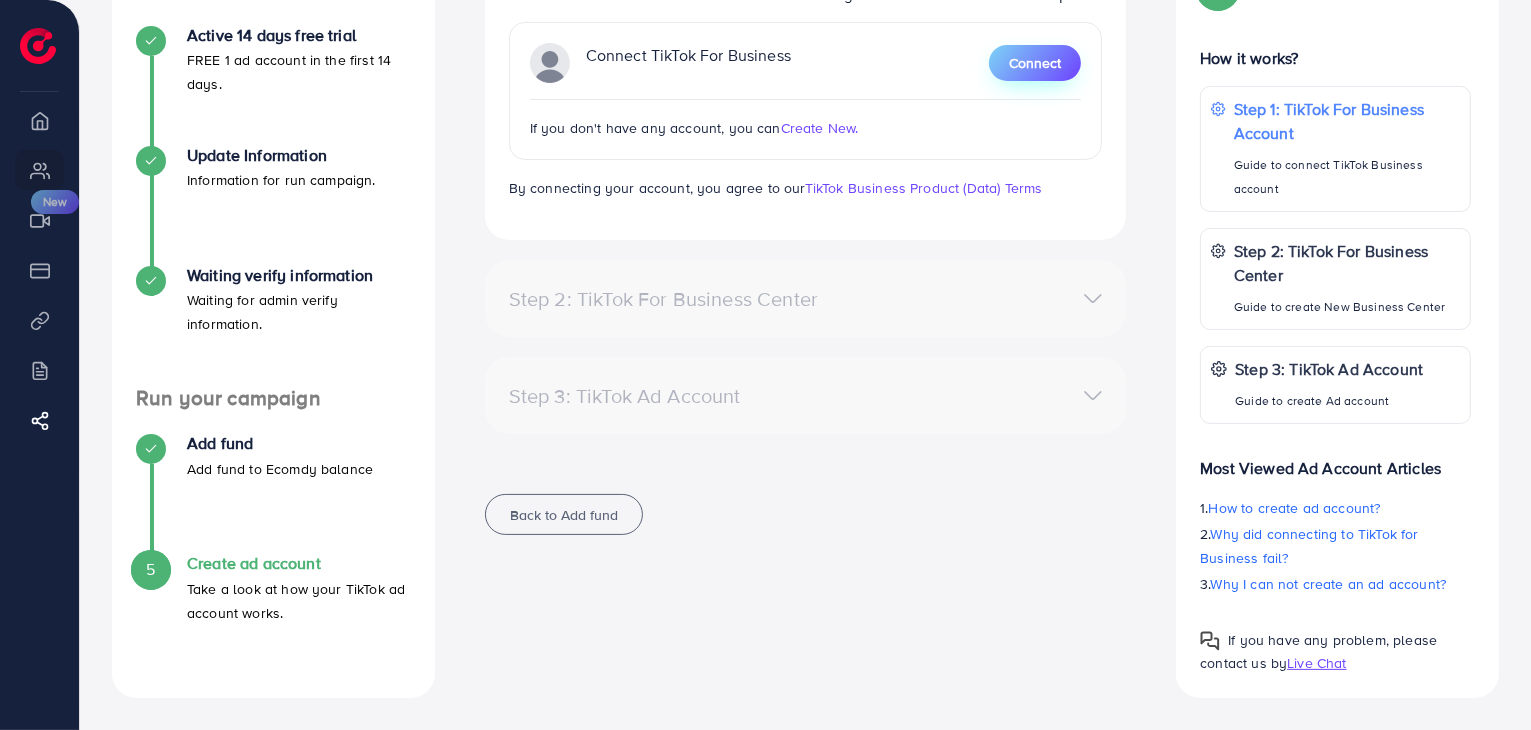 click on "Connect" at bounding box center [1035, 63] 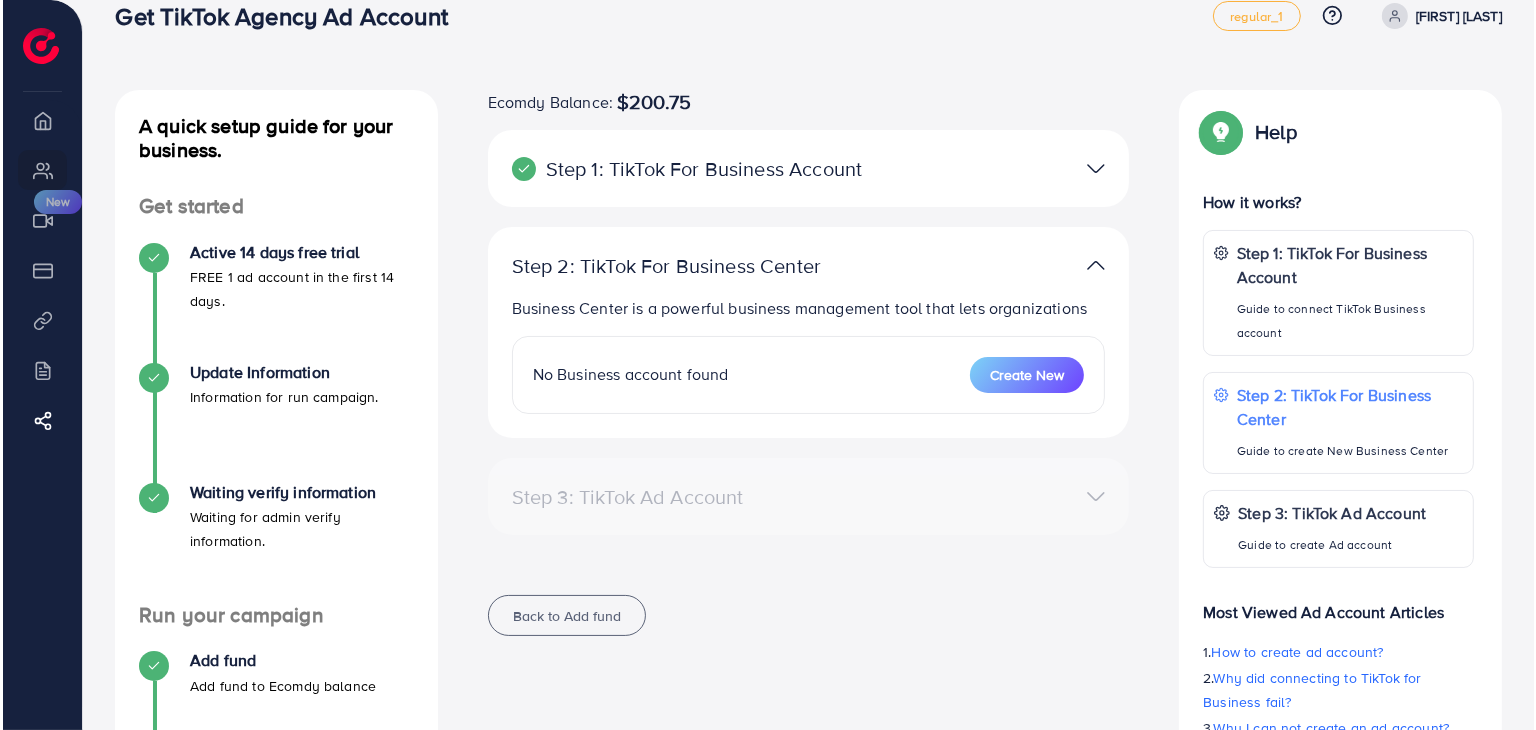 scroll, scrollTop: 0, scrollLeft: 0, axis: both 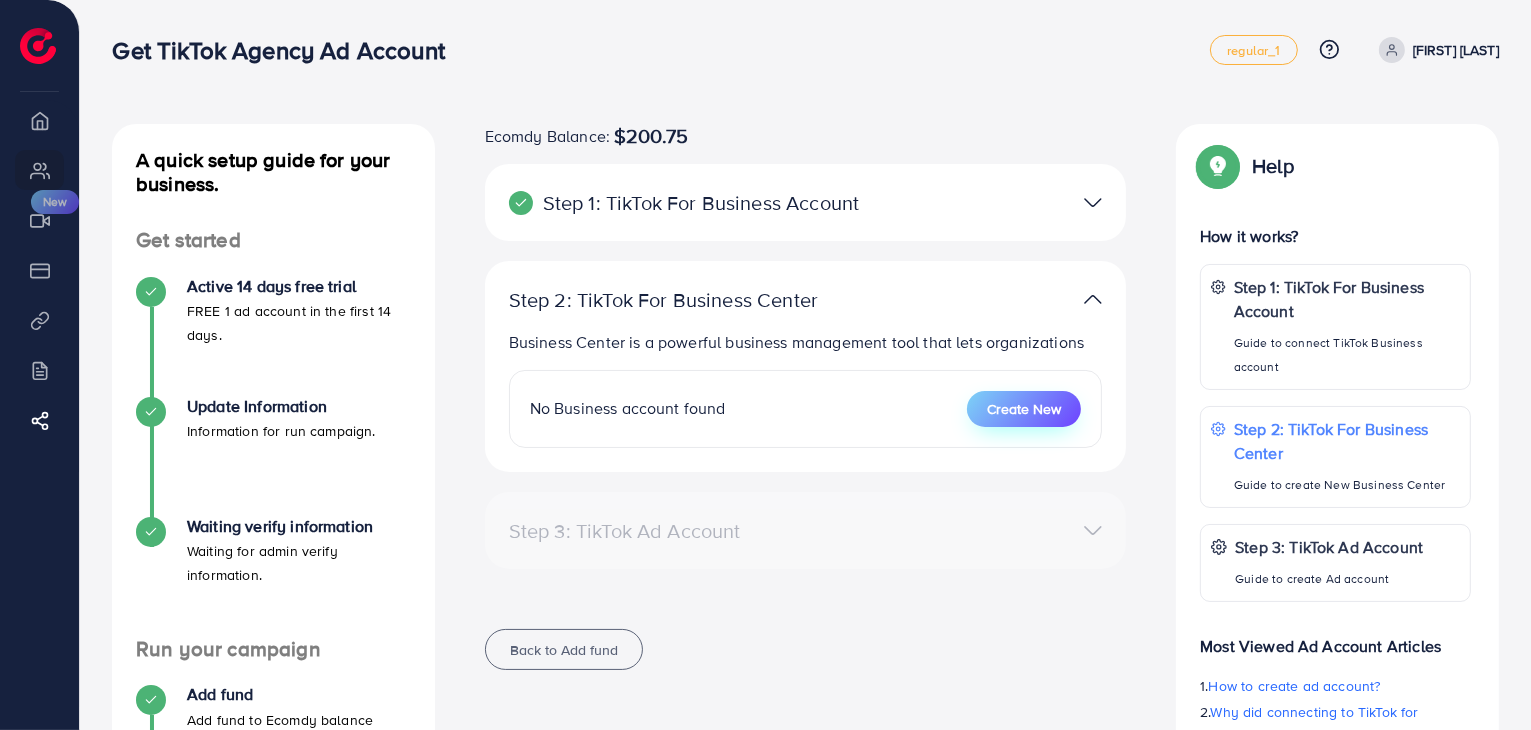 click on "Create New" at bounding box center (1024, 409) 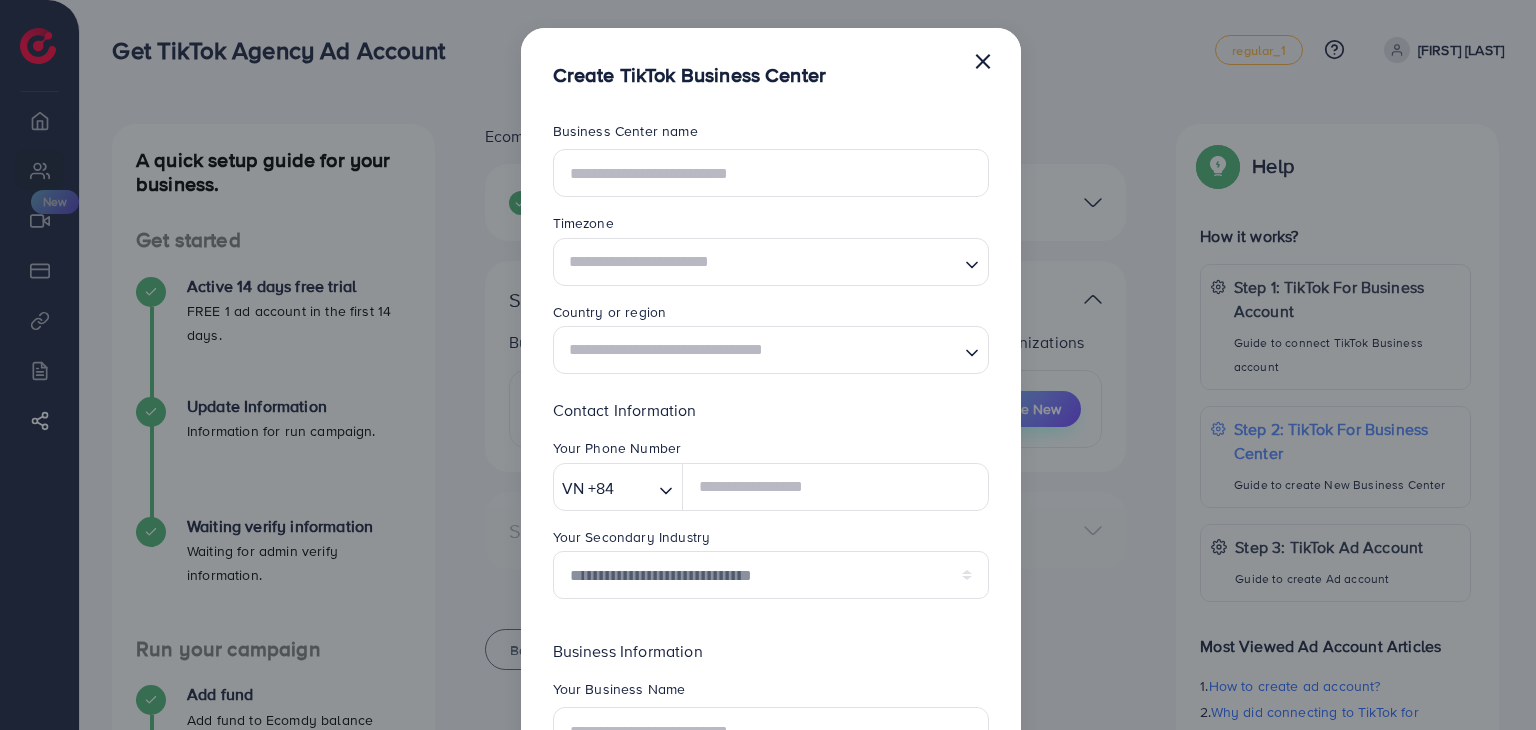scroll, scrollTop: 0, scrollLeft: 0, axis: both 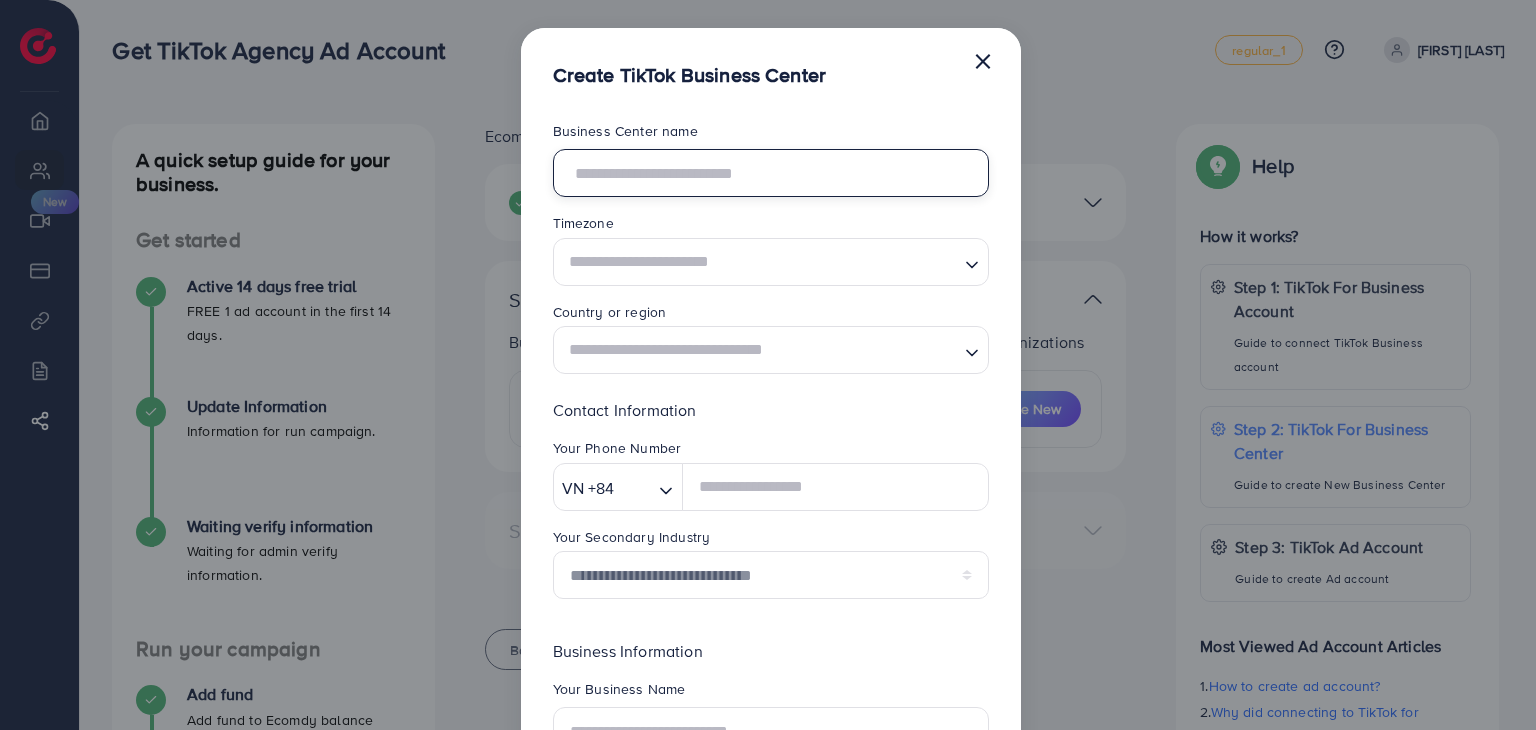 click at bounding box center (771, 173) 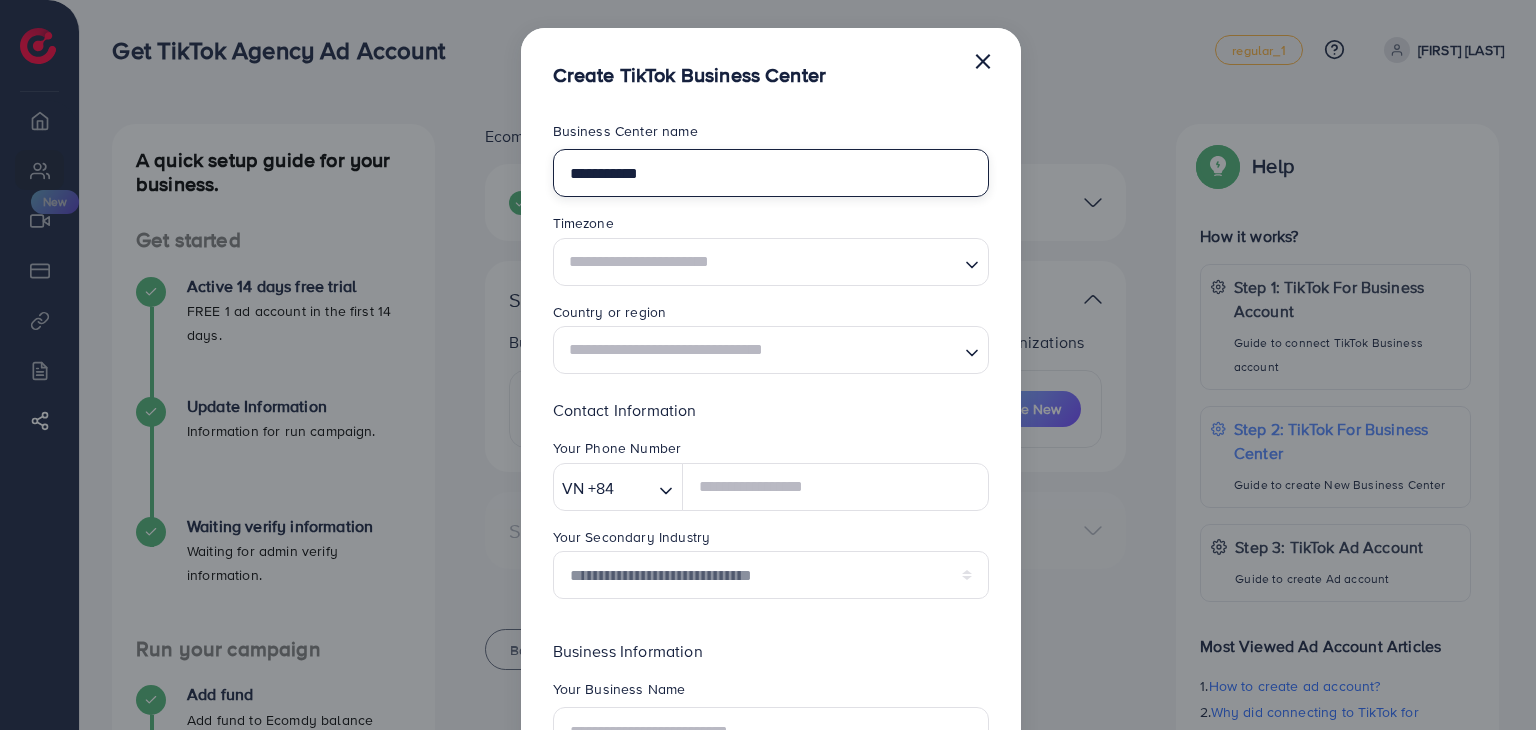 type on "**********" 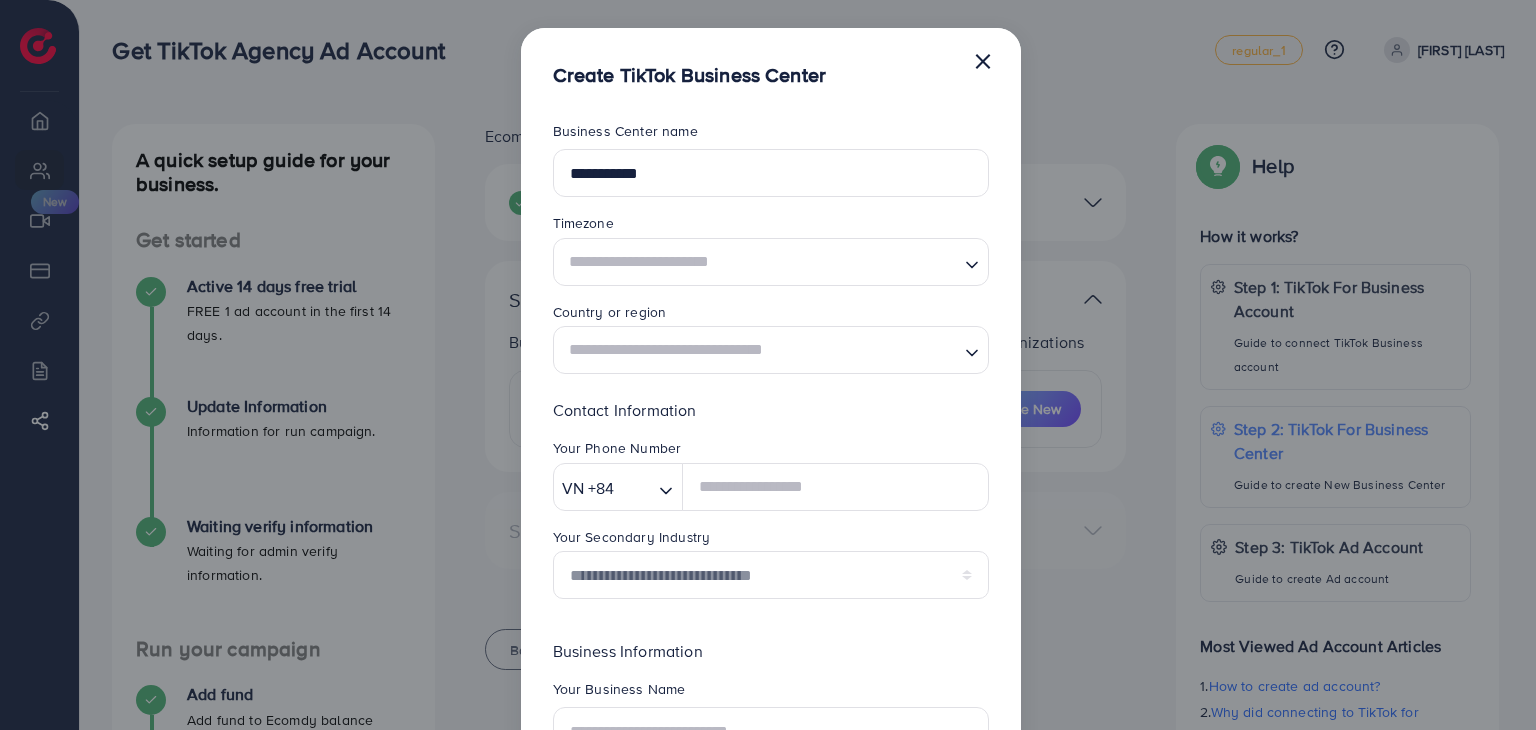click at bounding box center (759, 261) 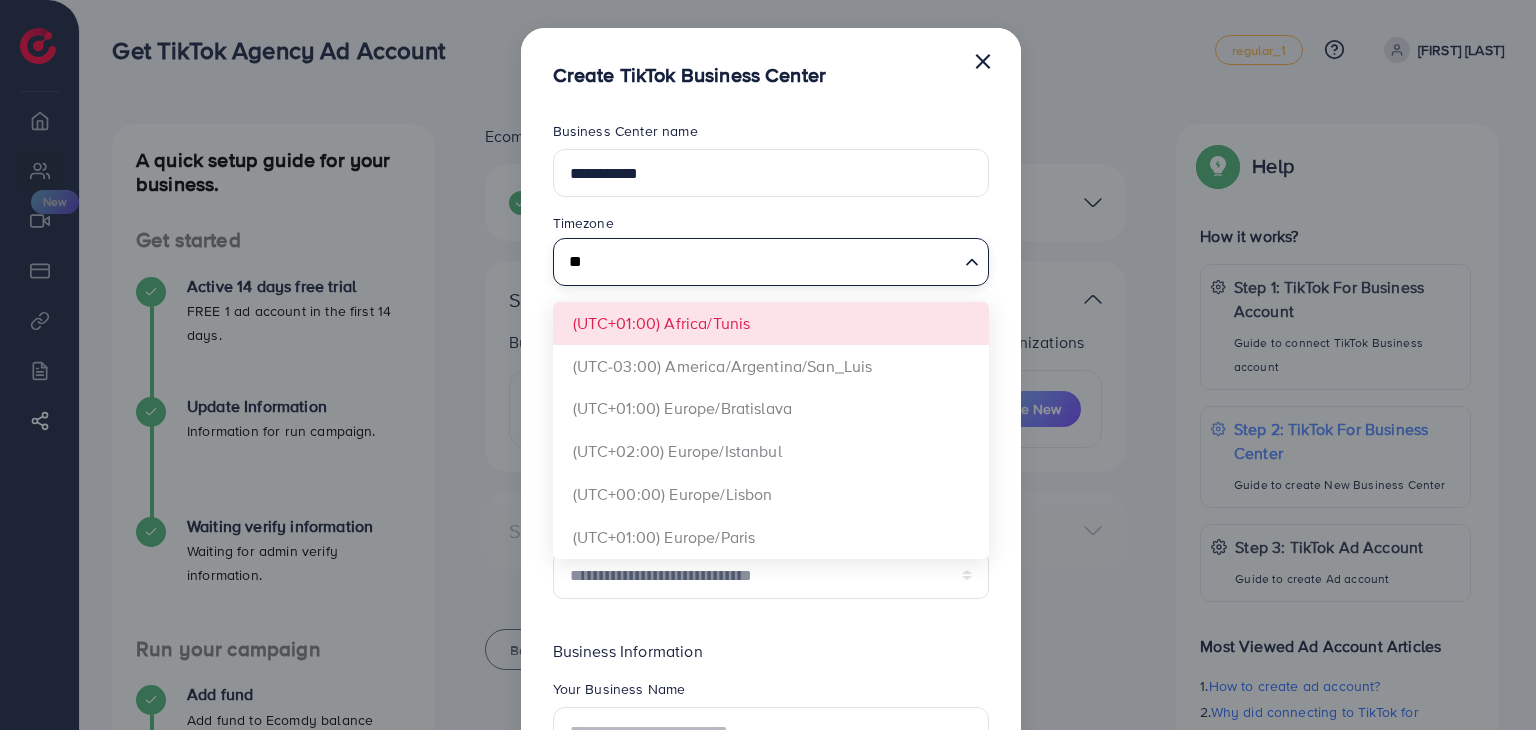 type on "*" 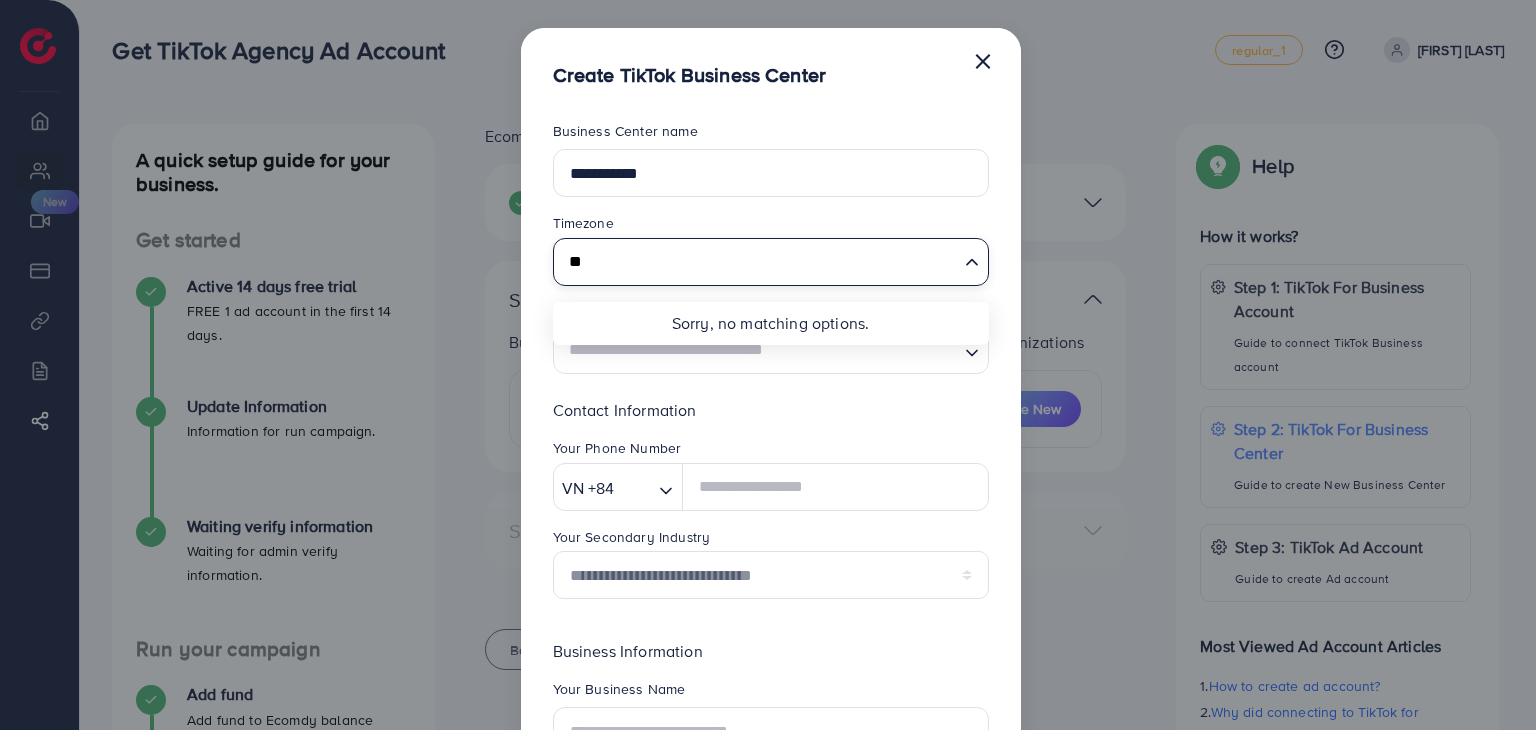 type on "*" 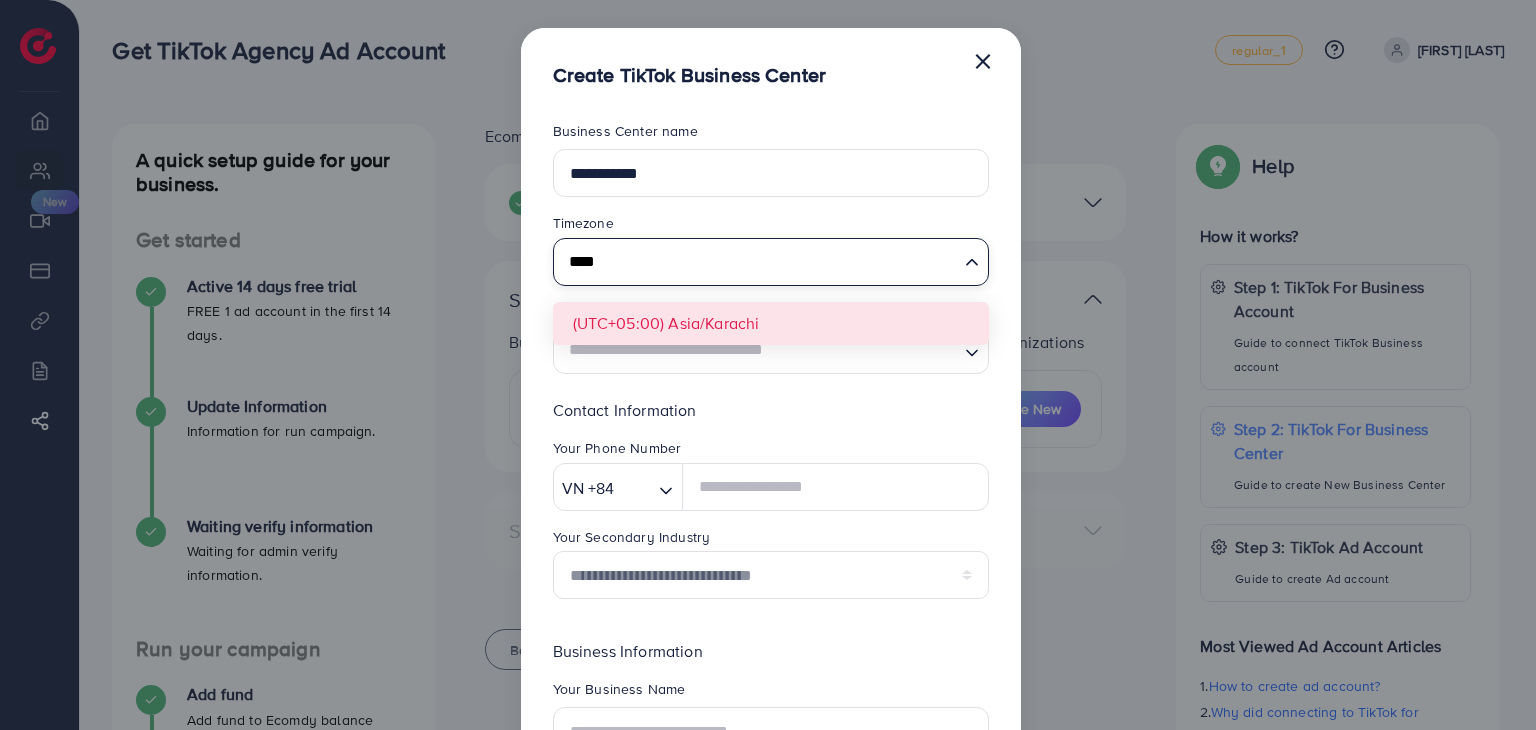 type on "****" 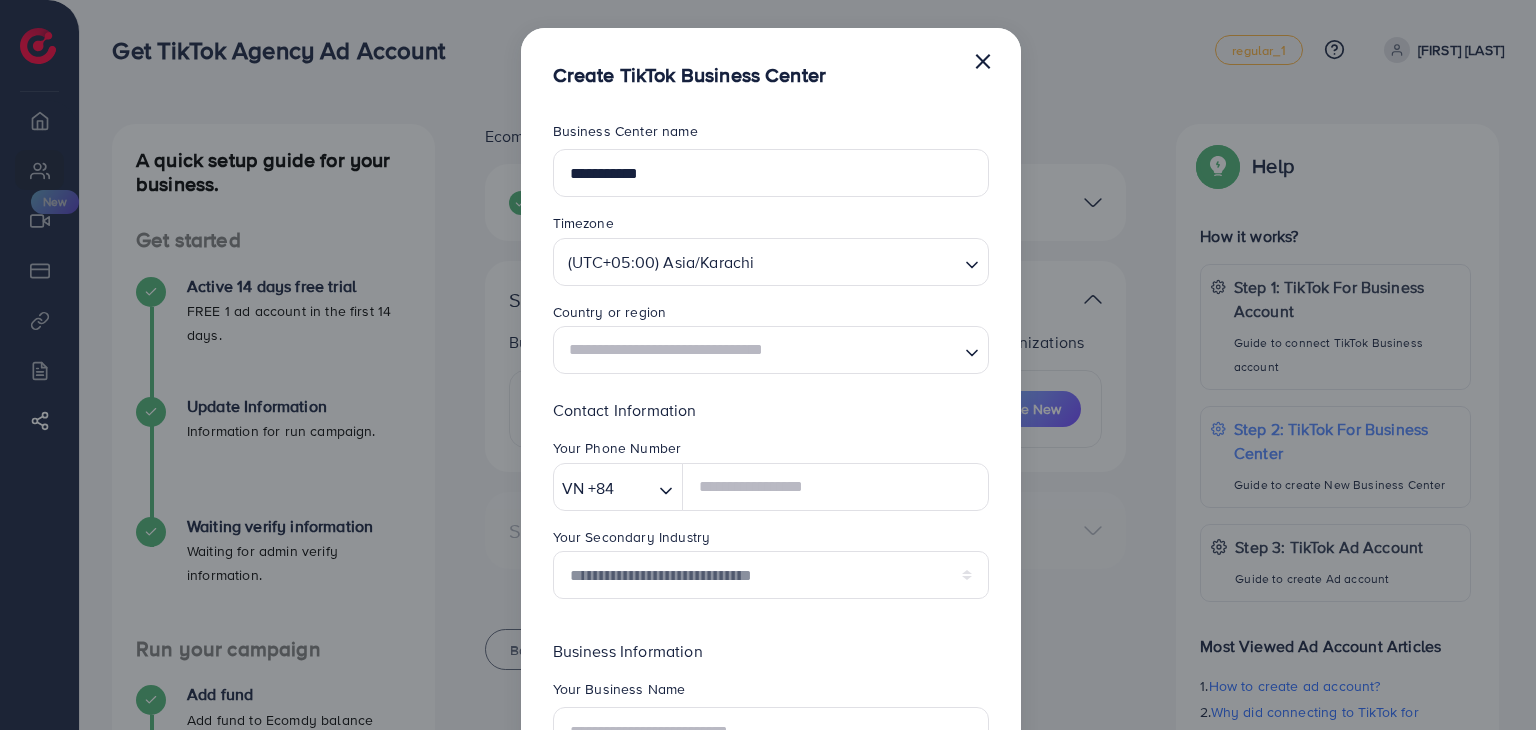 click at bounding box center [759, 350] 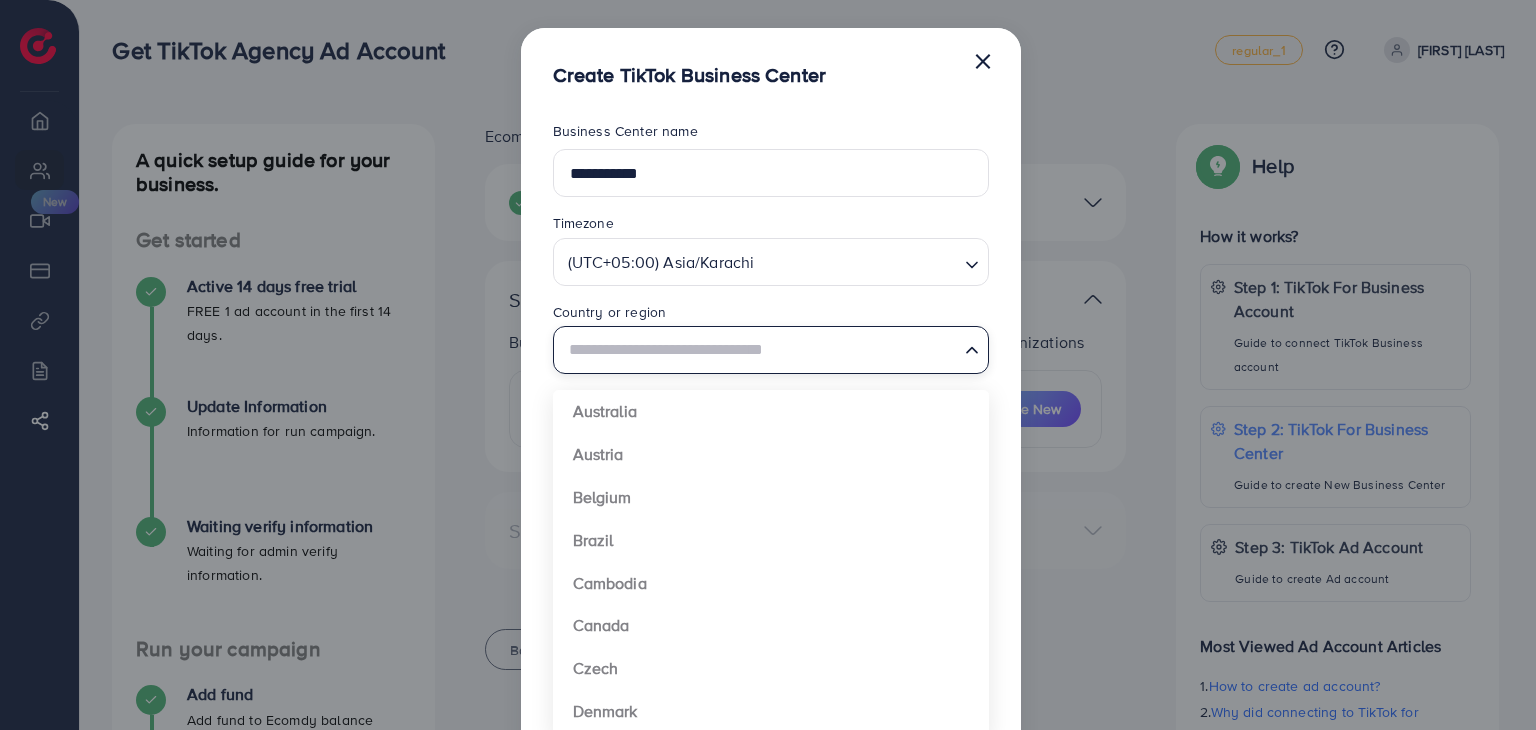 type on "********" 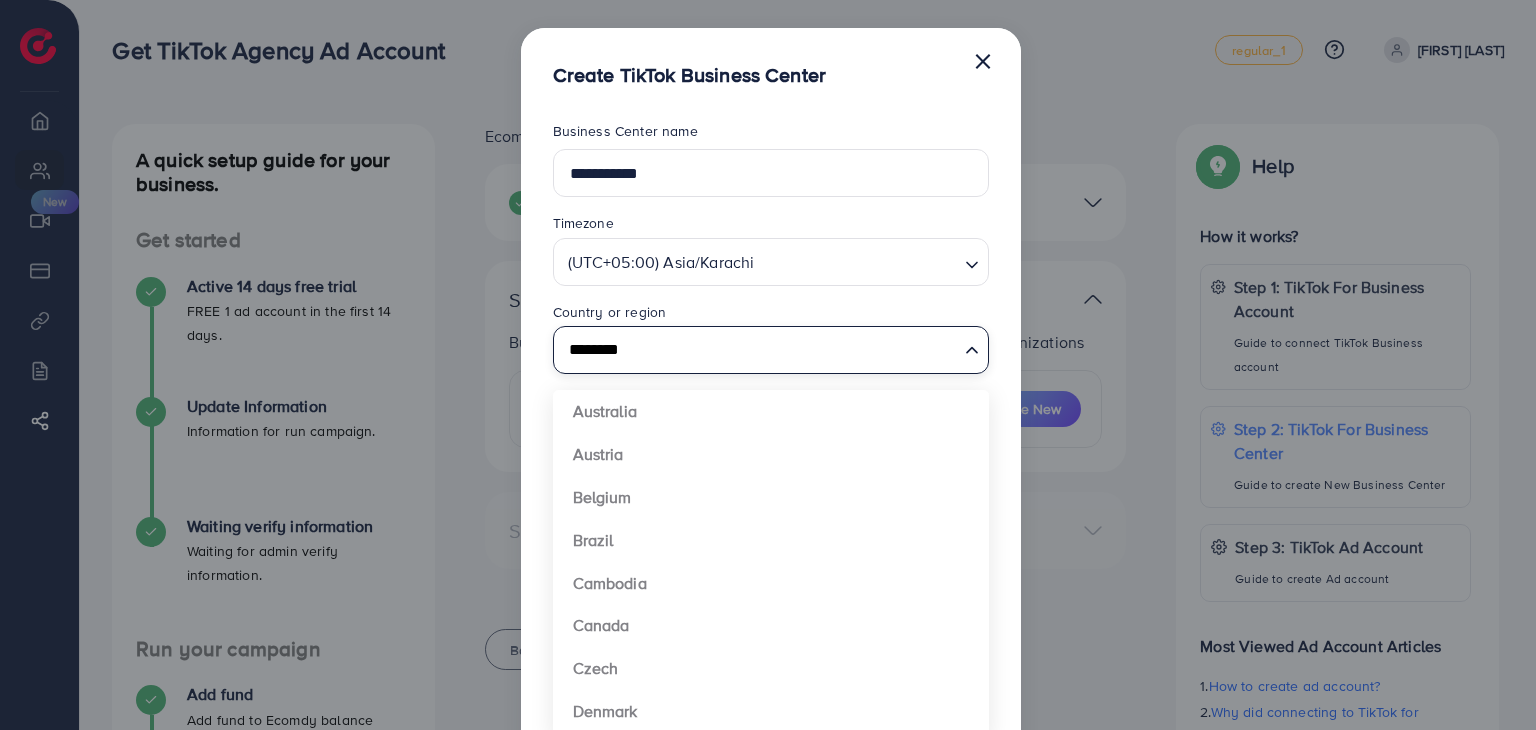 type 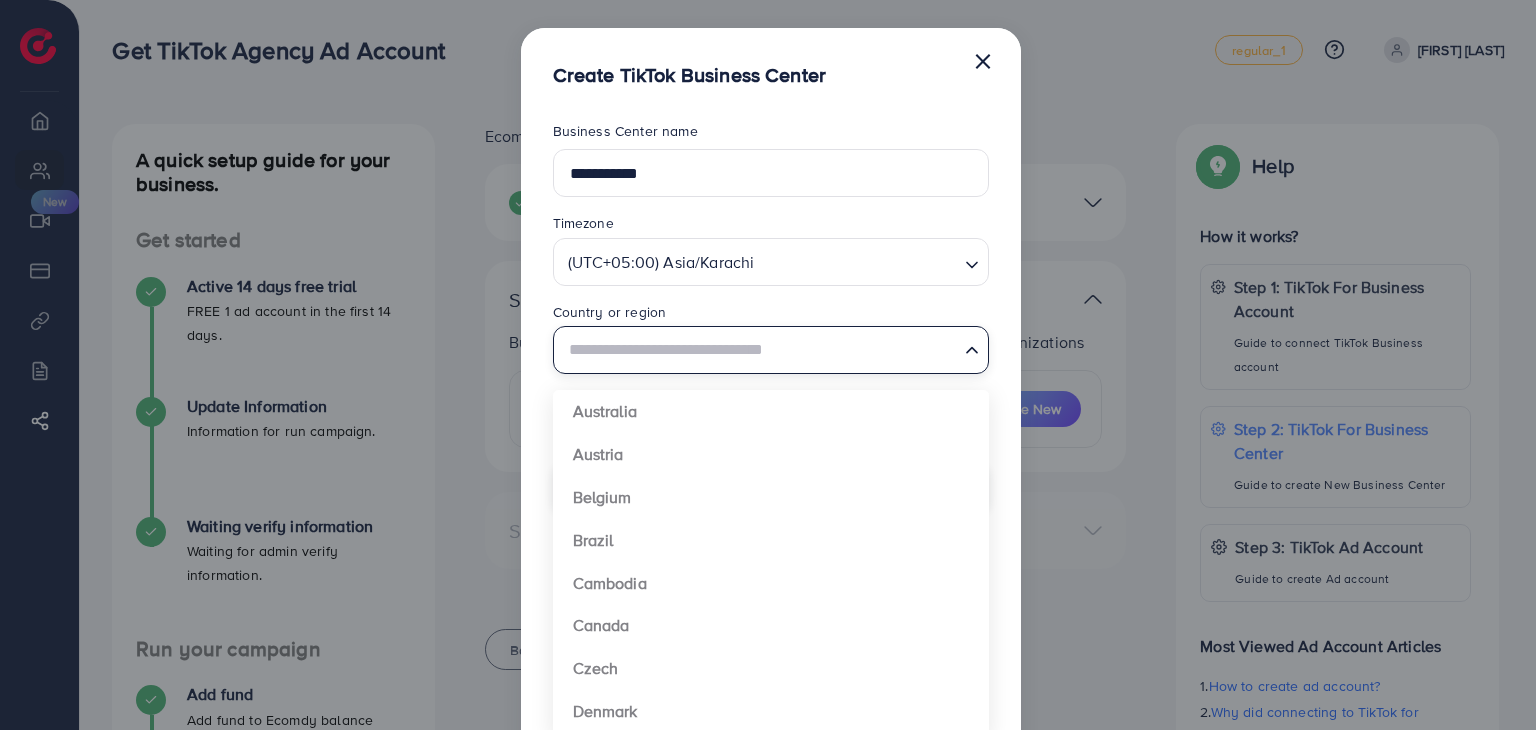 type on "**********" 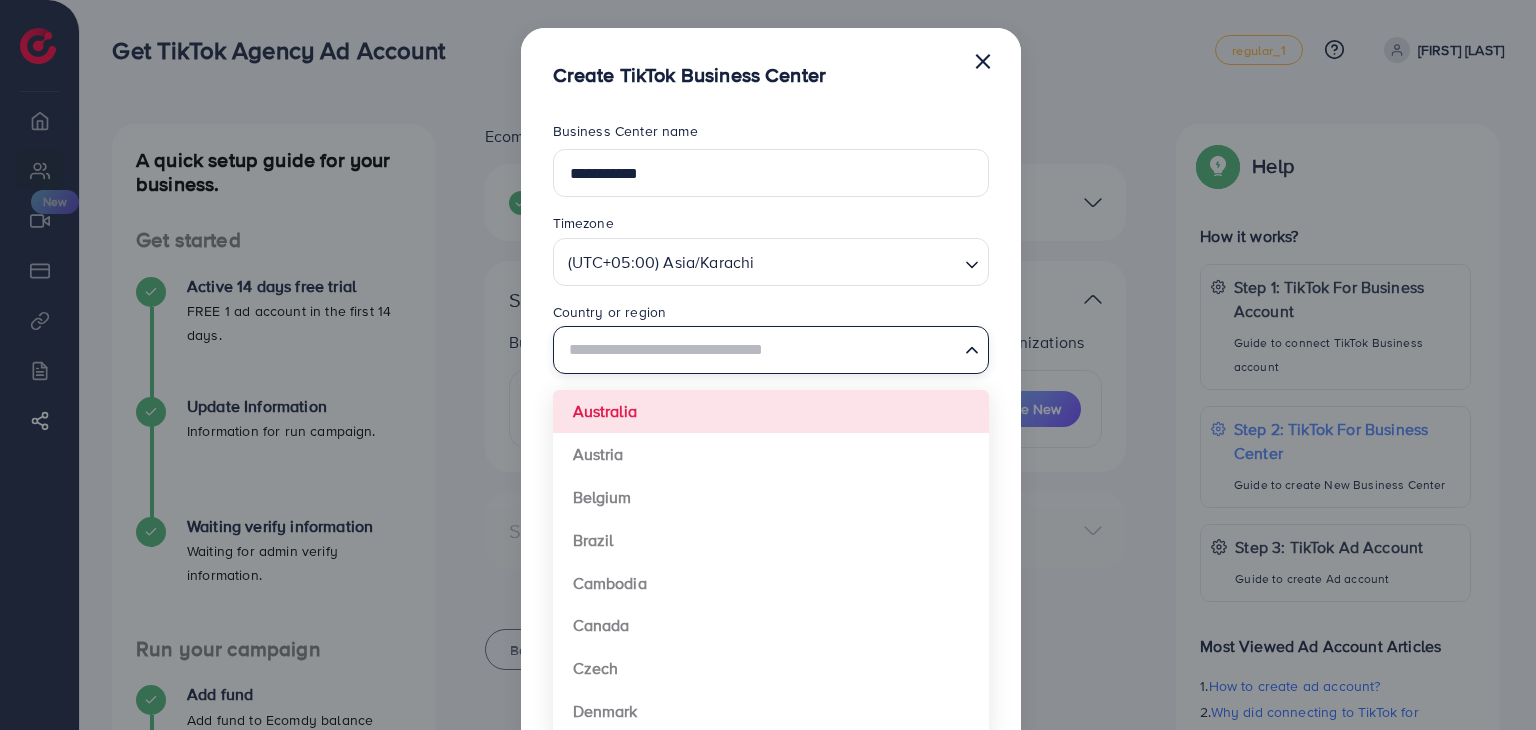 click at bounding box center (759, 350) 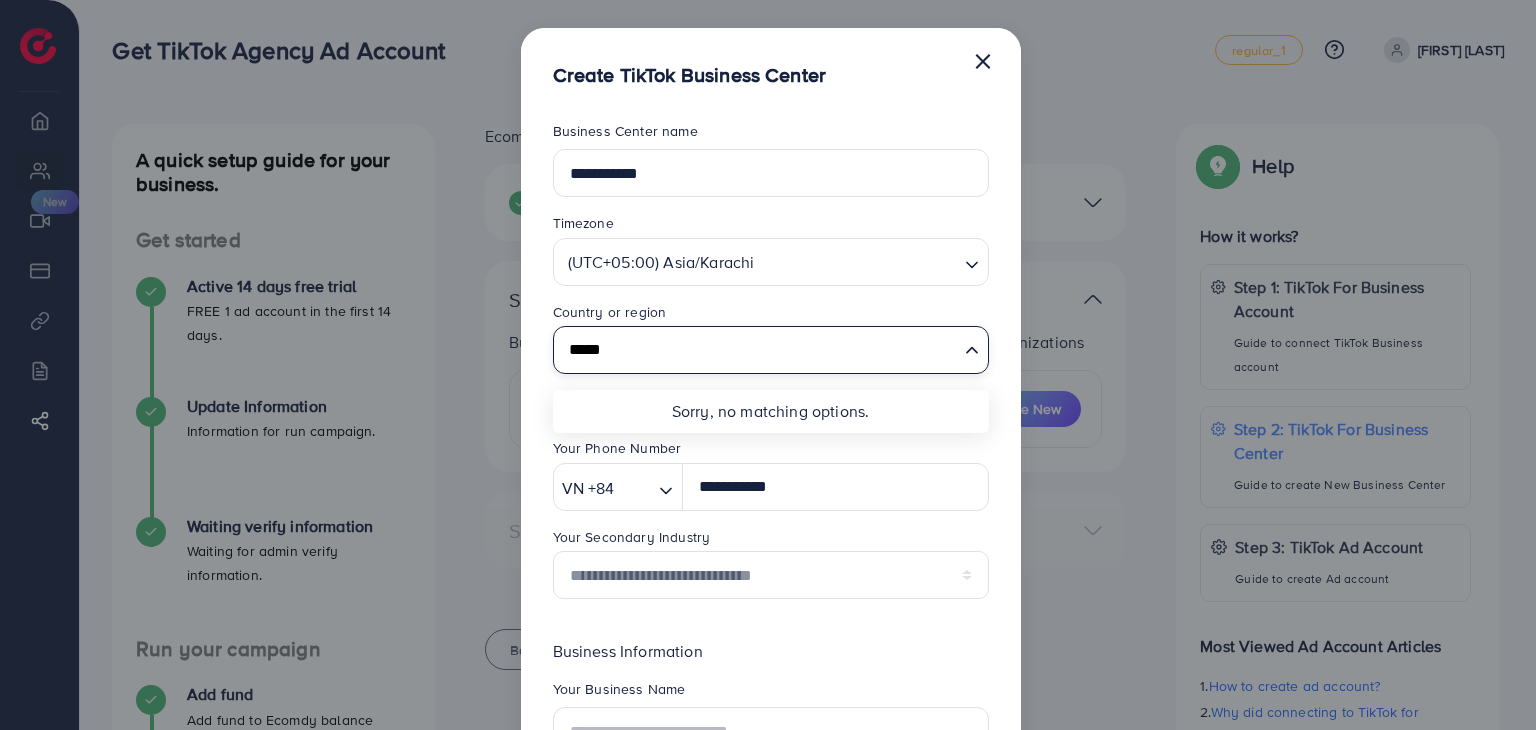 type on "********" 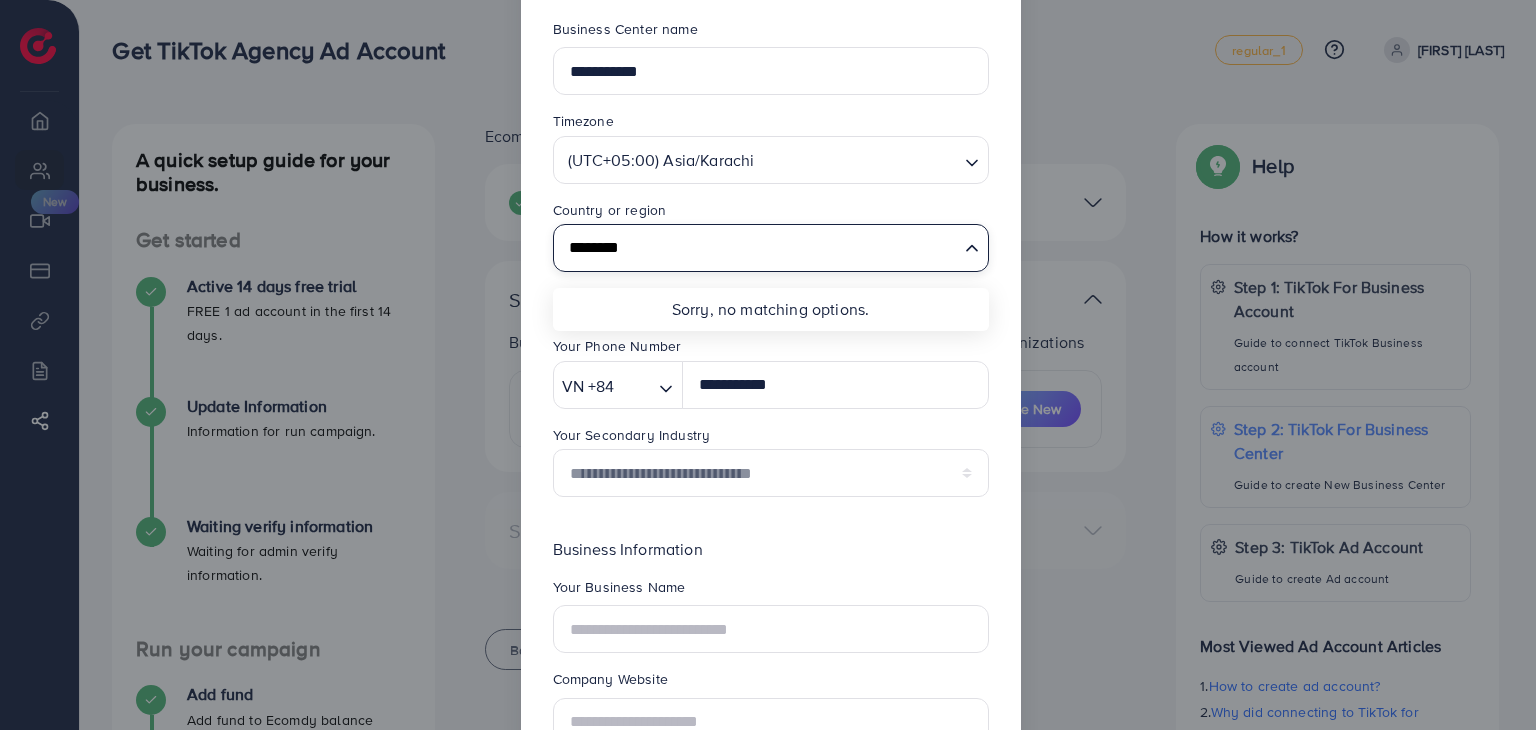 scroll, scrollTop: 133, scrollLeft: 0, axis: vertical 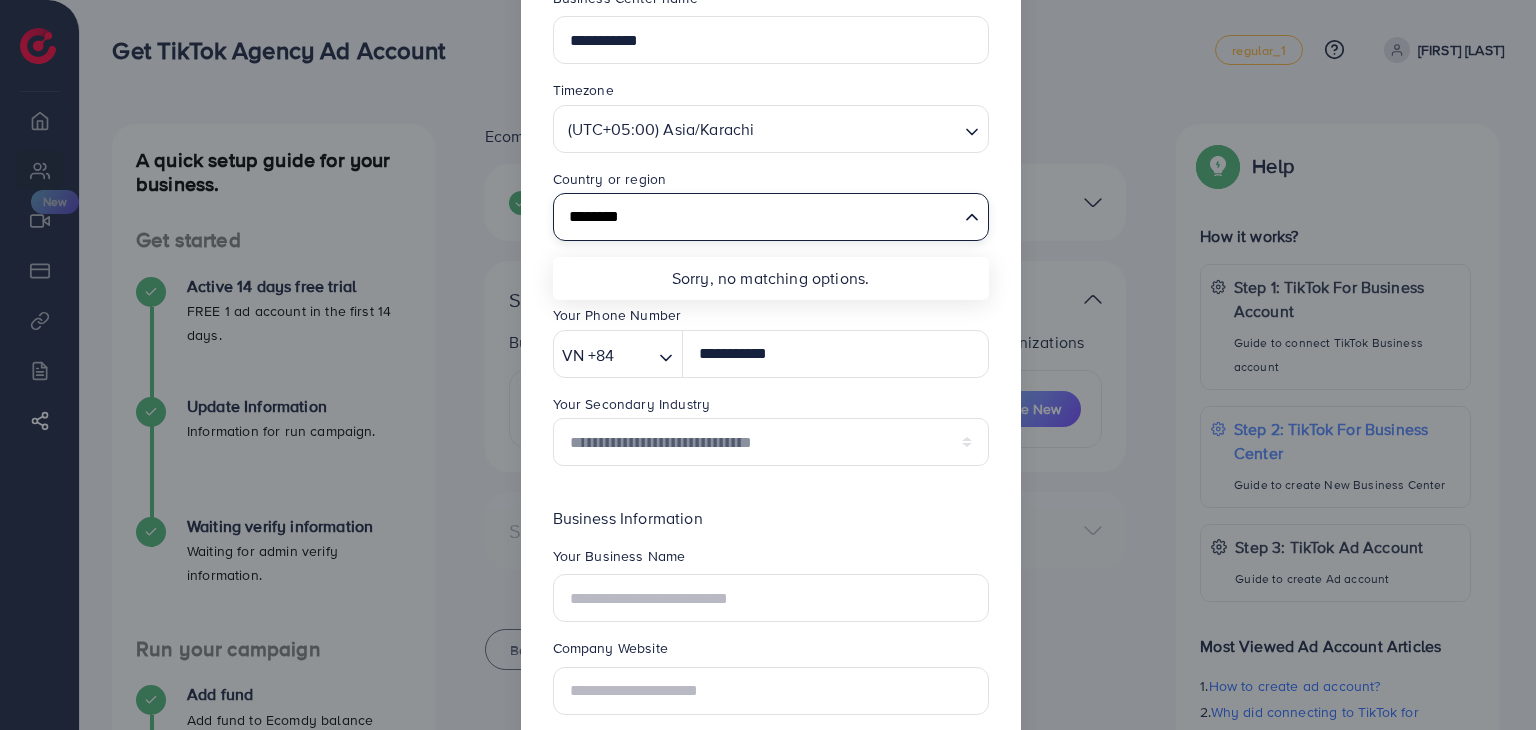 click on "Sorry, no matching options." at bounding box center [771, 278] 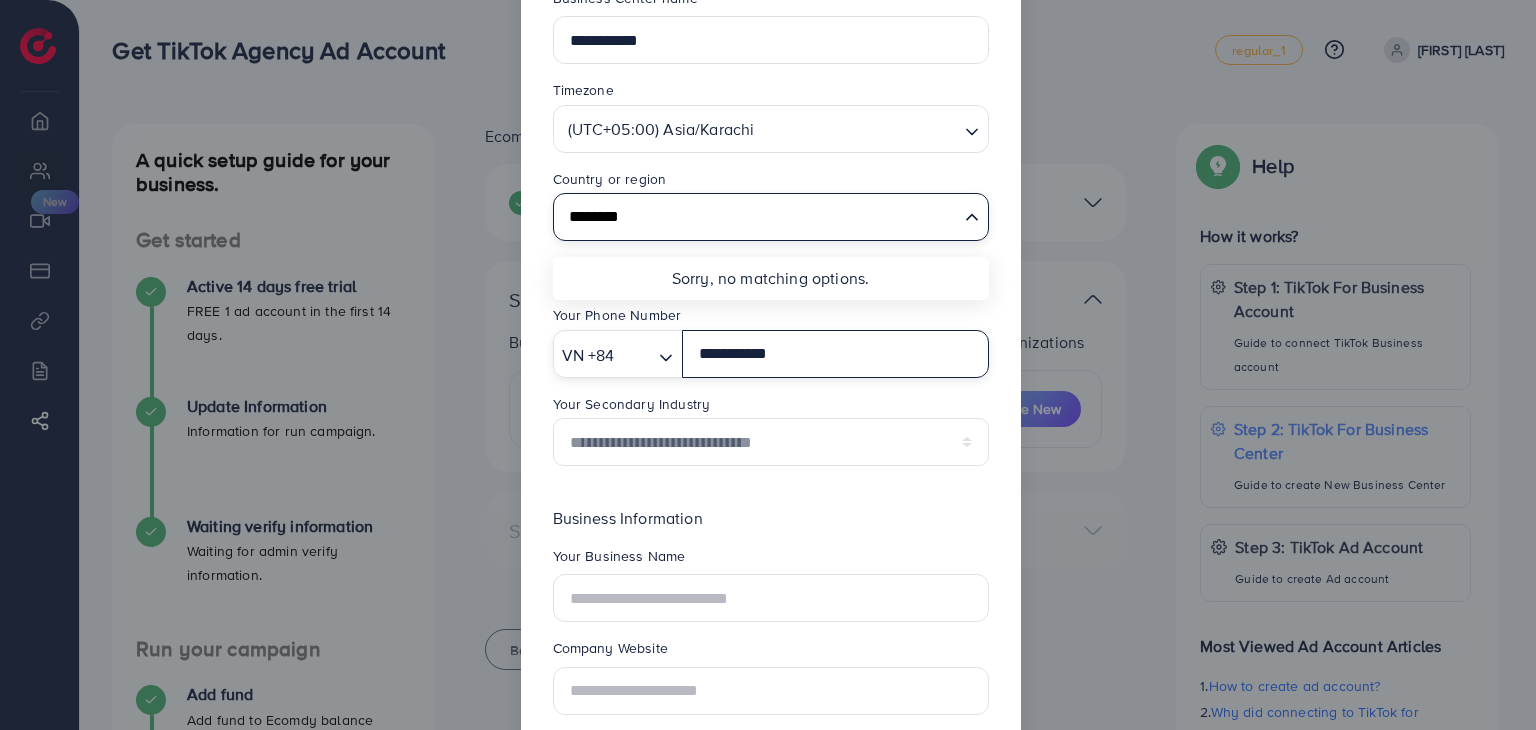 click on "VN +84           Loading..." at bounding box center (618, 354) 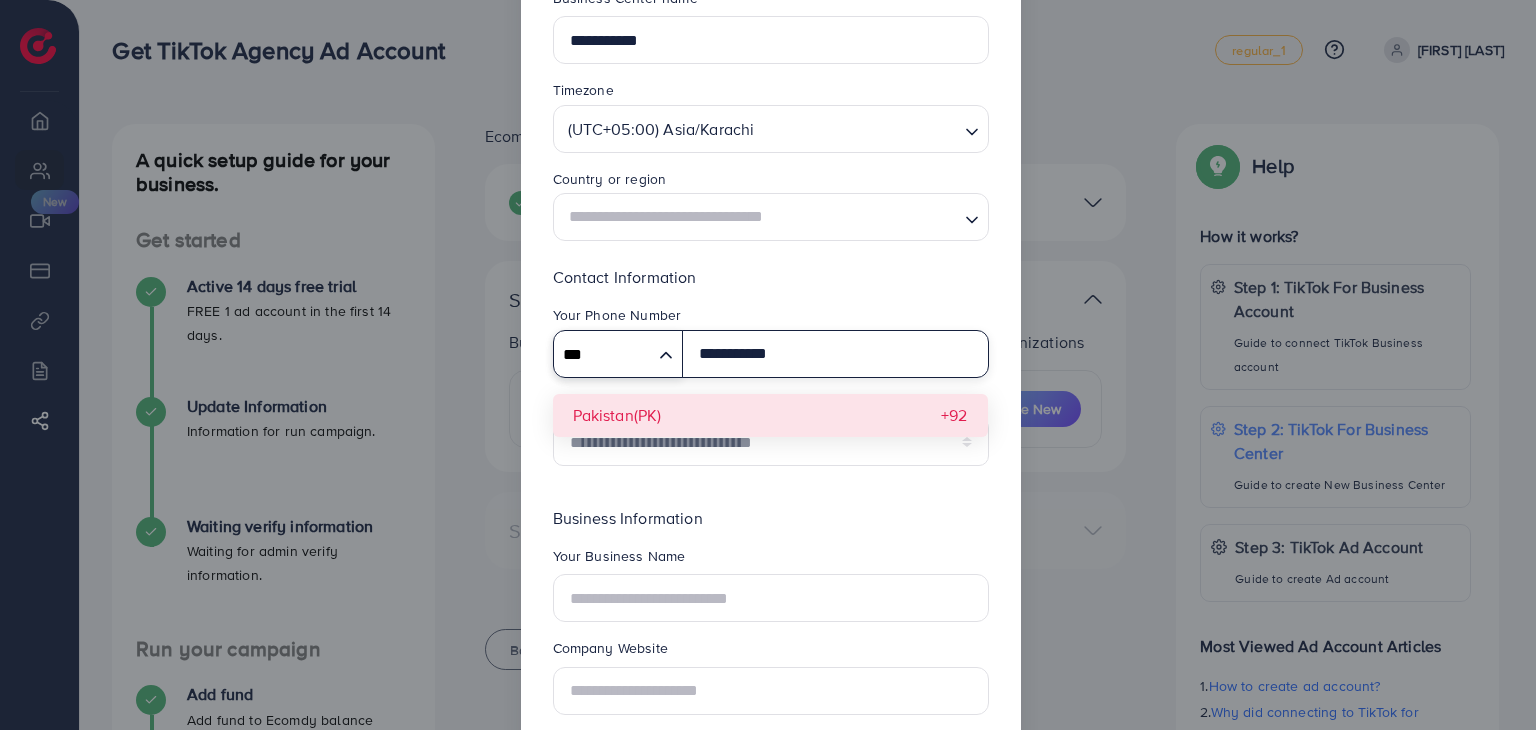 type on "***" 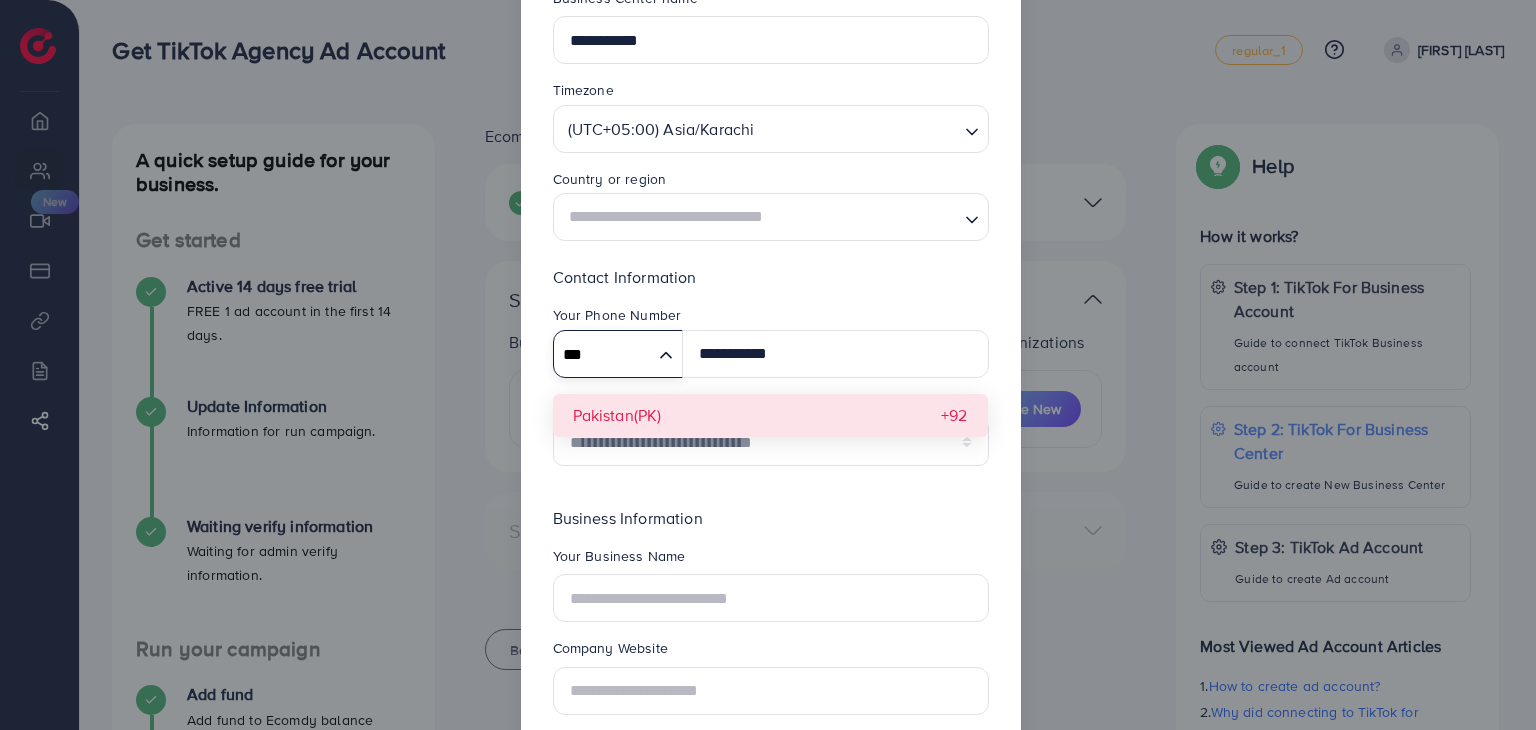 click on "**********" at bounding box center [771, 373] 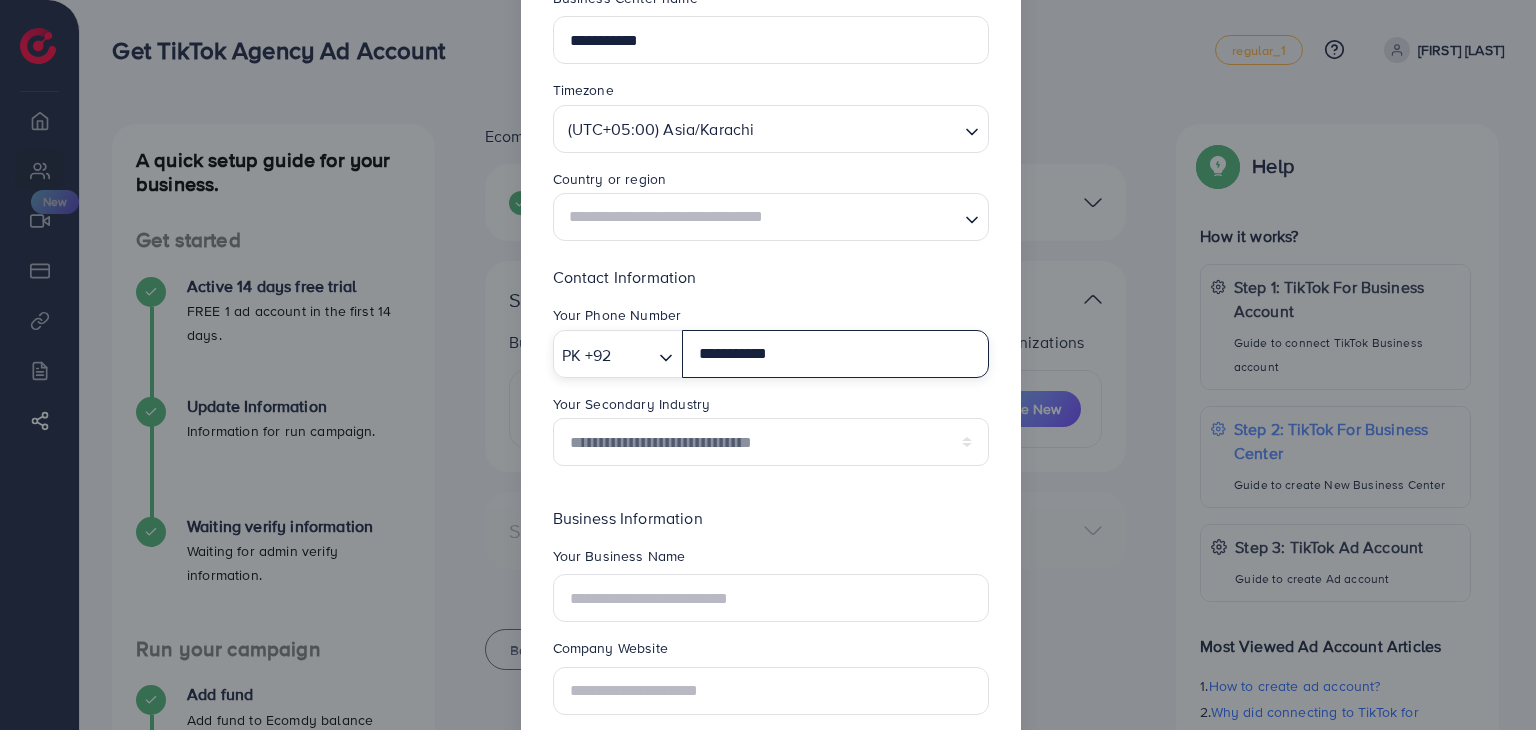 drag, startPoint x: 793, startPoint y: 356, endPoint x: 689, endPoint y: 363, distance: 104.23531 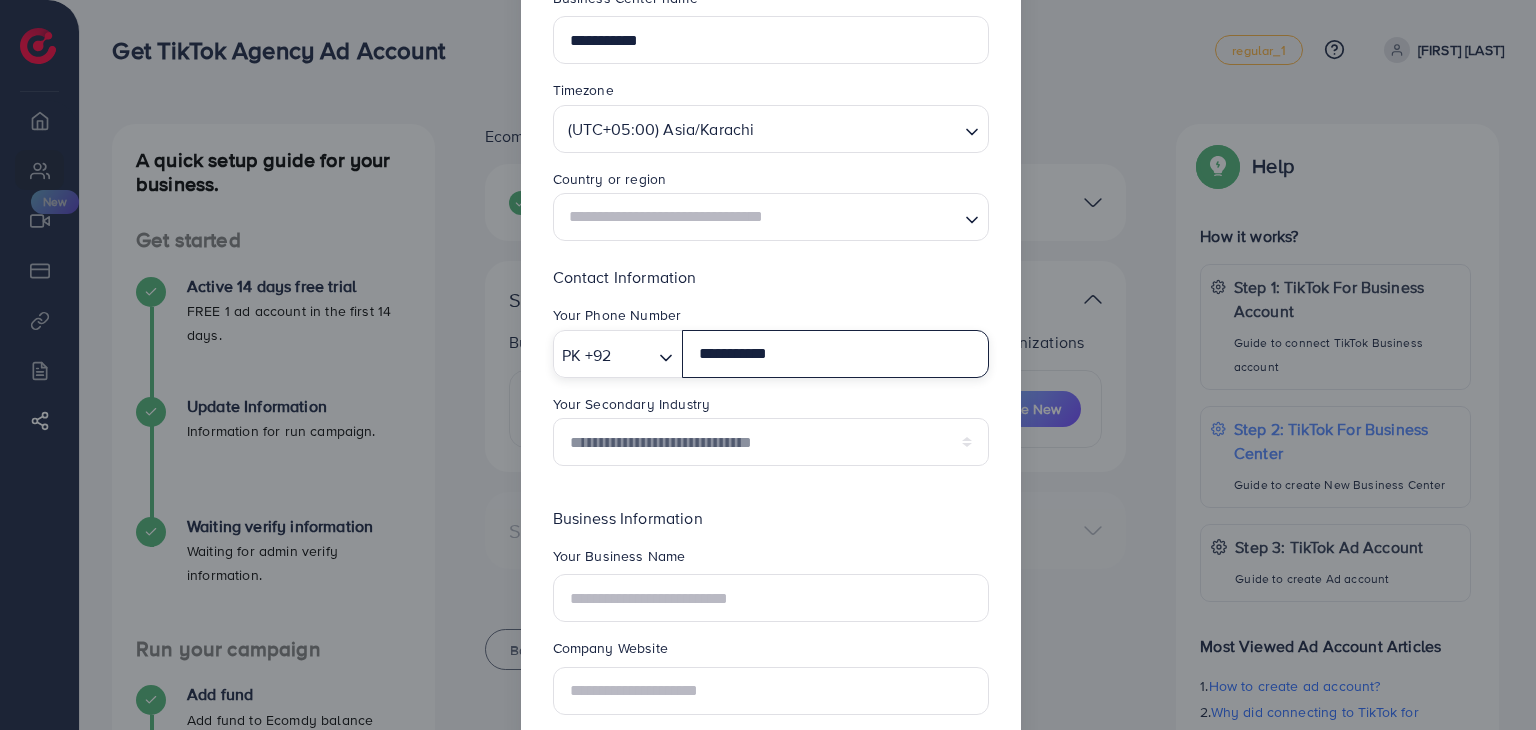 click on "**********" at bounding box center [835, 354] 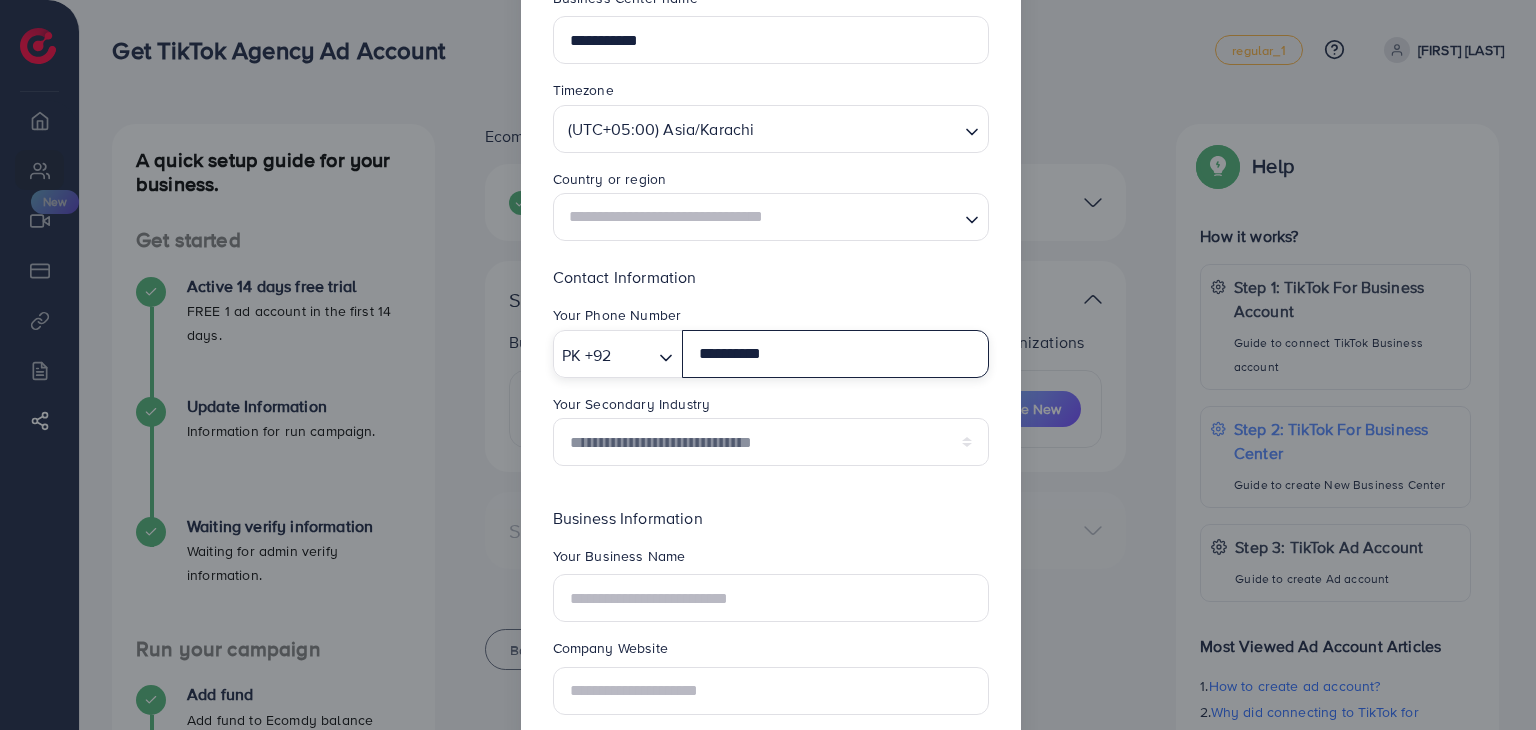 type on "**********" 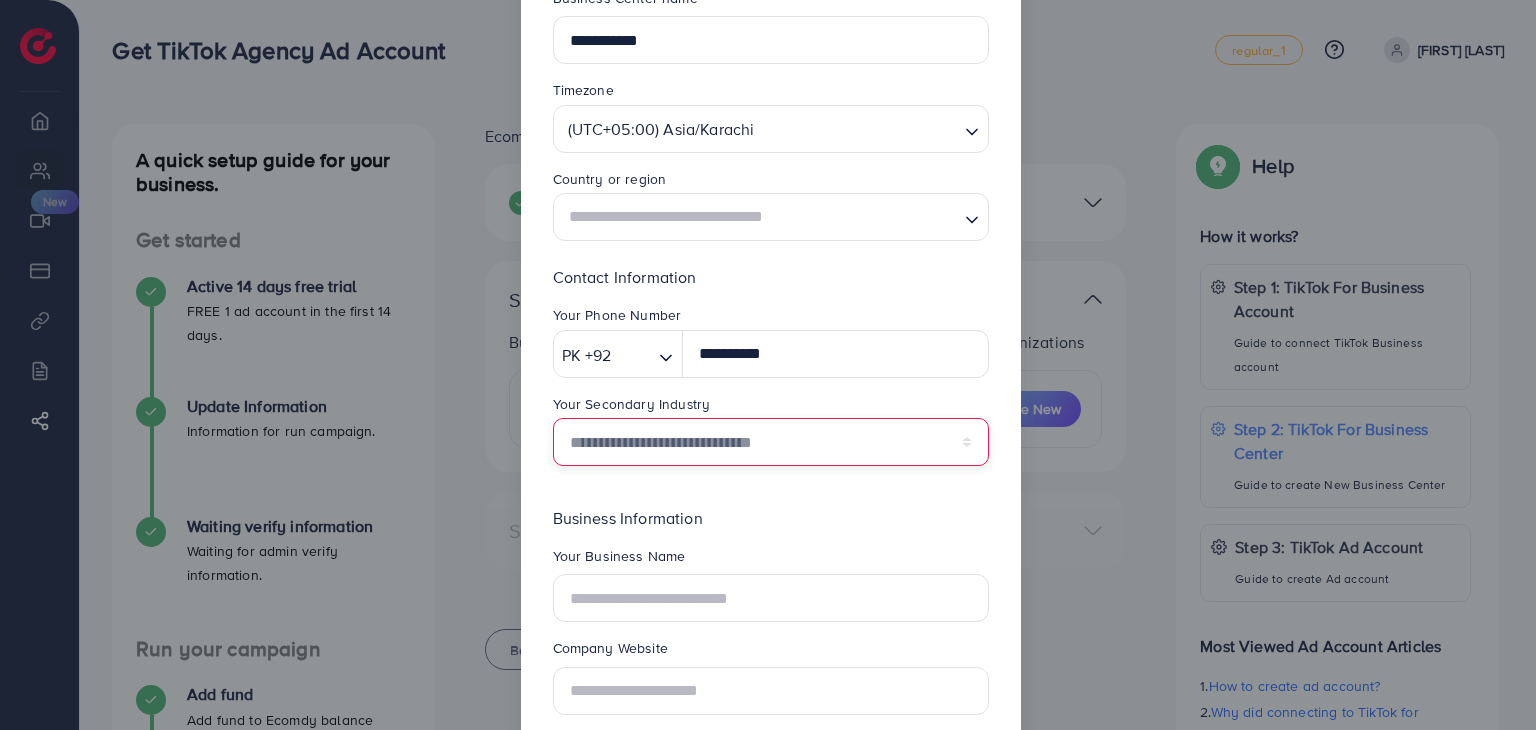 click on "**********" at bounding box center (771, 442) 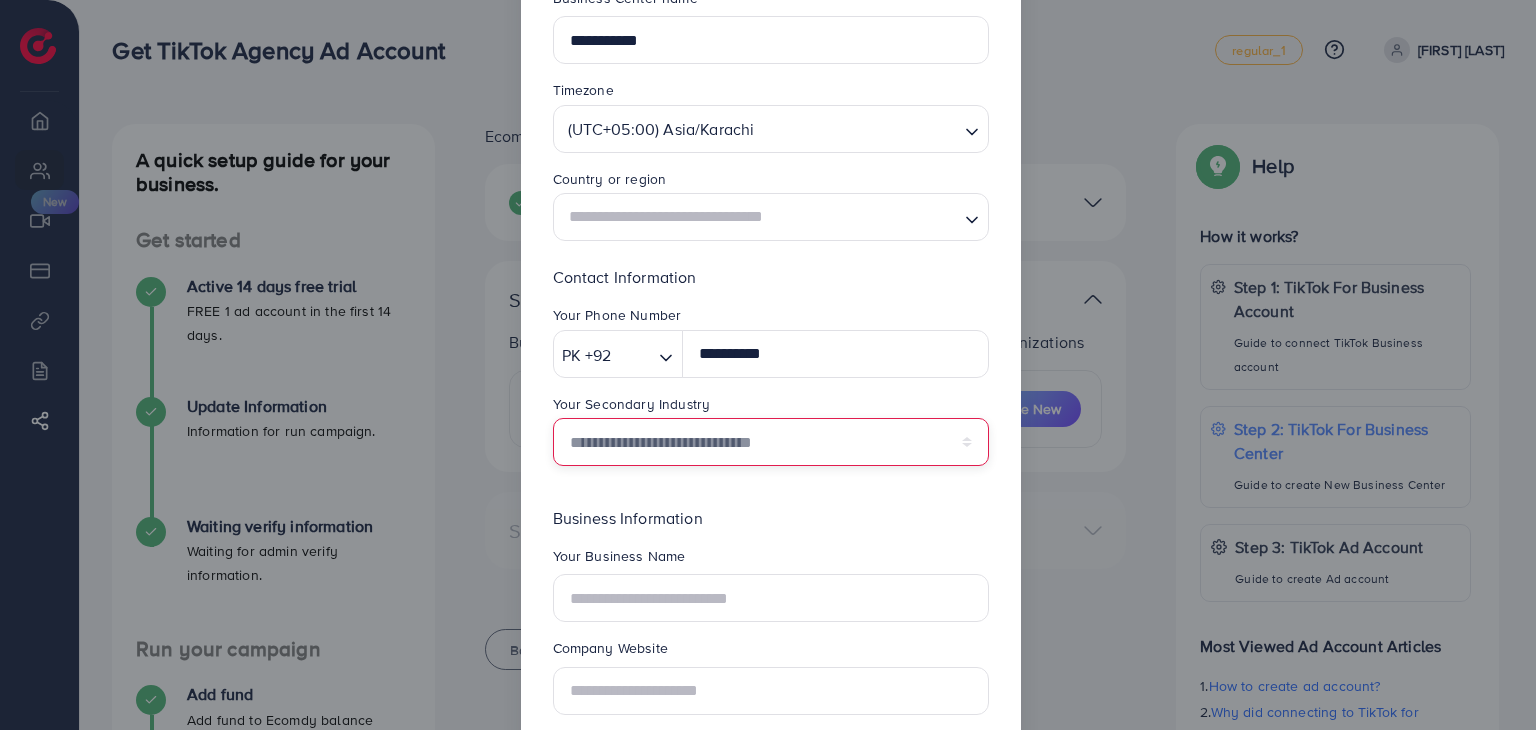 select on "******" 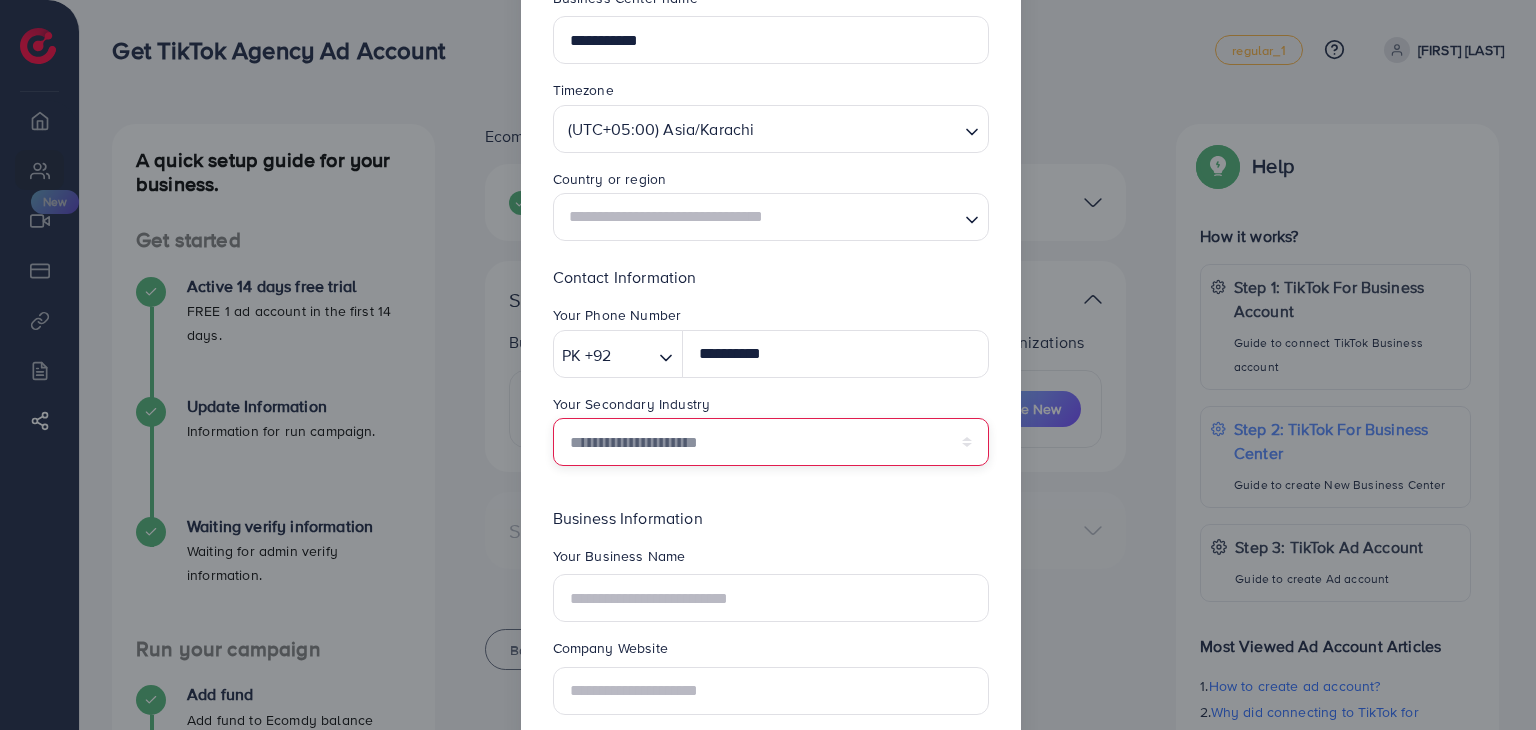 click on "**********" at bounding box center (771, 442) 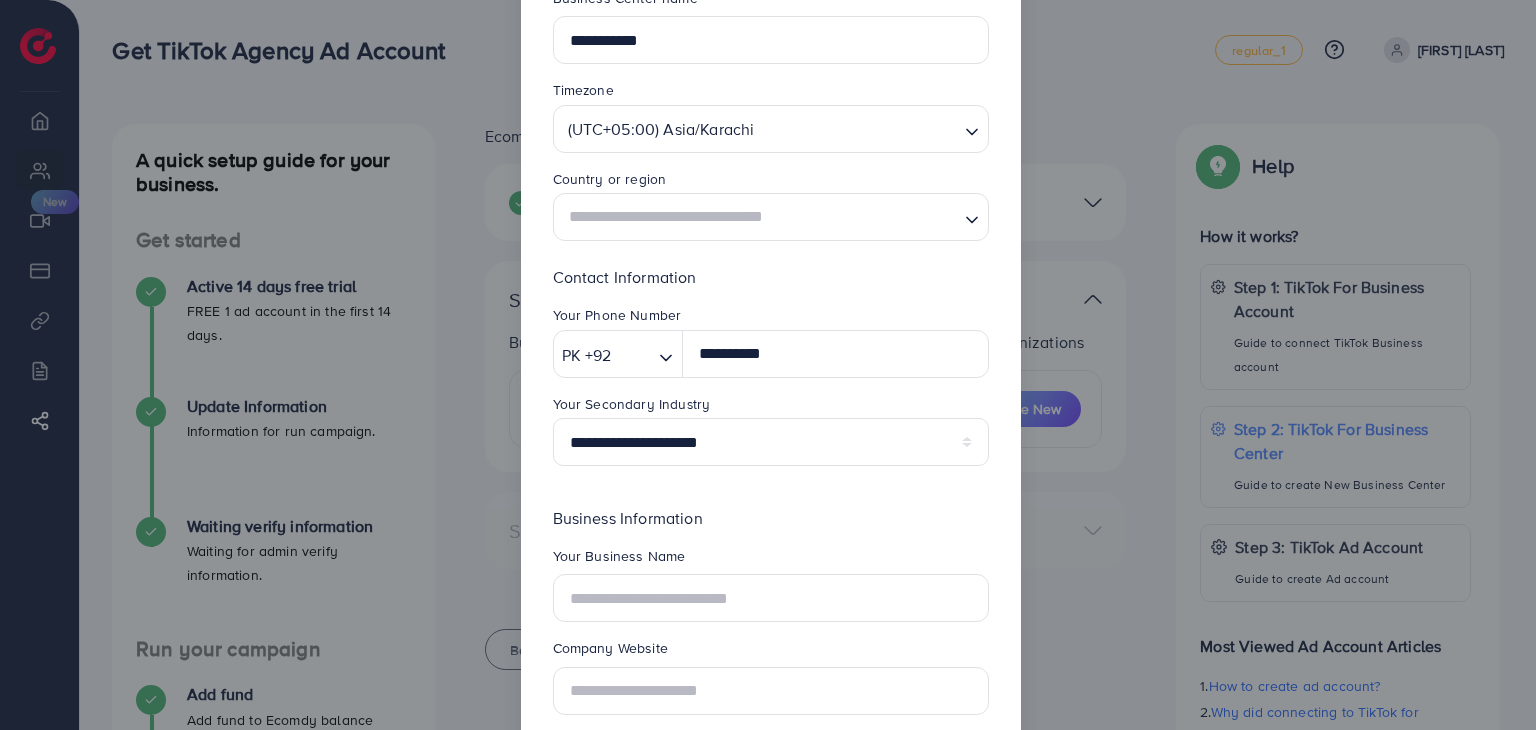 click at bounding box center [759, 217] 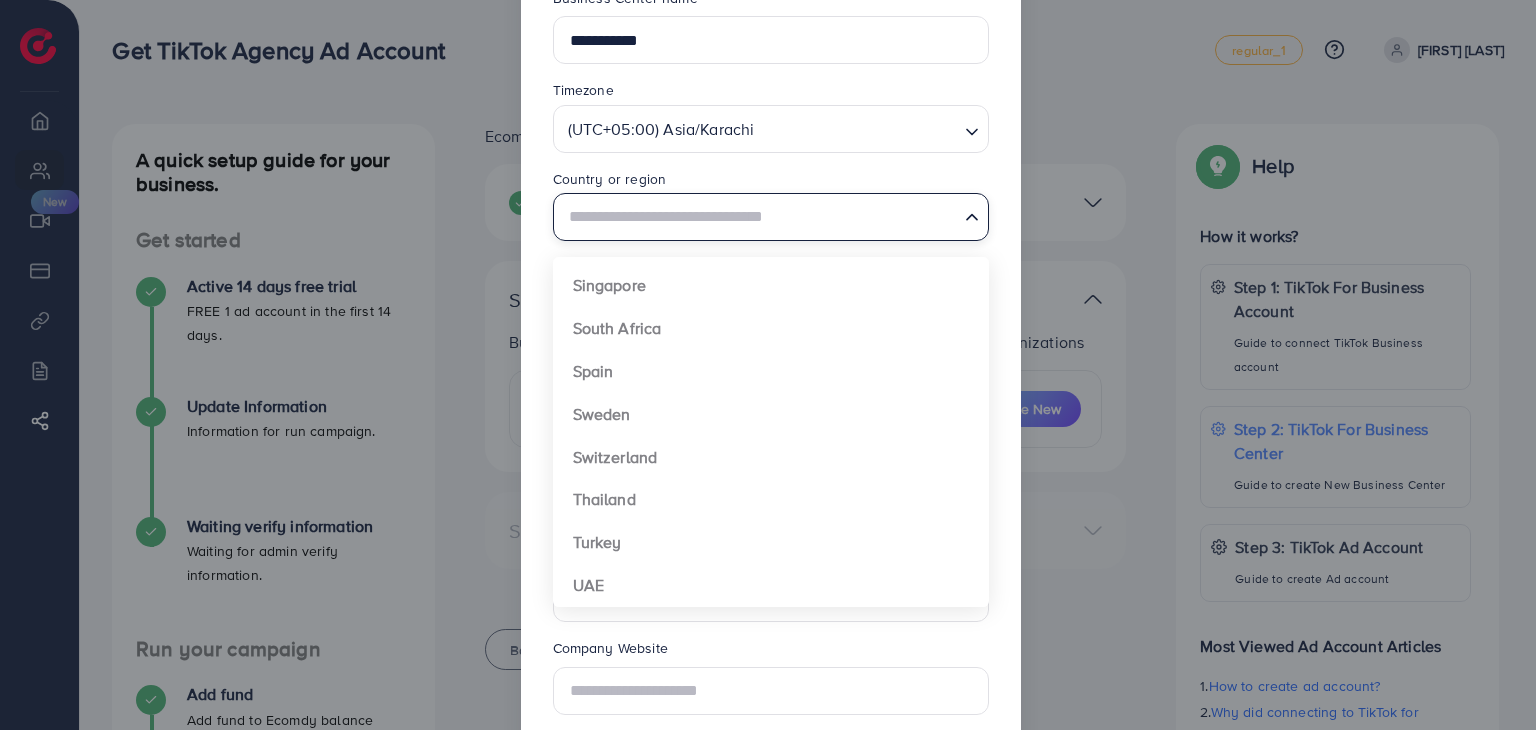 scroll, scrollTop: 1492, scrollLeft: 0, axis: vertical 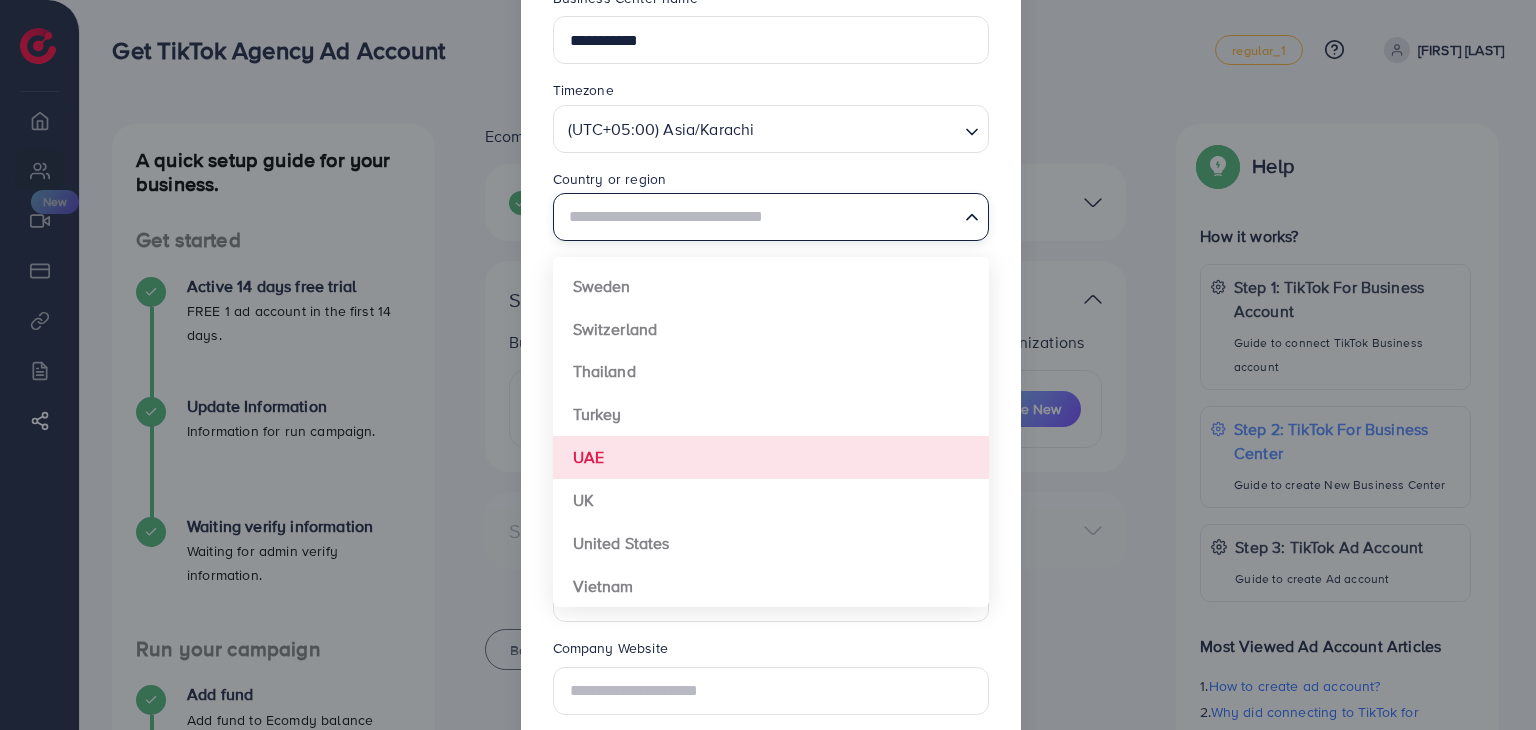 click on "**********" at bounding box center (771, 389) 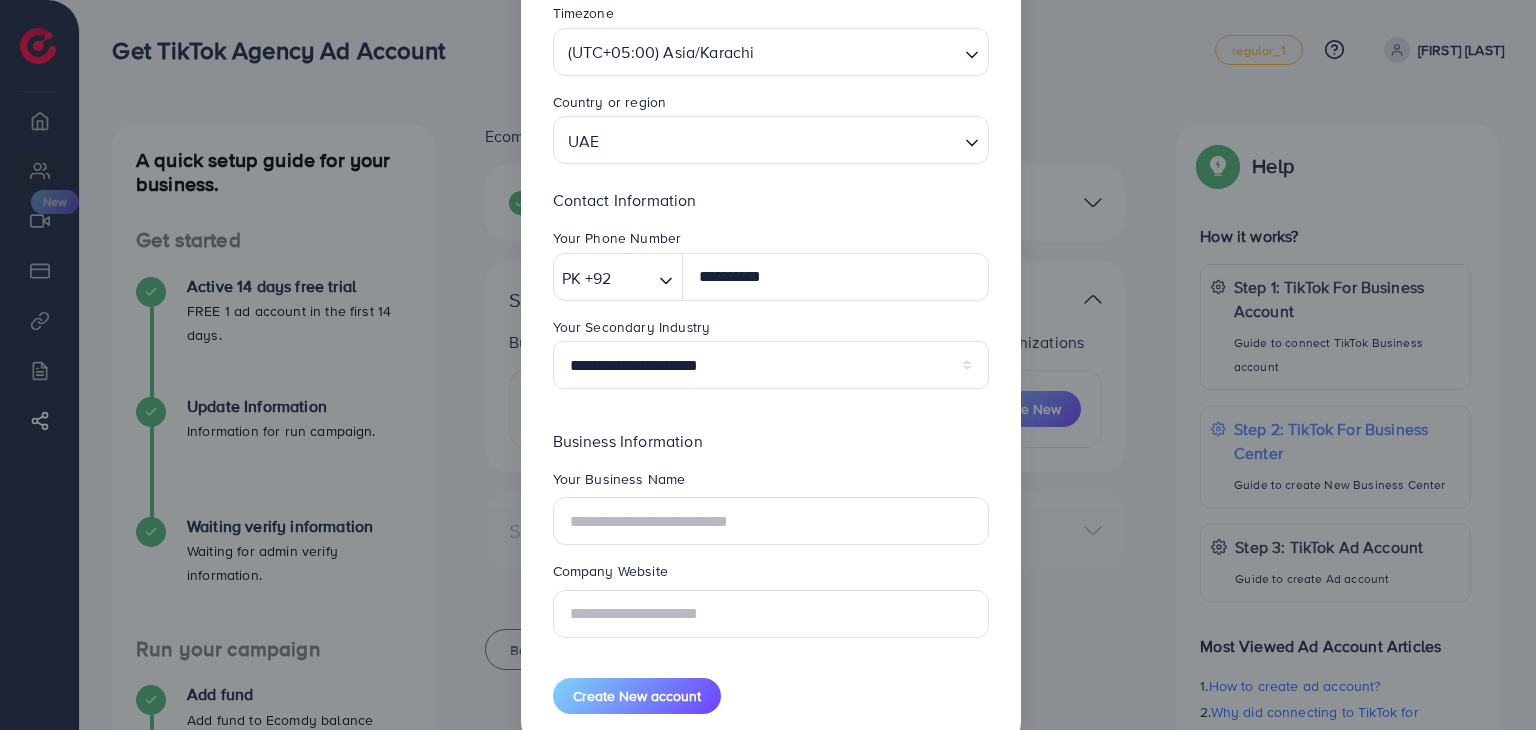 scroll, scrollTop: 254, scrollLeft: 0, axis: vertical 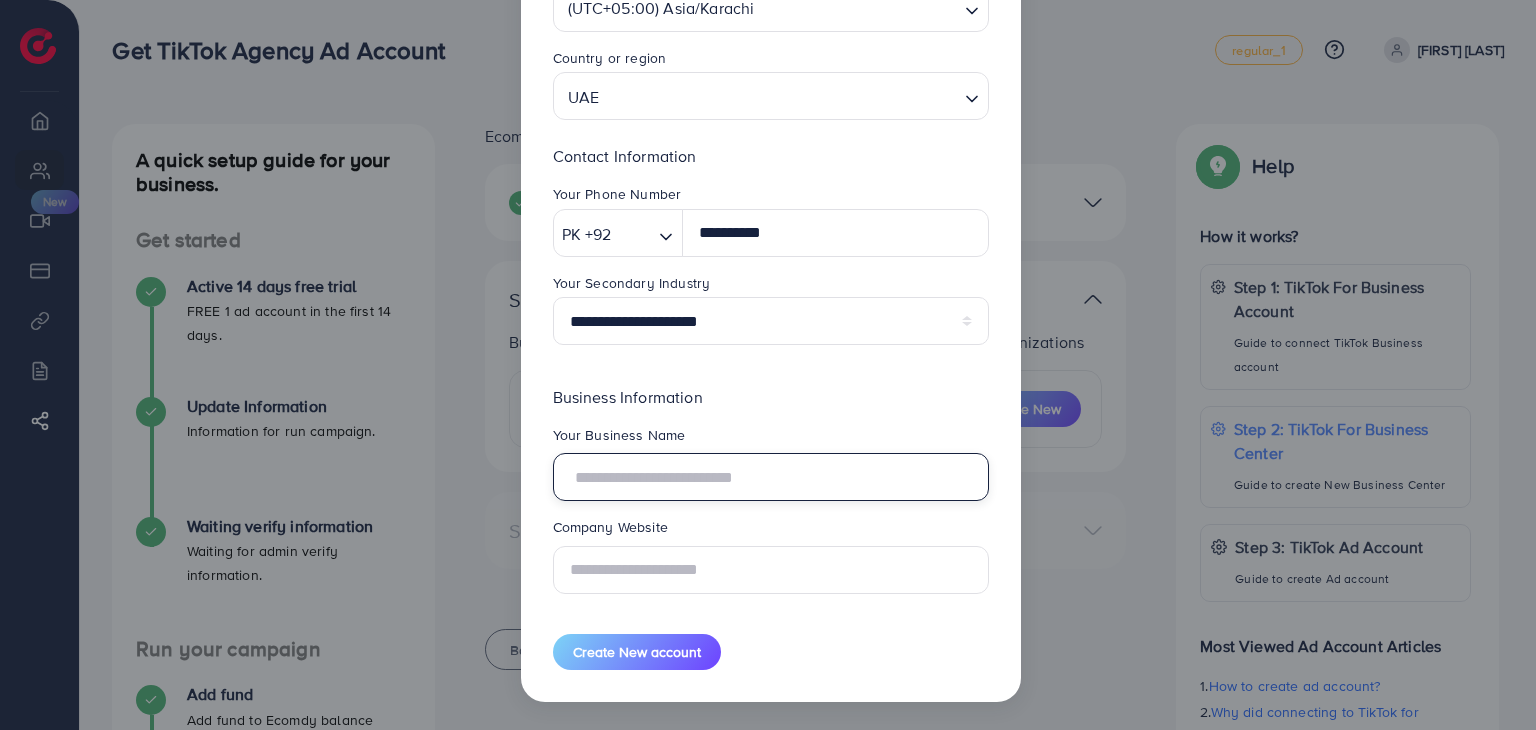click at bounding box center (771, 477) 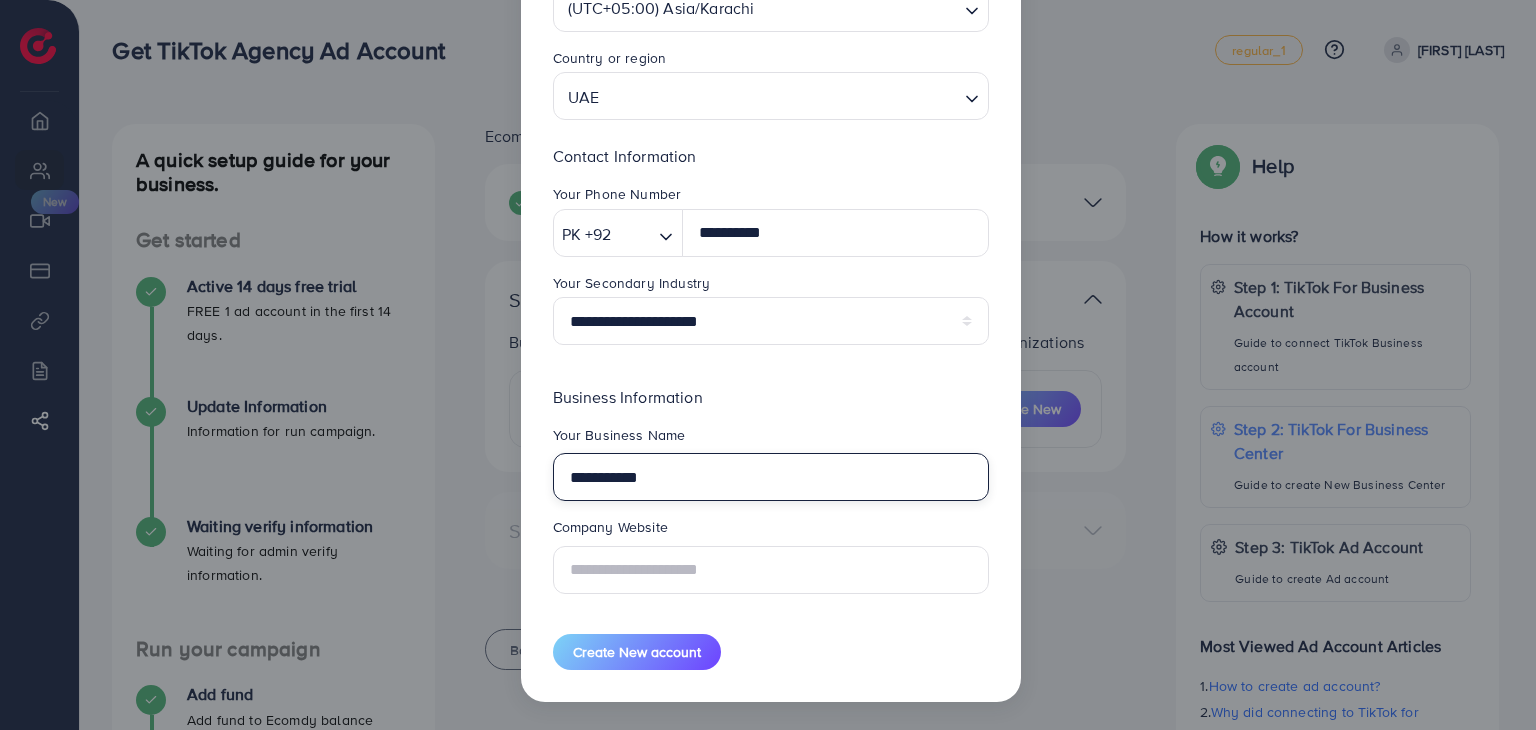 type on "**********" 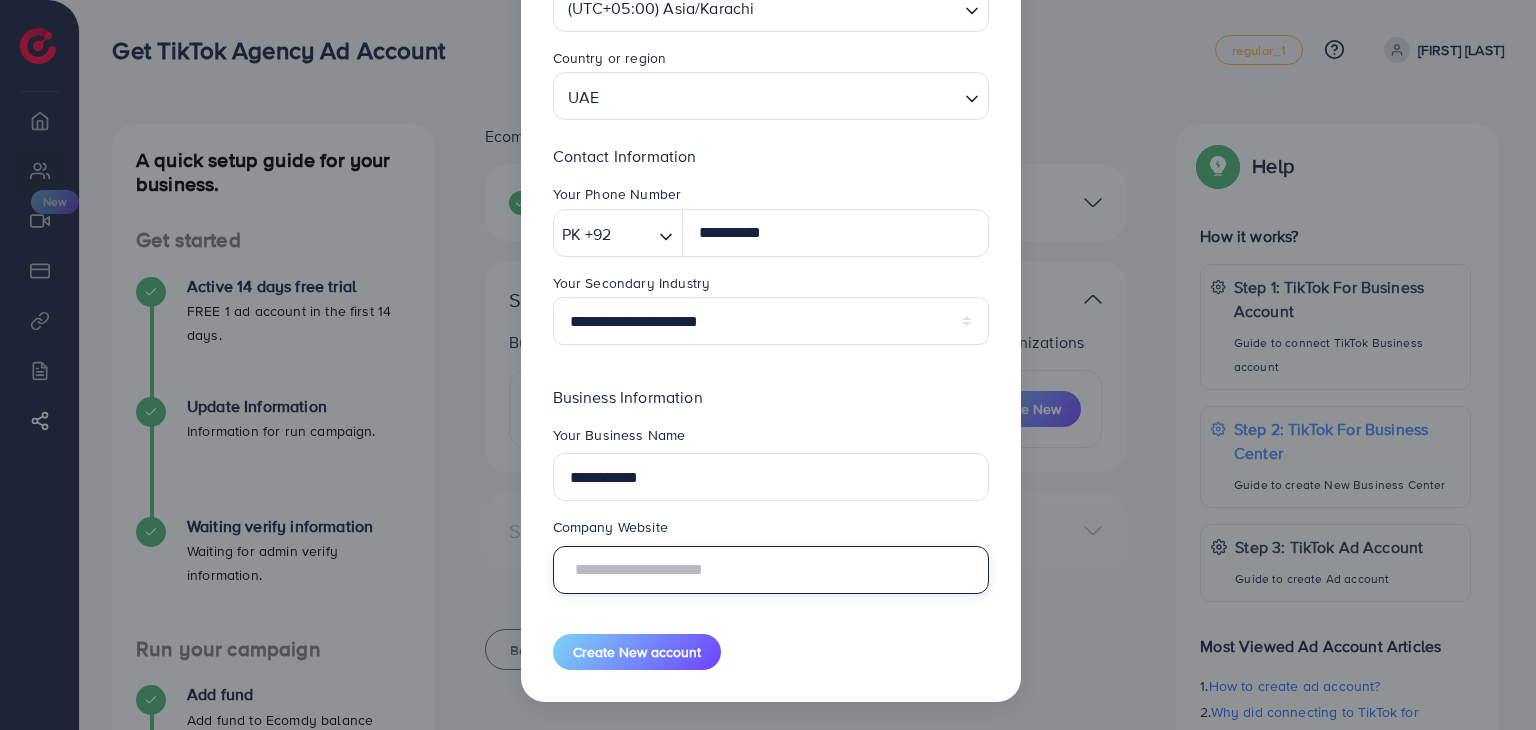 click at bounding box center (771, 570) 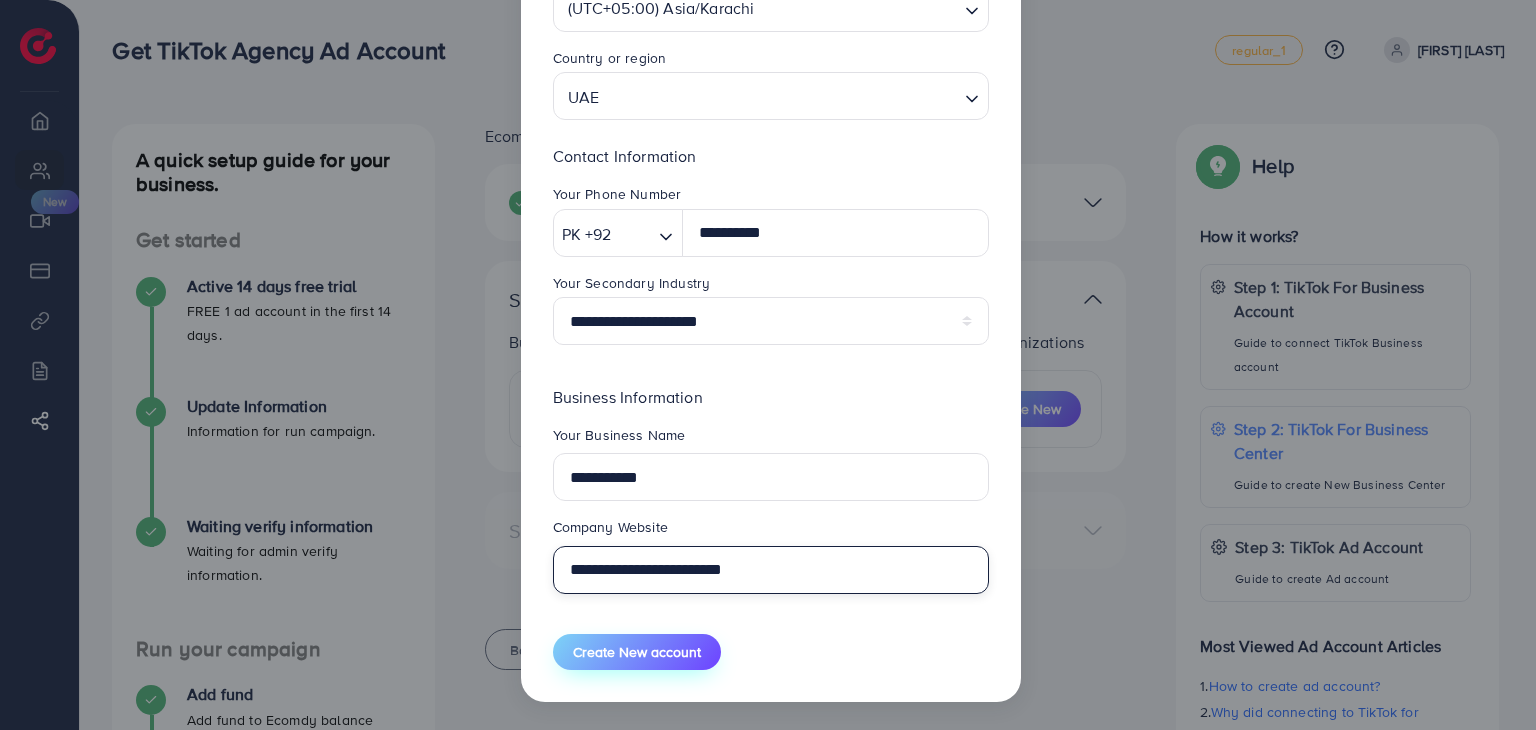 type on "**********" 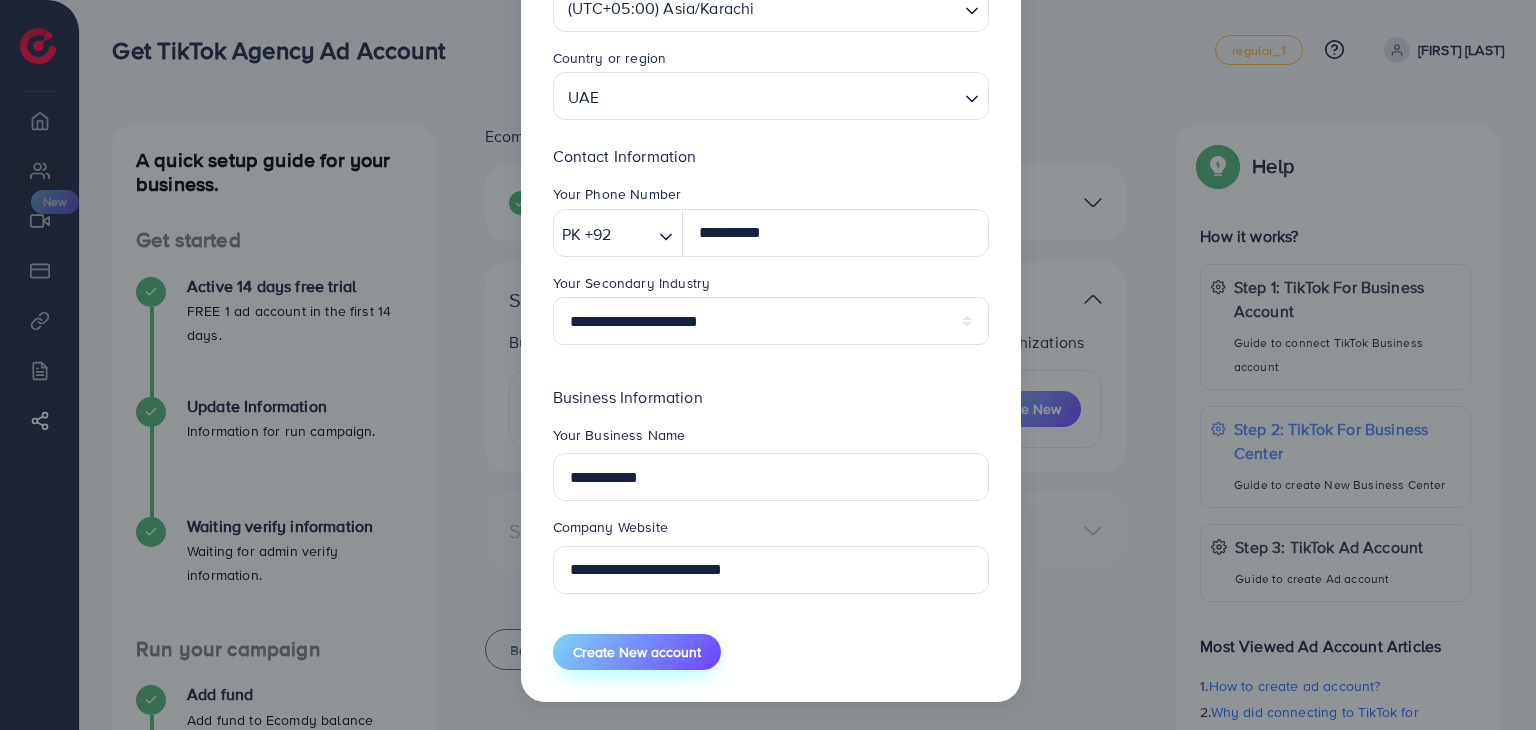 click on "Create New account" at bounding box center [637, 652] 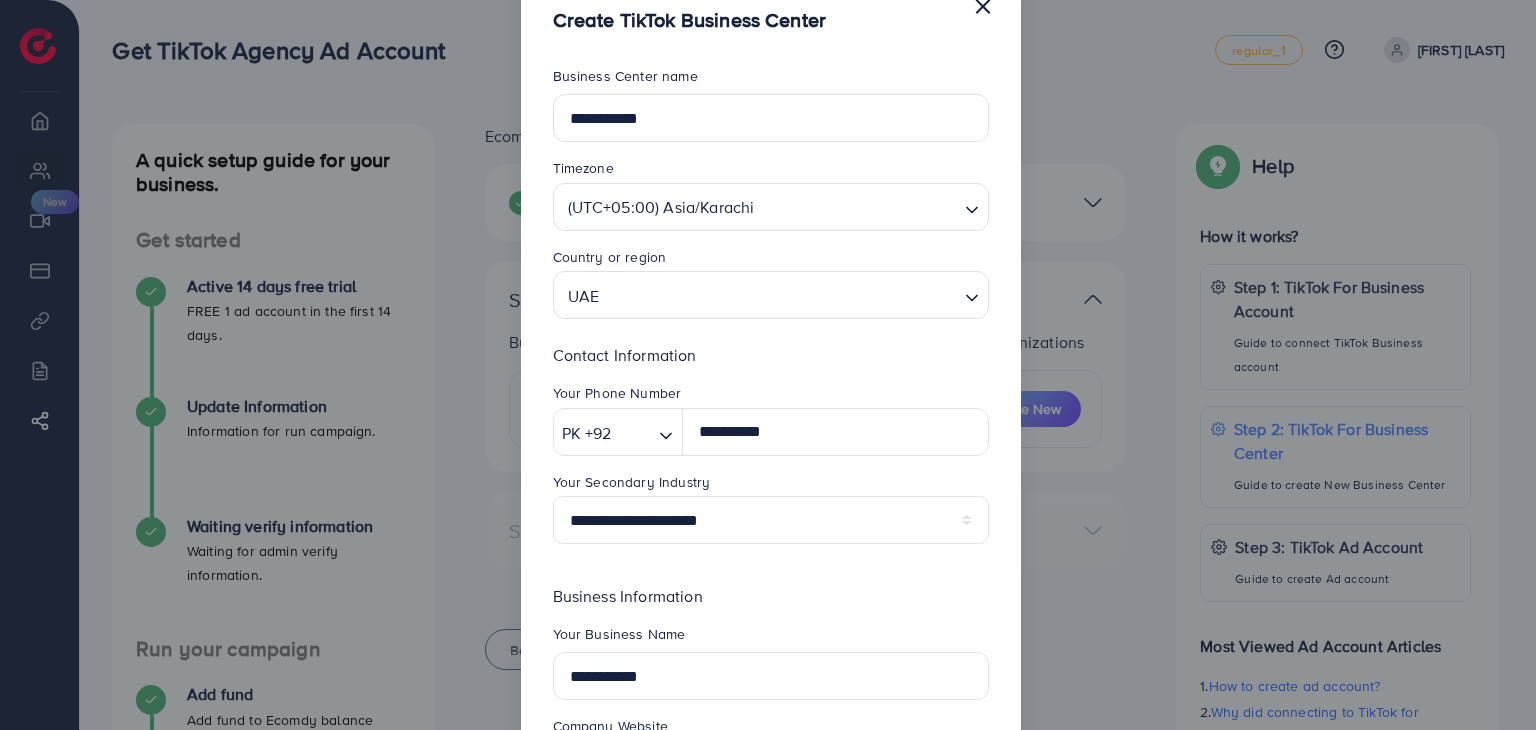 scroll, scrollTop: 133, scrollLeft: 0, axis: vertical 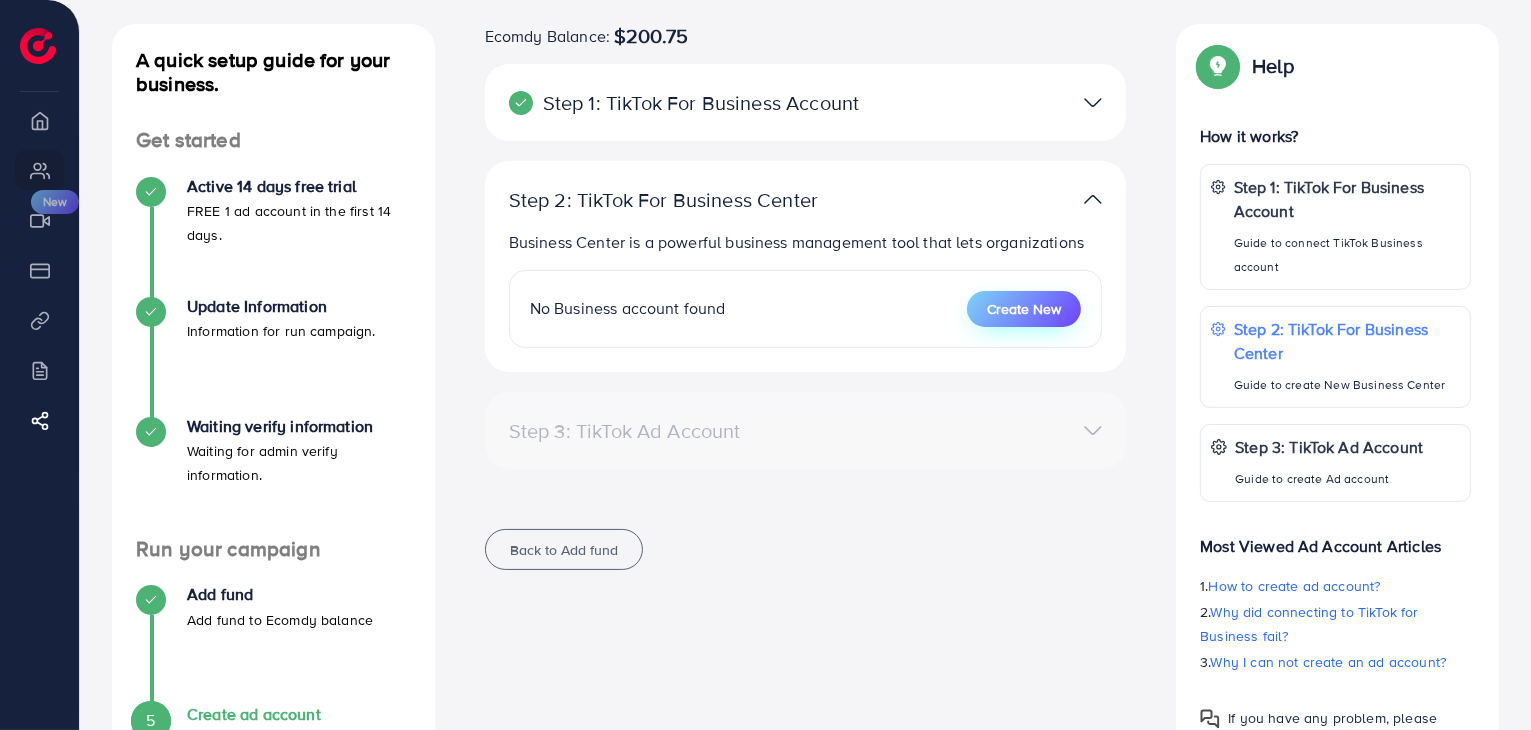 click on "Create New" at bounding box center (1024, 309) 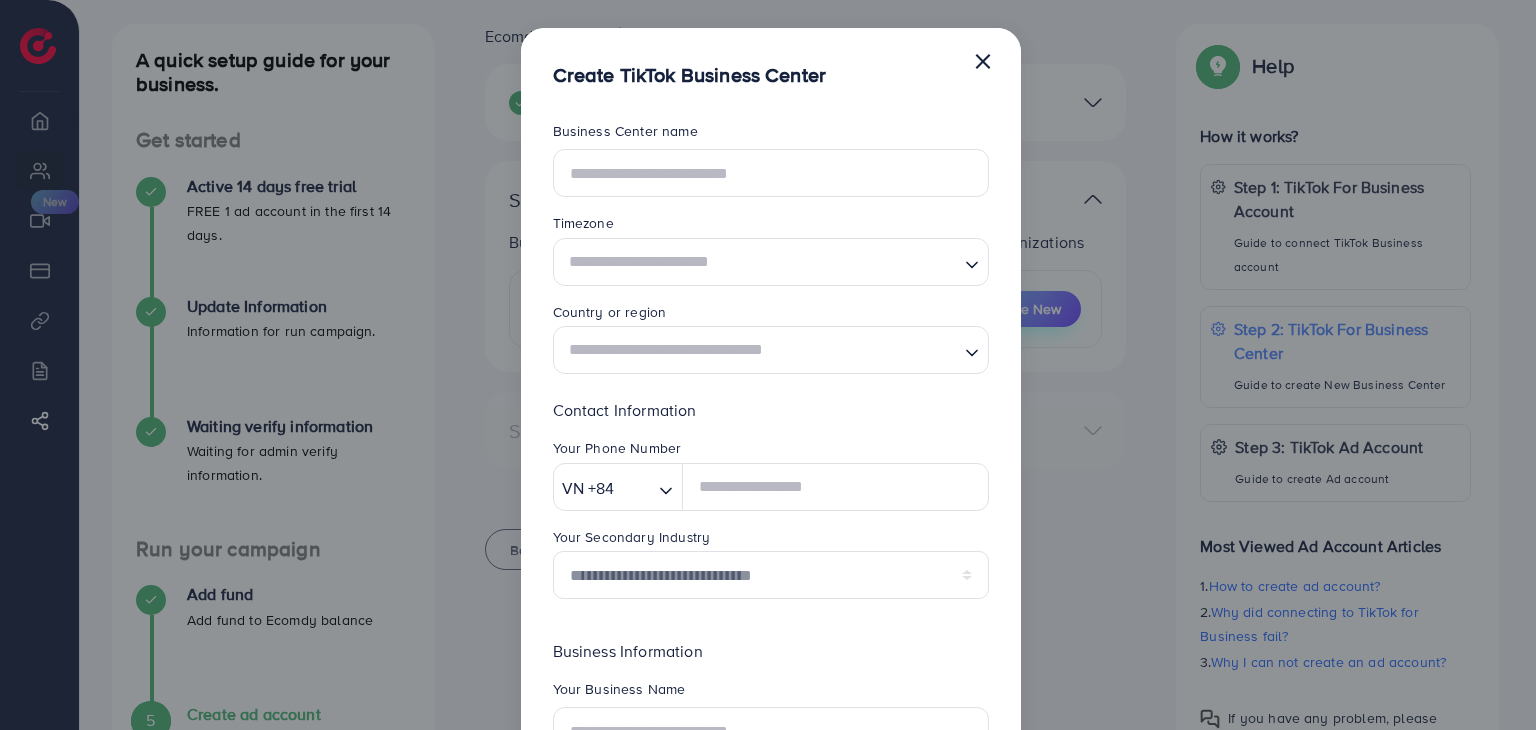 scroll, scrollTop: 0, scrollLeft: 0, axis: both 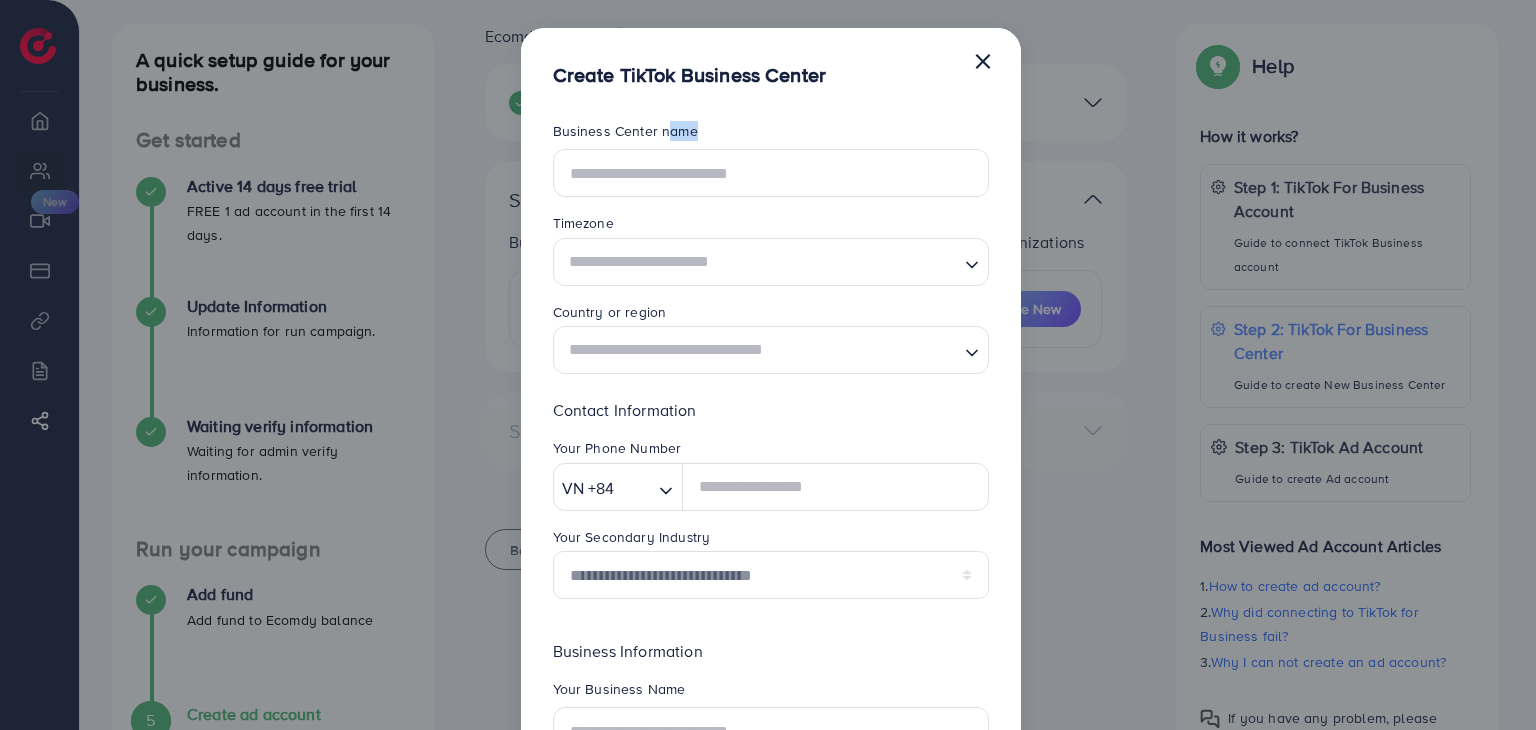 drag, startPoint x: 667, startPoint y: 146, endPoint x: 665, endPoint y: 162, distance: 16.124516 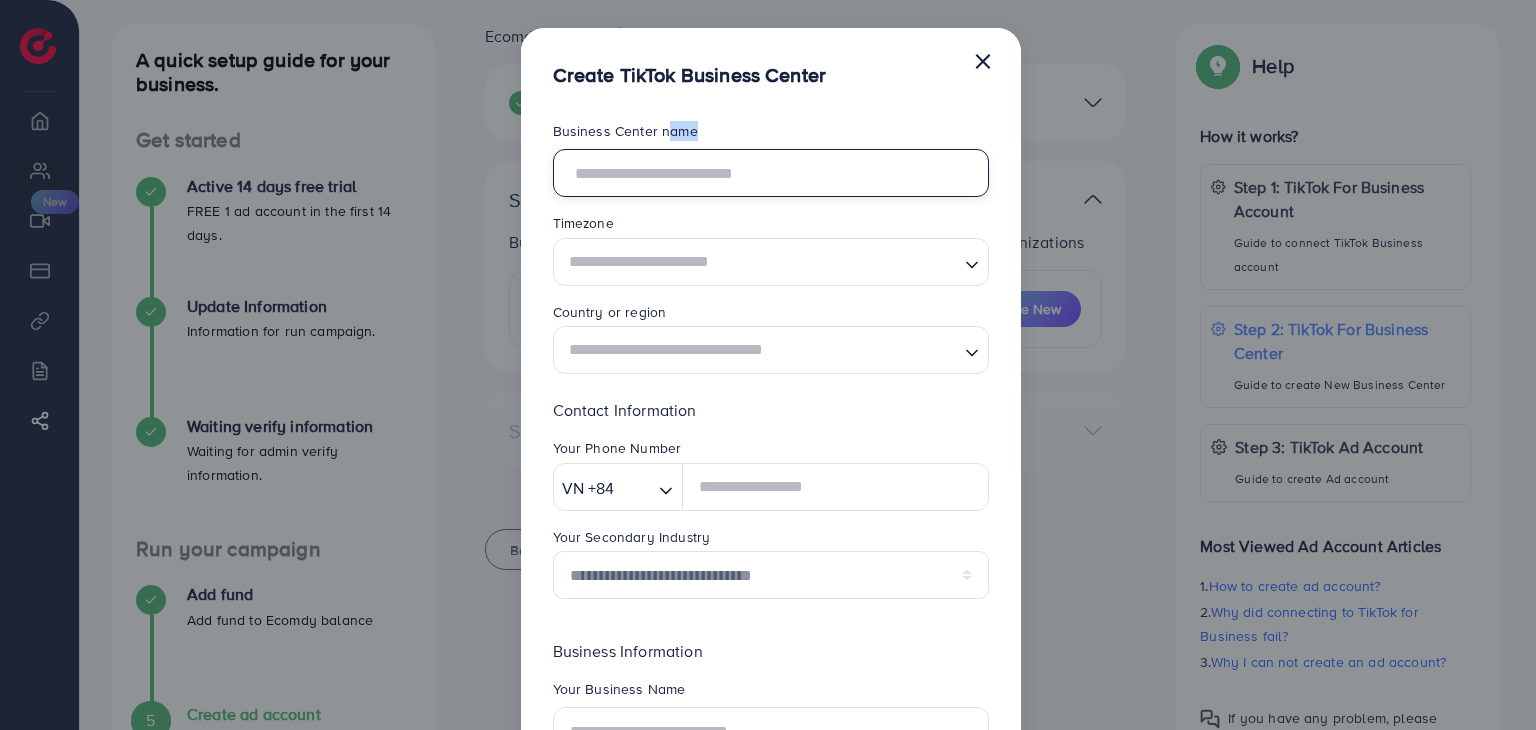click at bounding box center (771, 173) 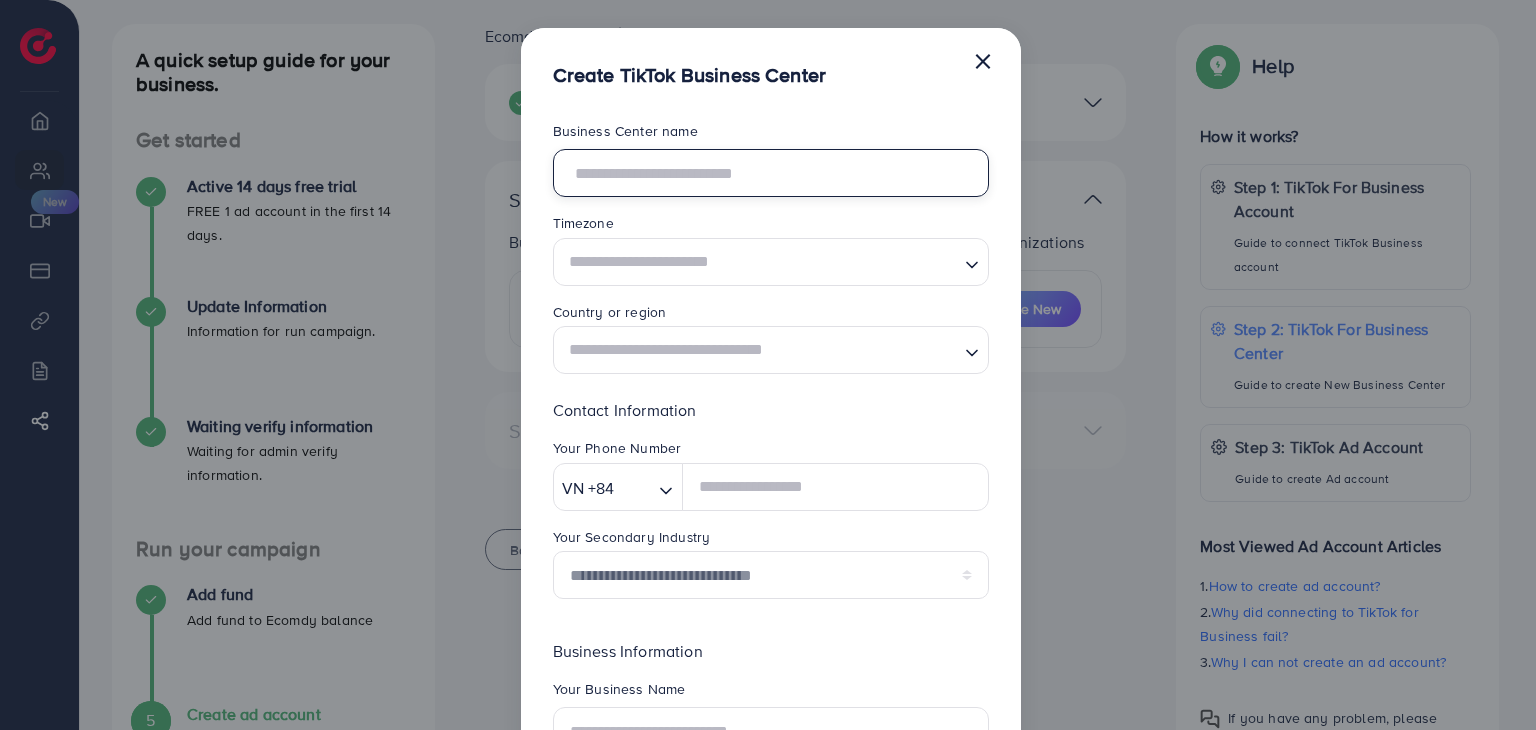 paste on "**********" 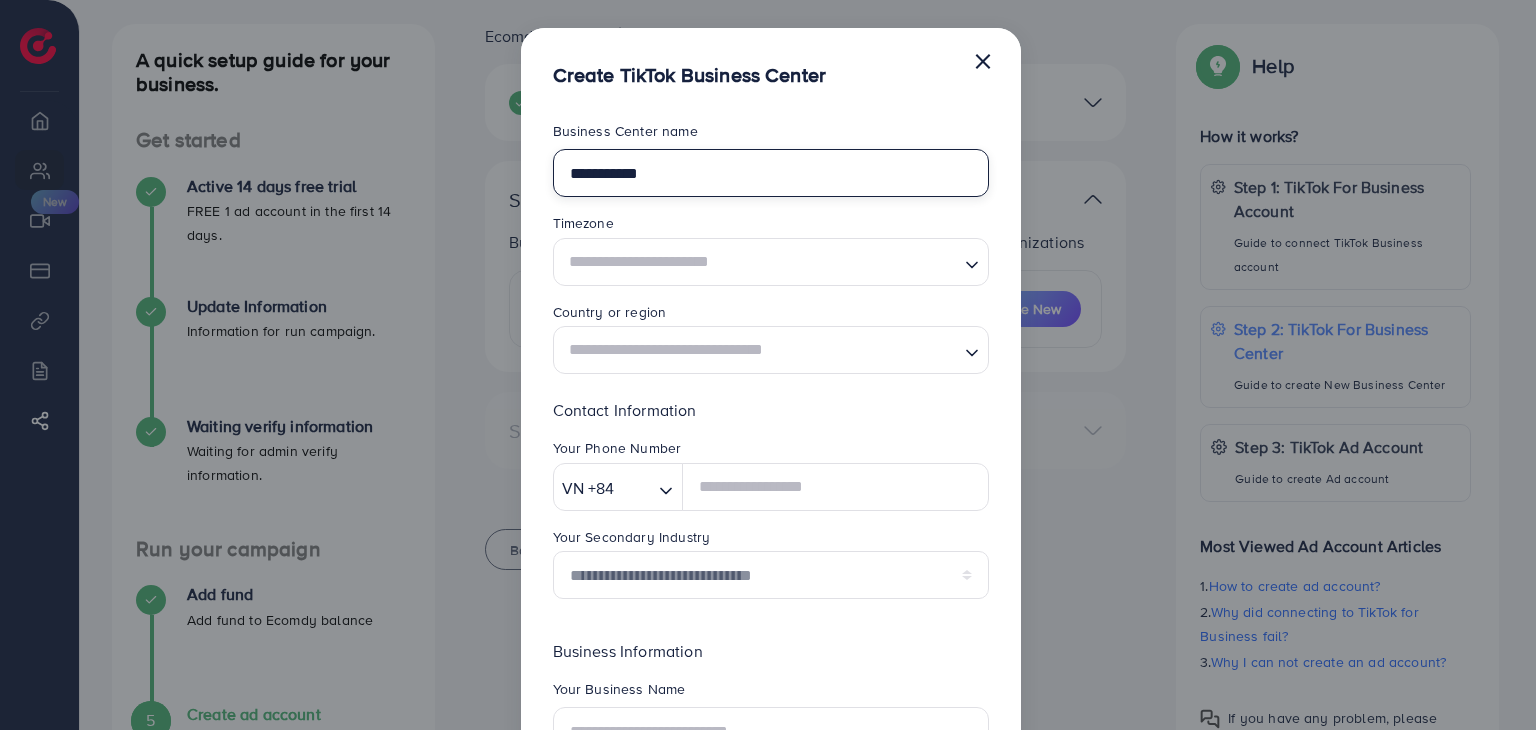 click on "**********" at bounding box center (771, 173) 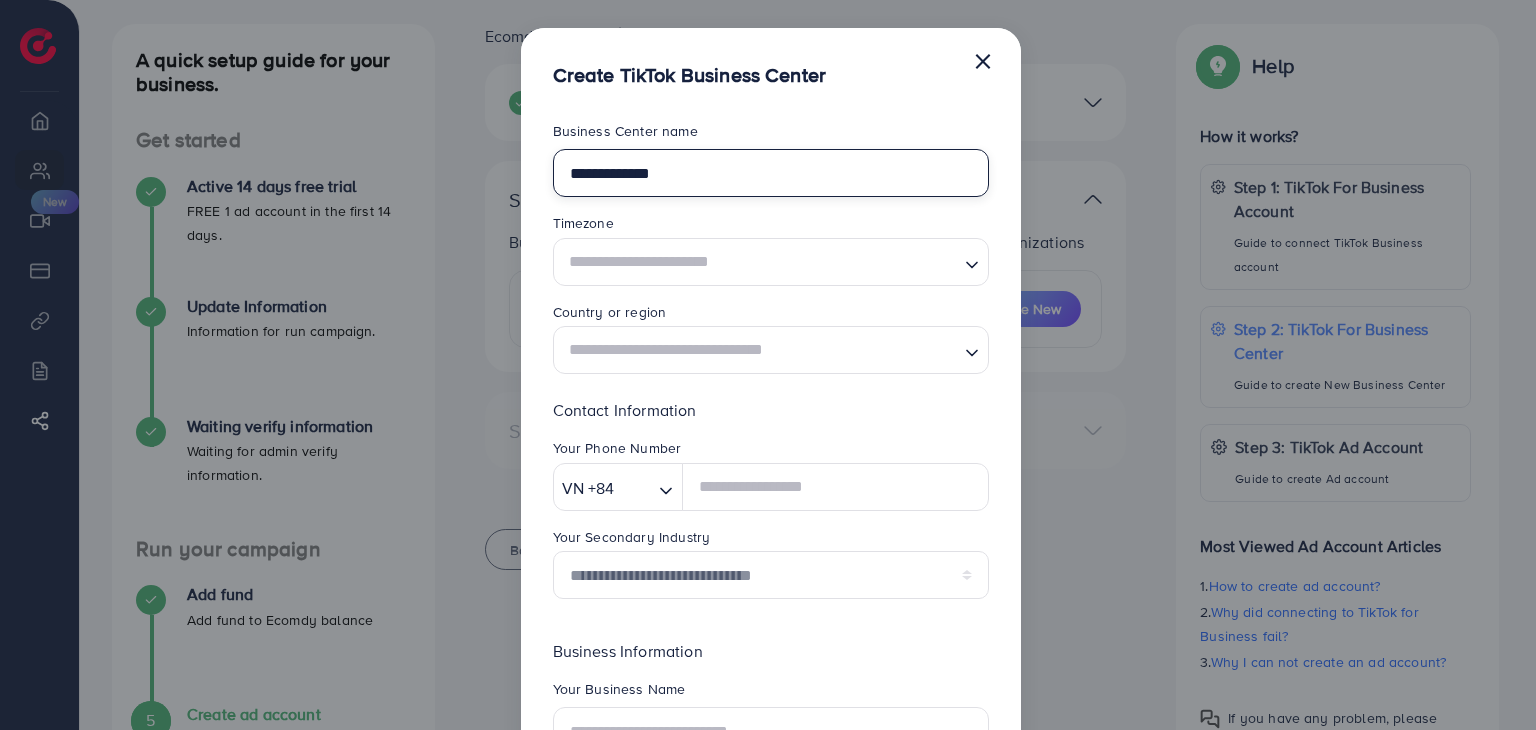 click on "**********" at bounding box center [771, 173] 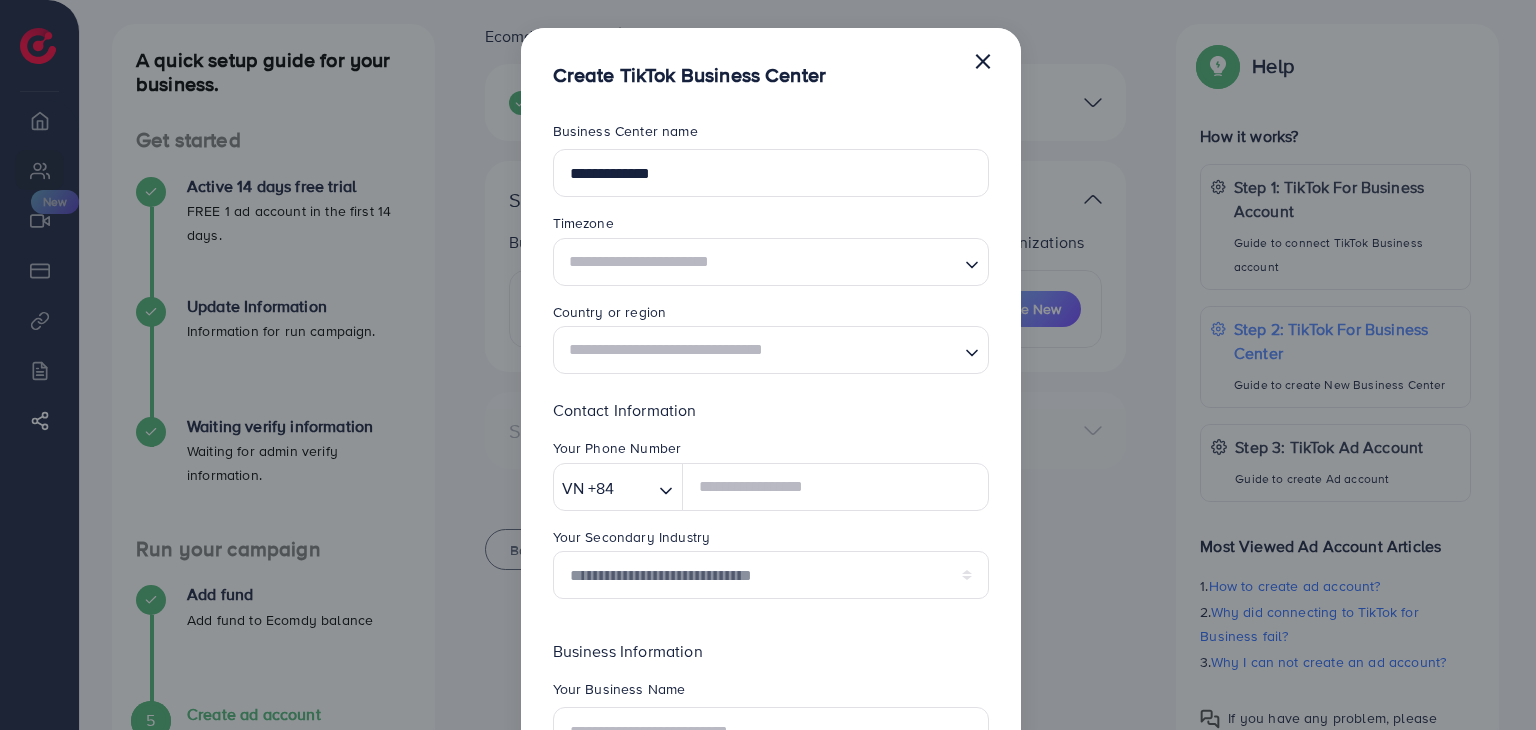 click at bounding box center (759, 261) 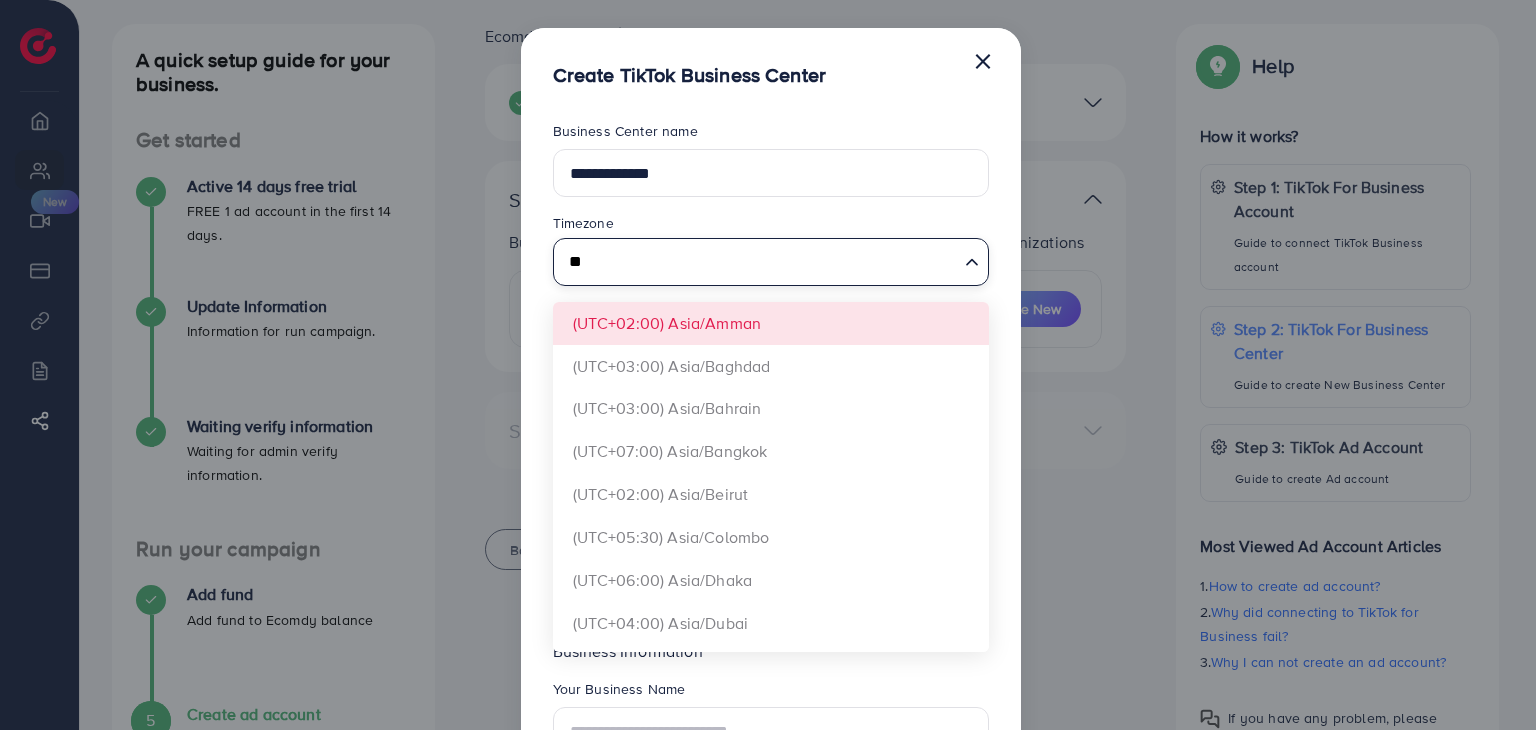 type on "*" 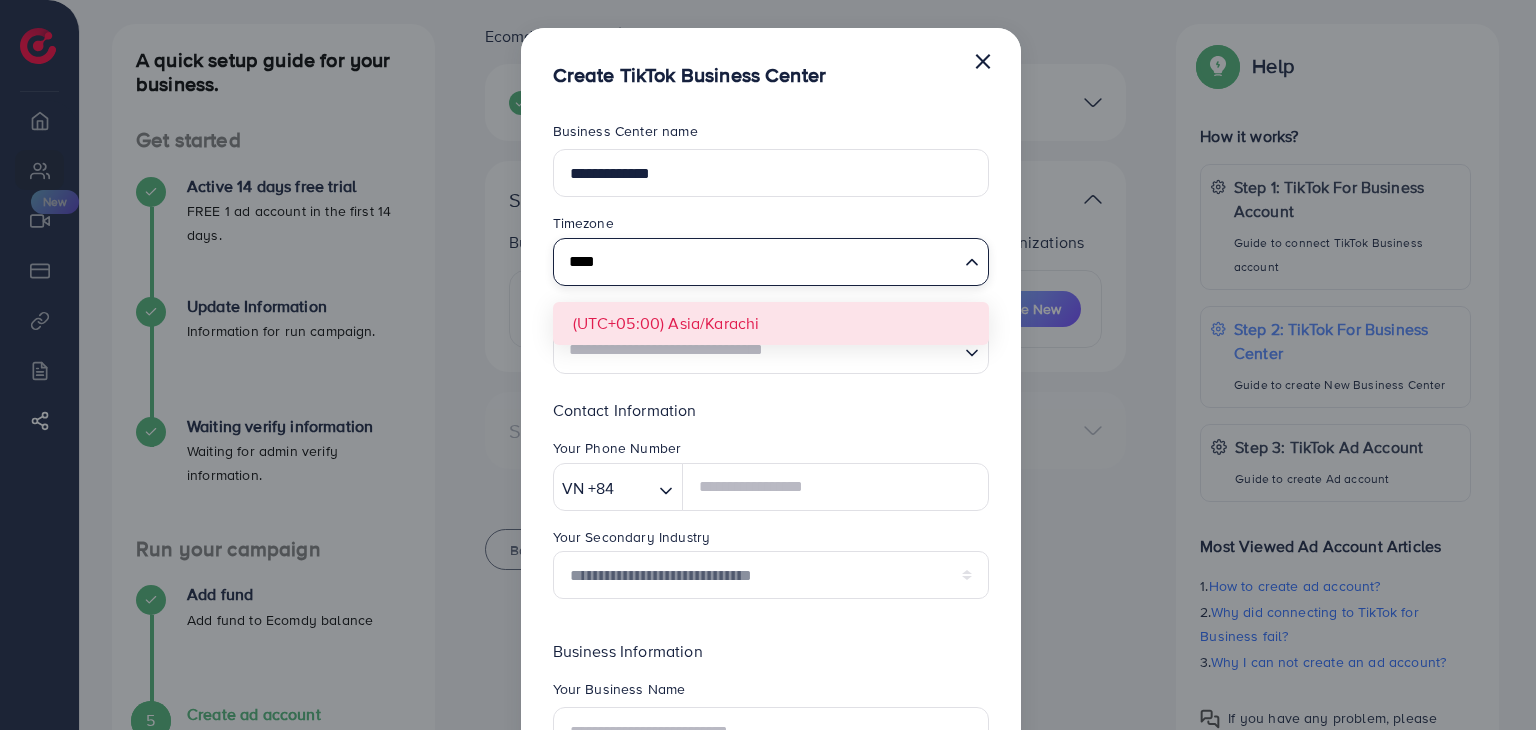 type on "****" 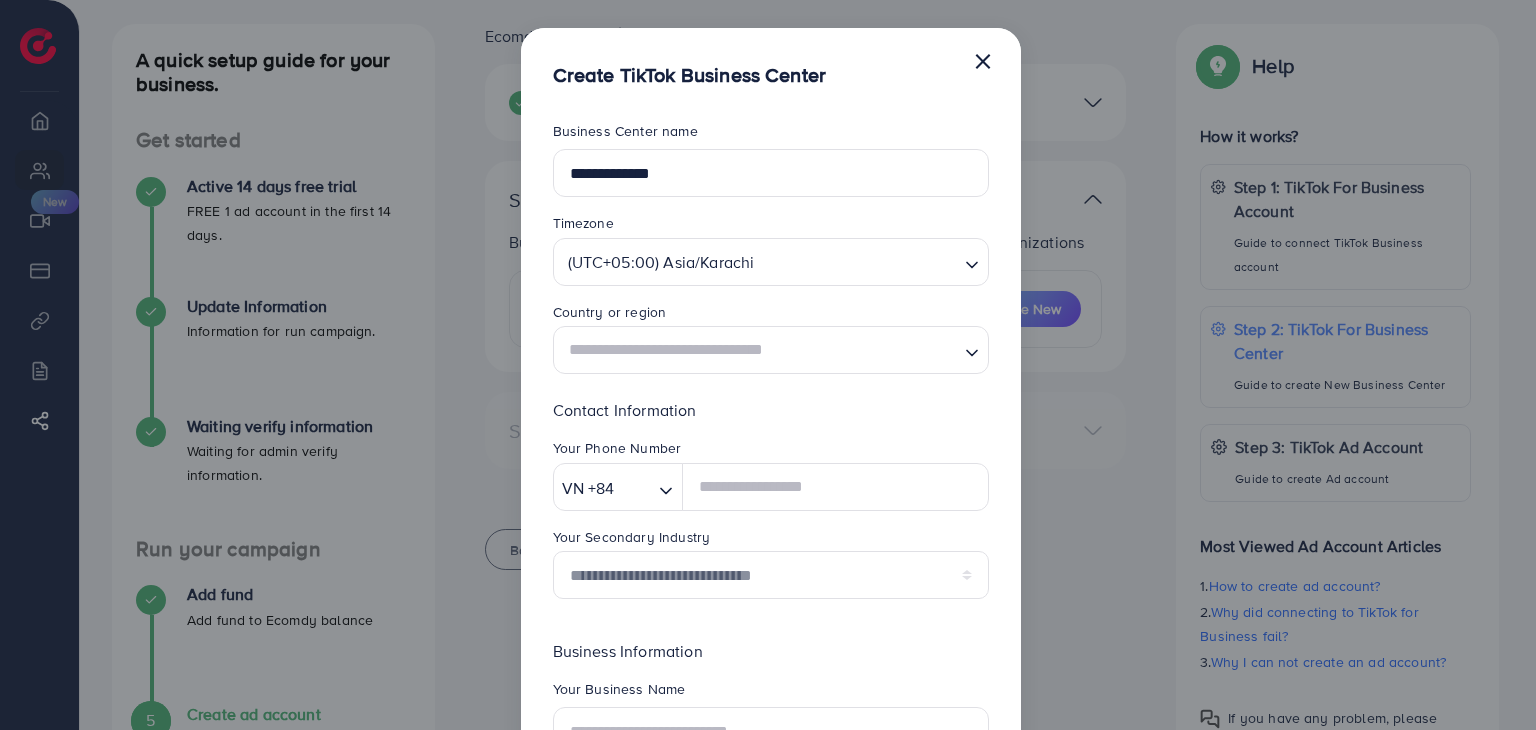 click at bounding box center [759, 350] 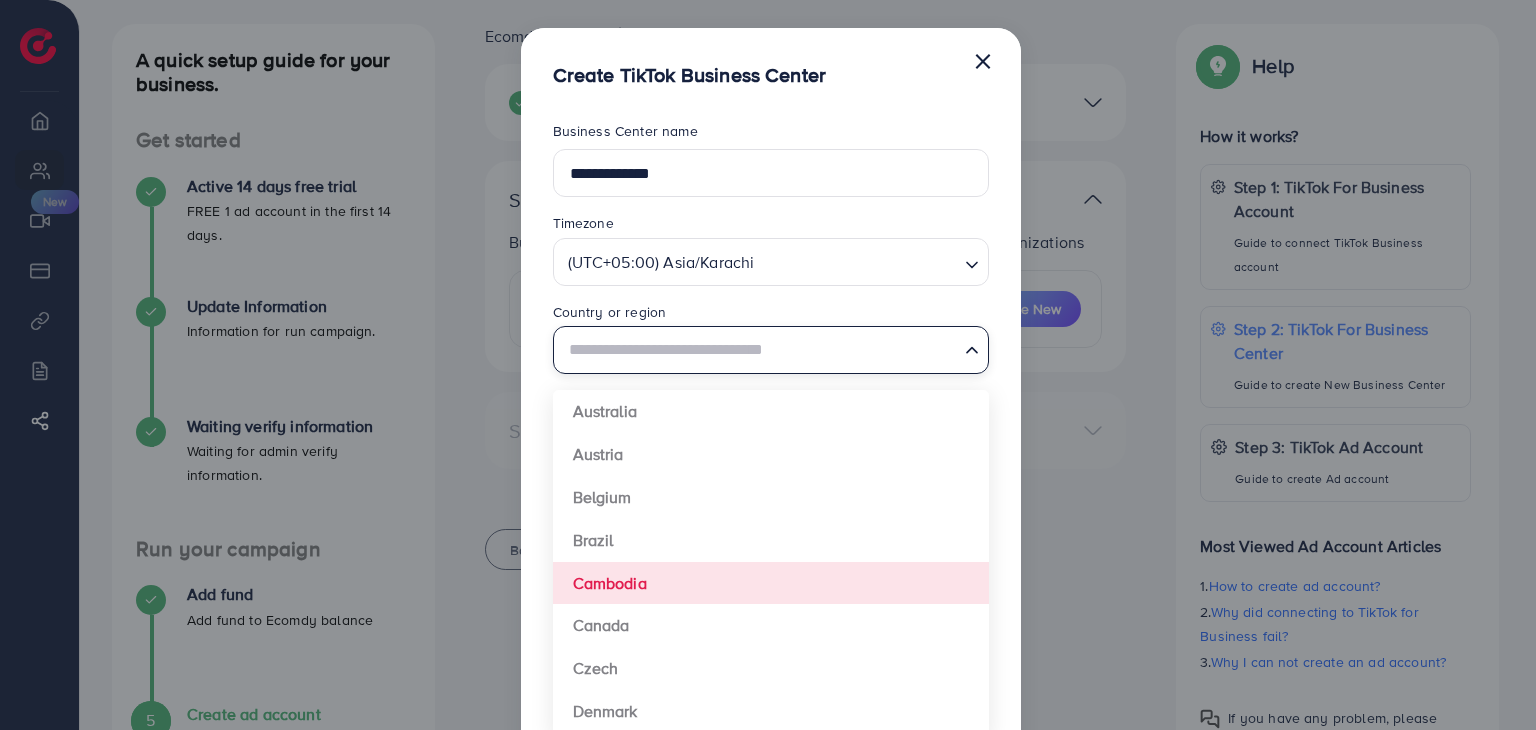scroll, scrollTop: 1492, scrollLeft: 0, axis: vertical 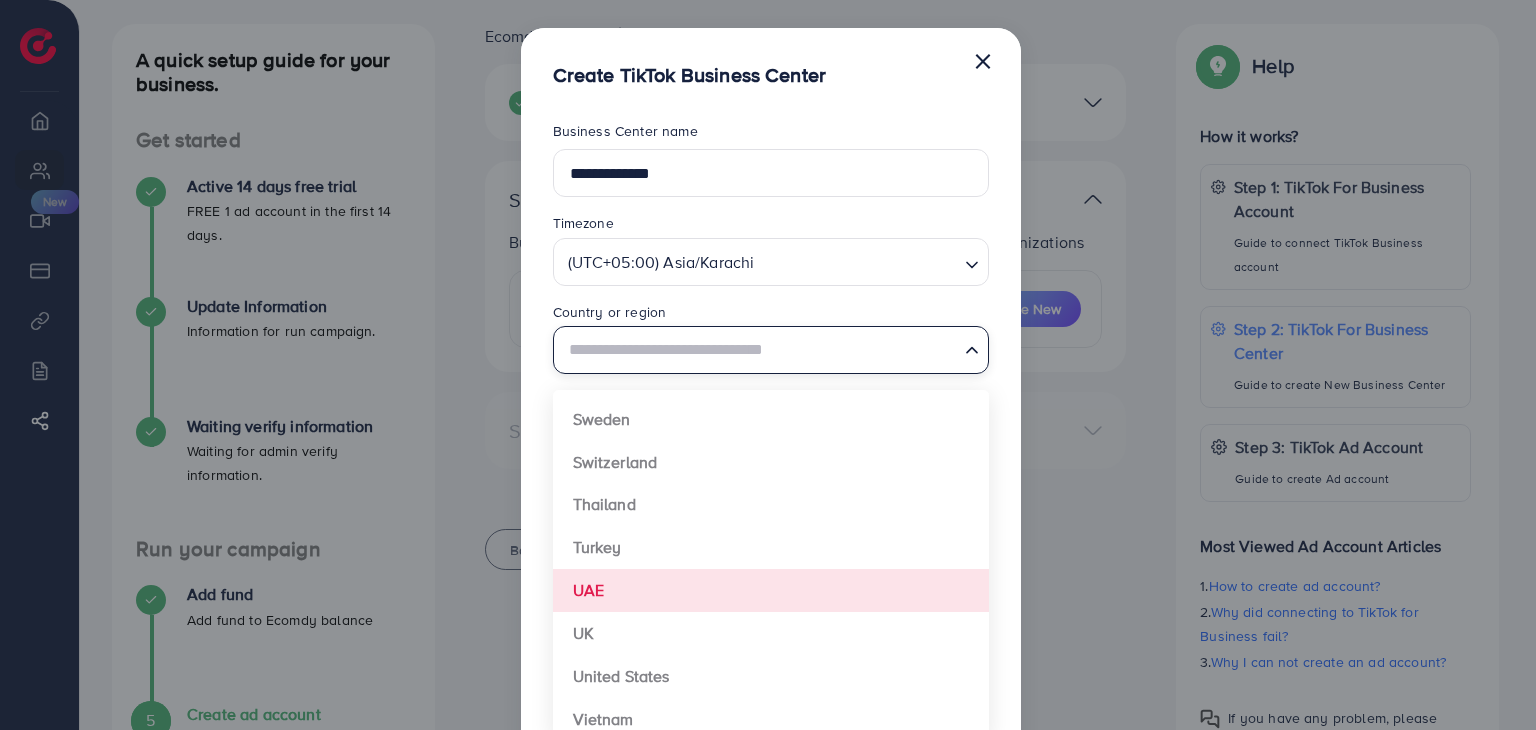 click on "**********" at bounding box center (771, 522) 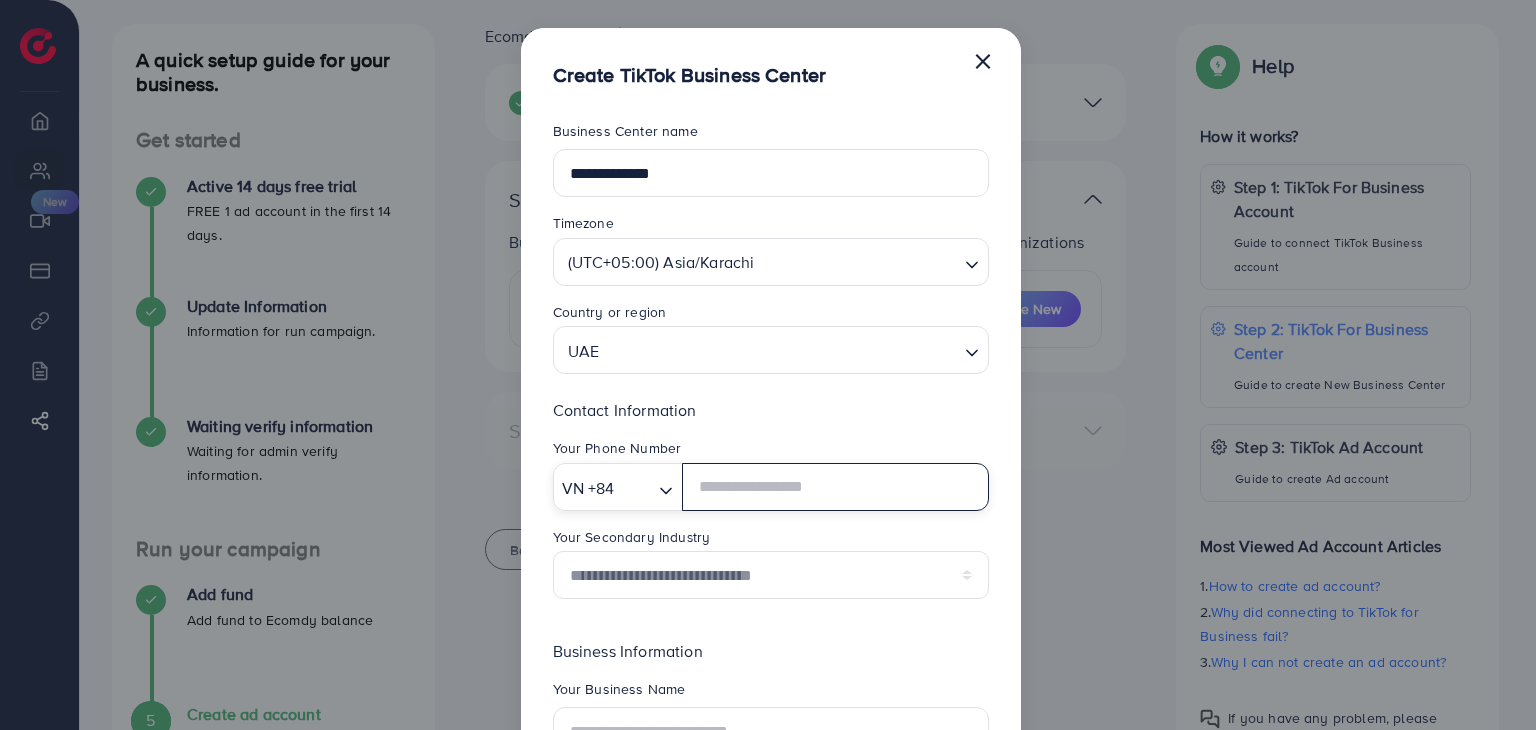 click at bounding box center [666, 489] 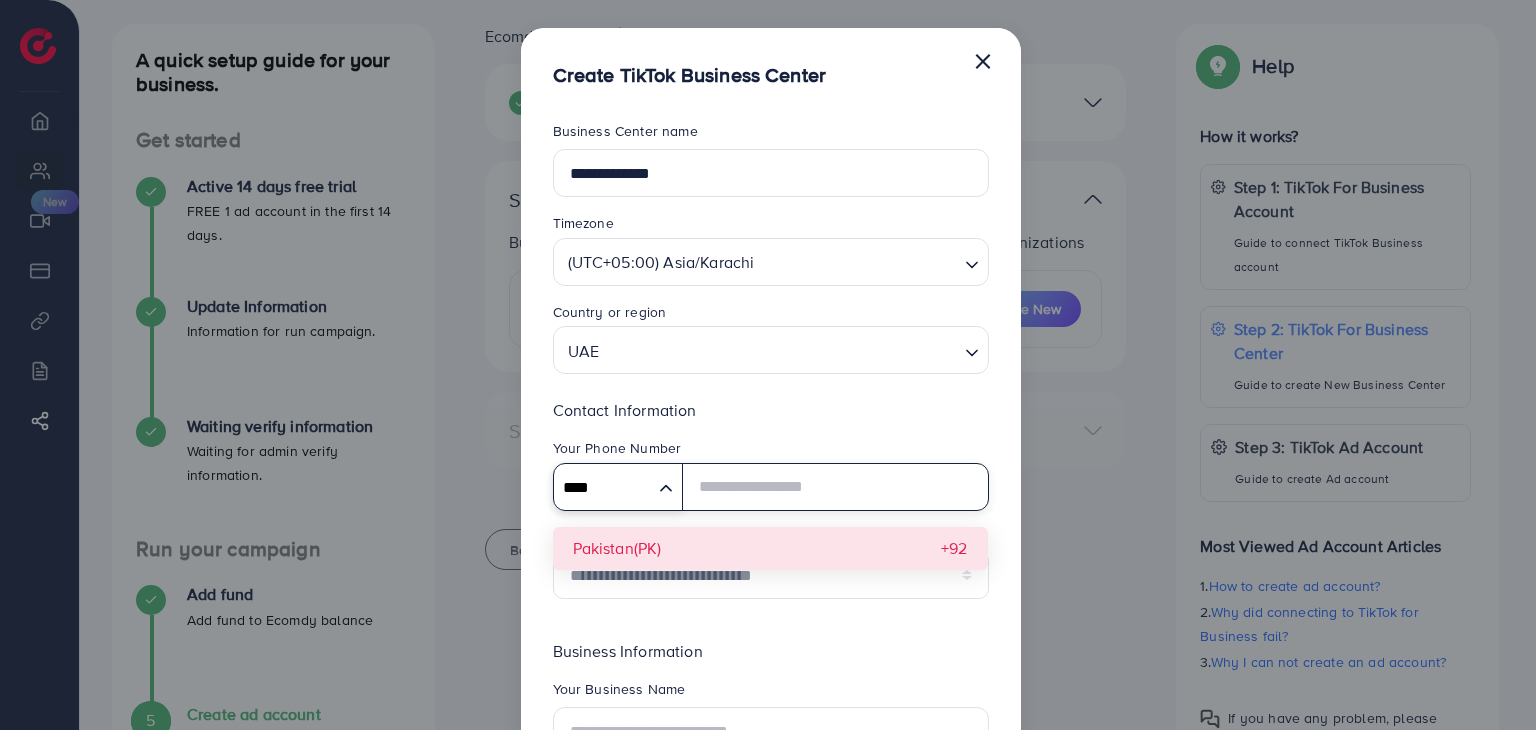 type on "****" 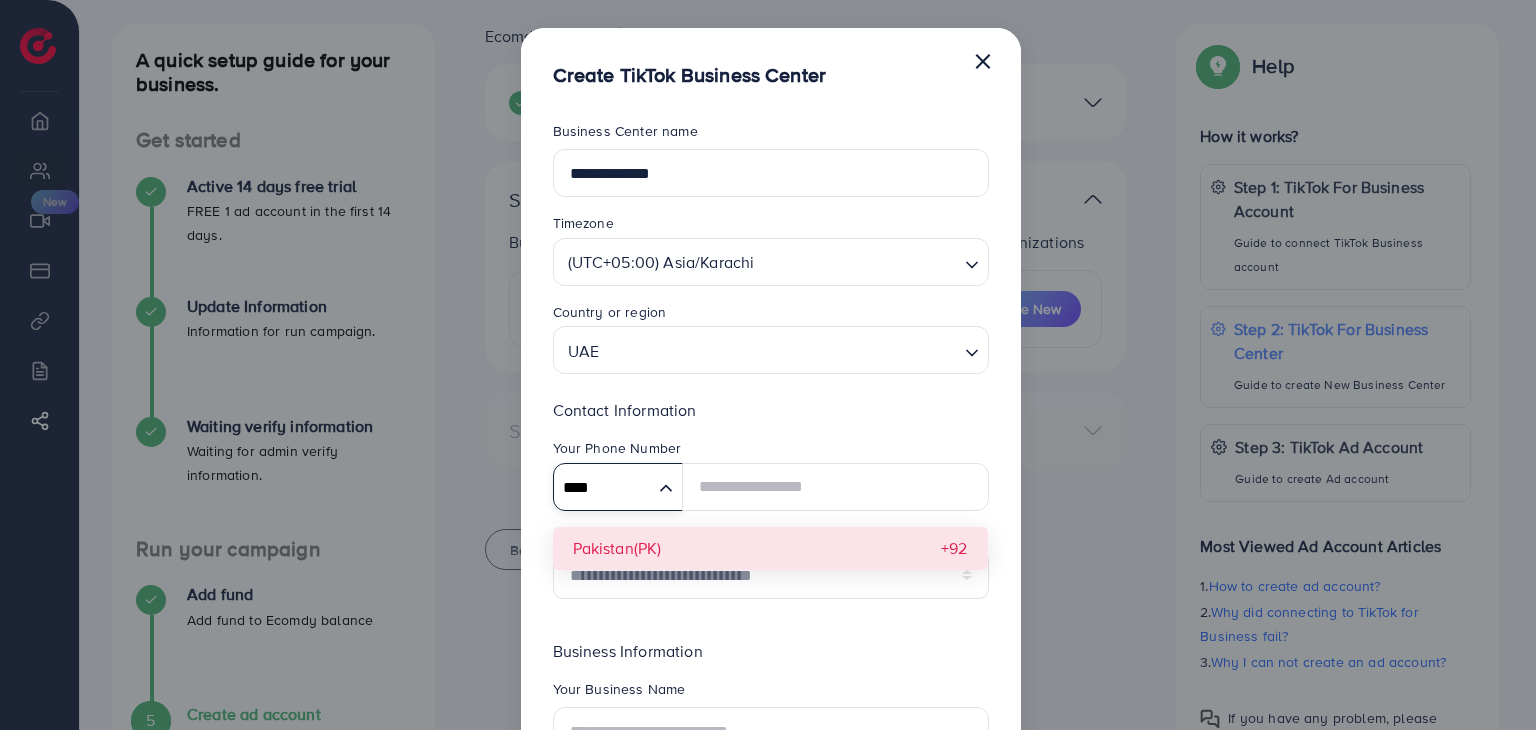 click on "**********" at bounding box center (771, 506) 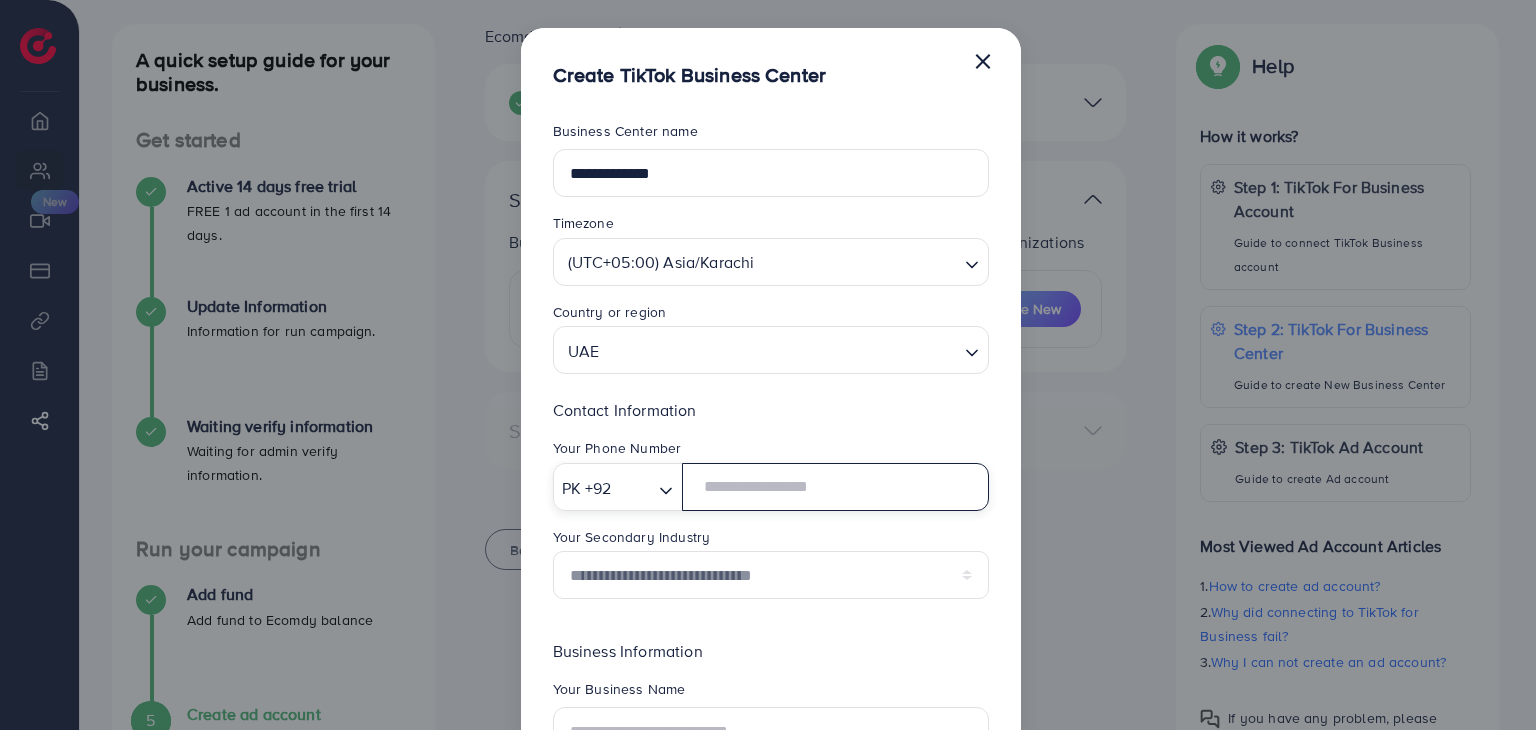 click at bounding box center (835, 487) 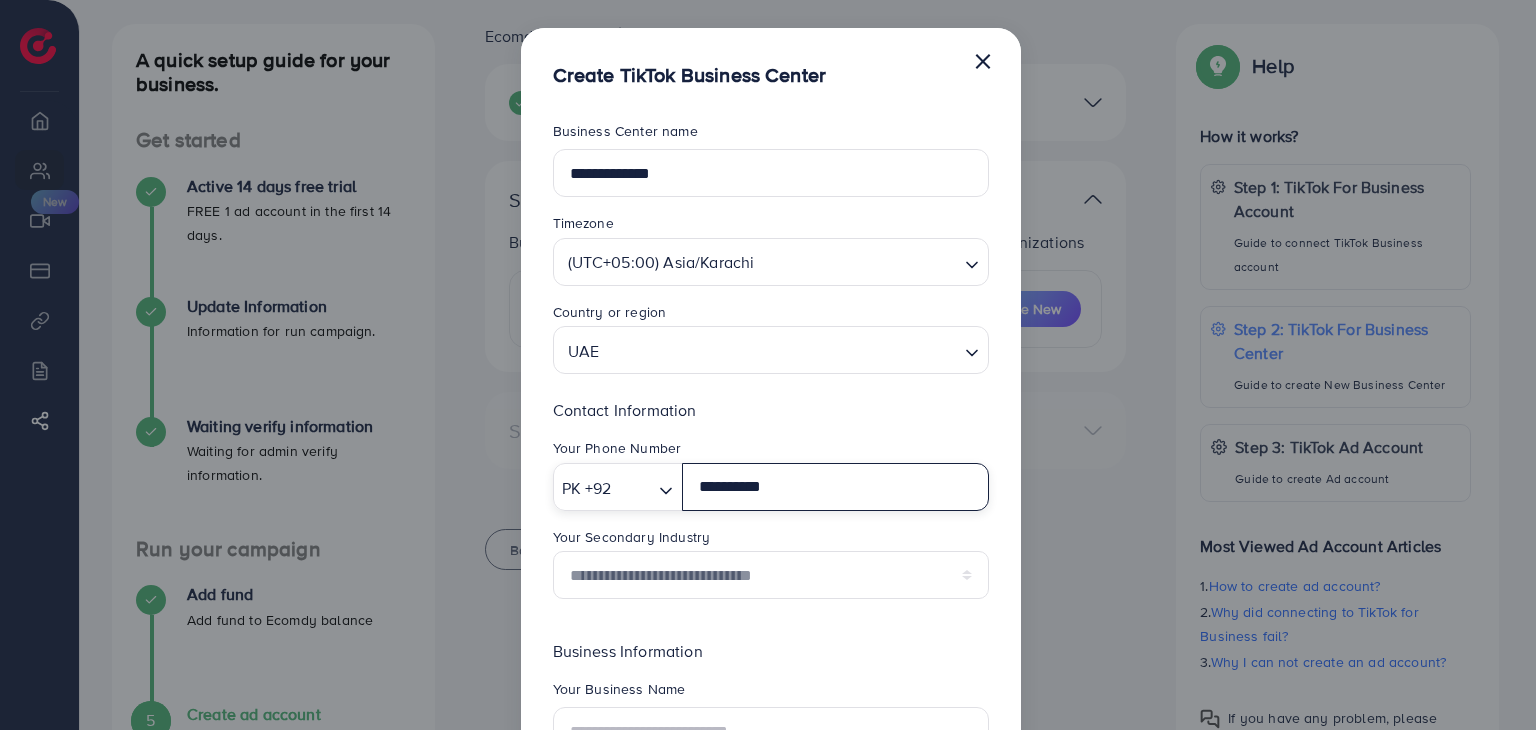 type on "**********" 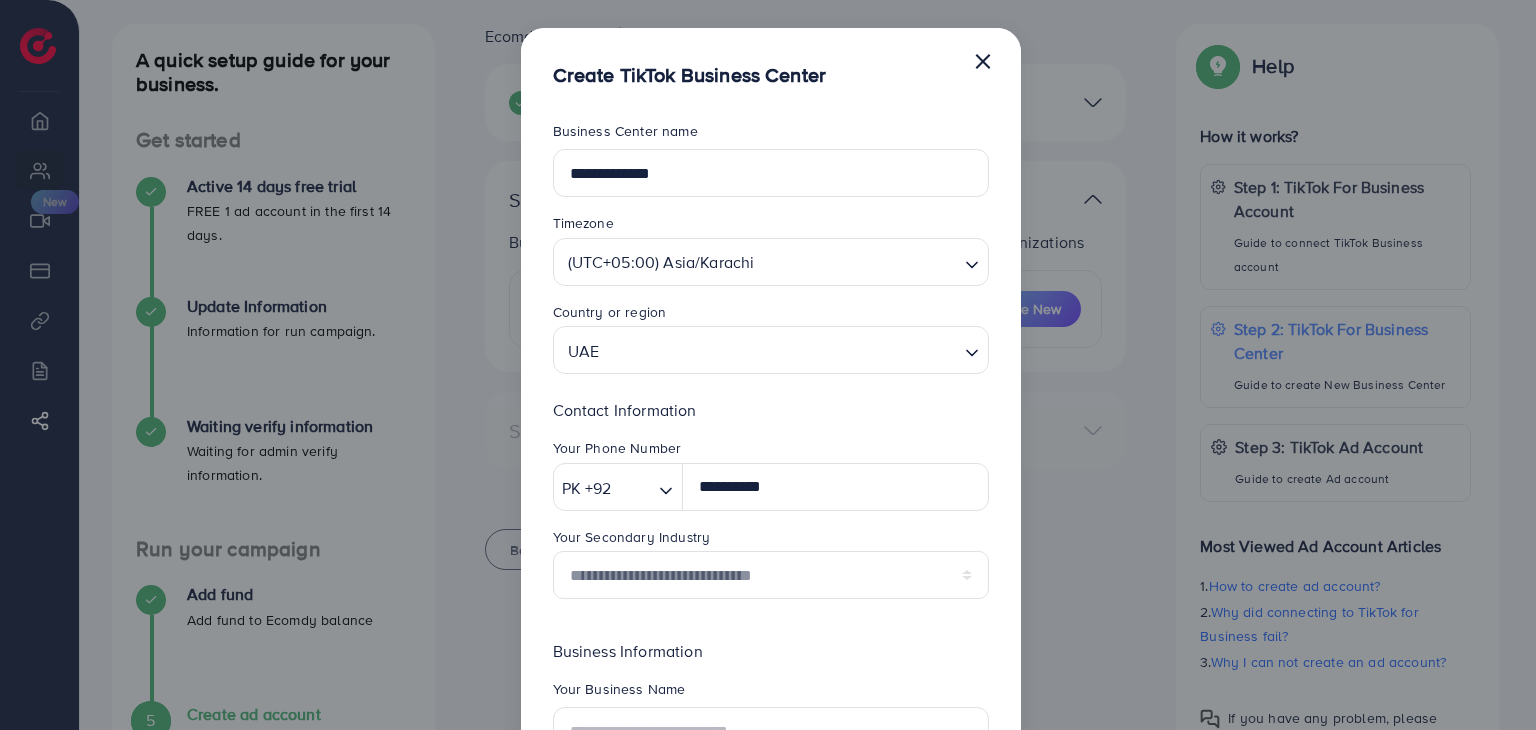 click on "**********" at bounding box center [771, 522] 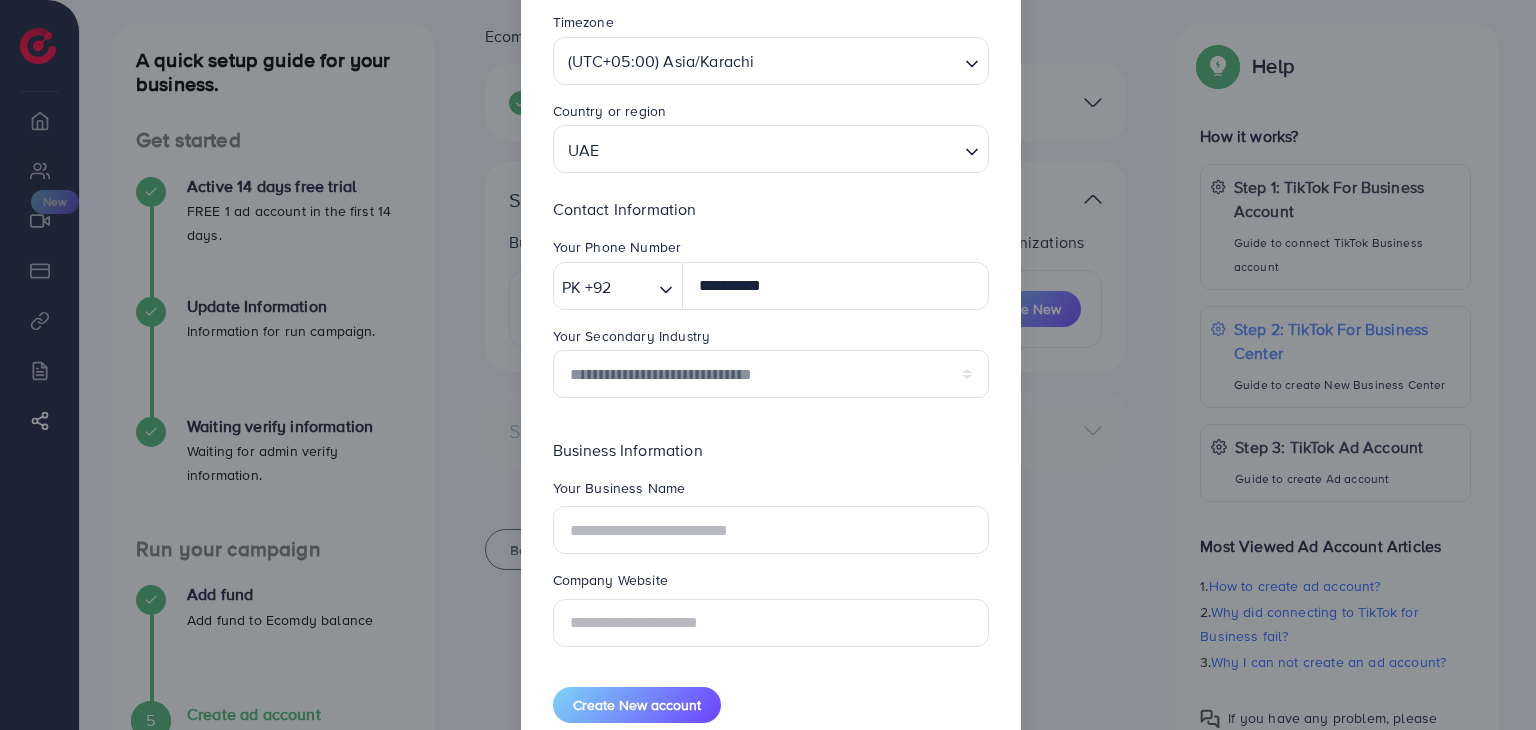 scroll, scrollTop: 254, scrollLeft: 0, axis: vertical 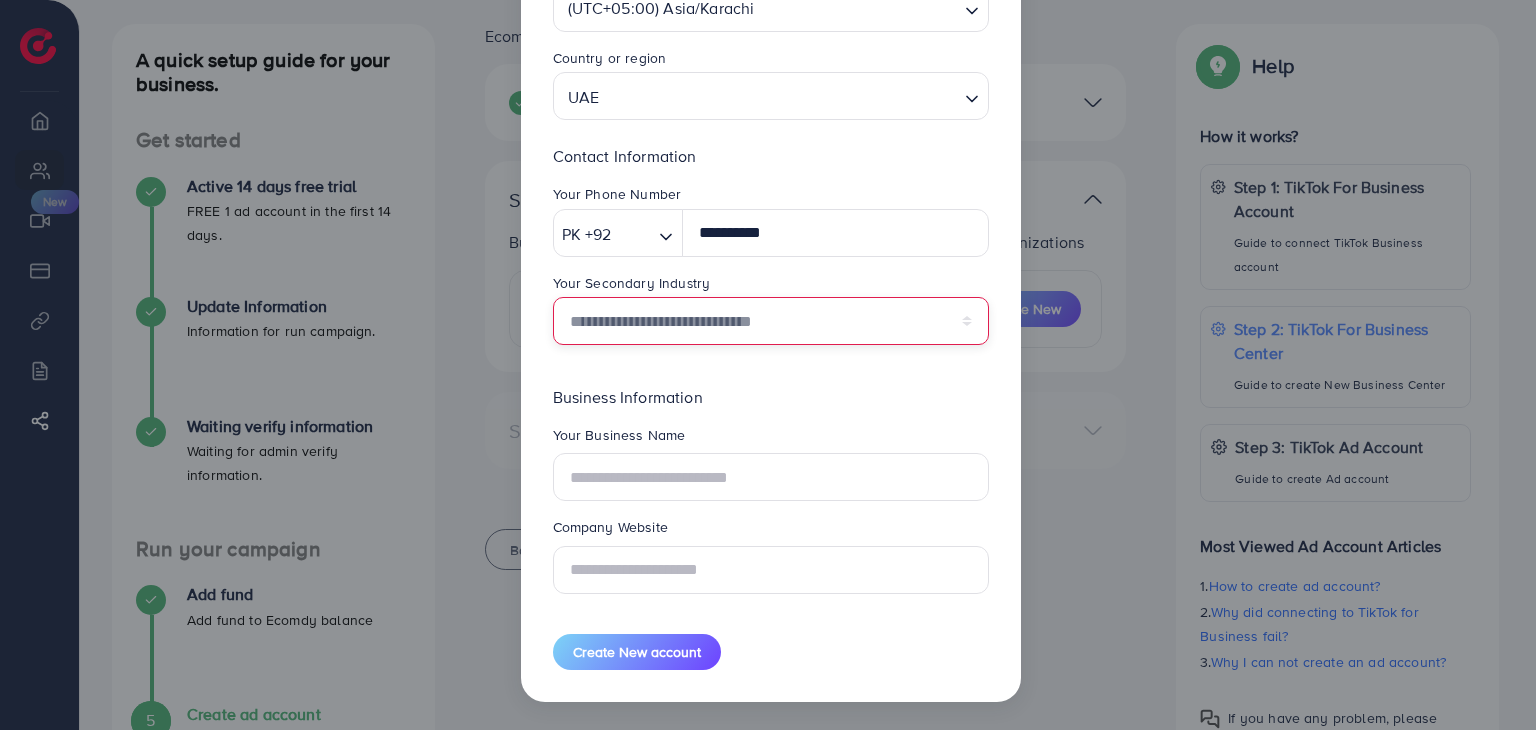 click on "**********" at bounding box center [771, 321] 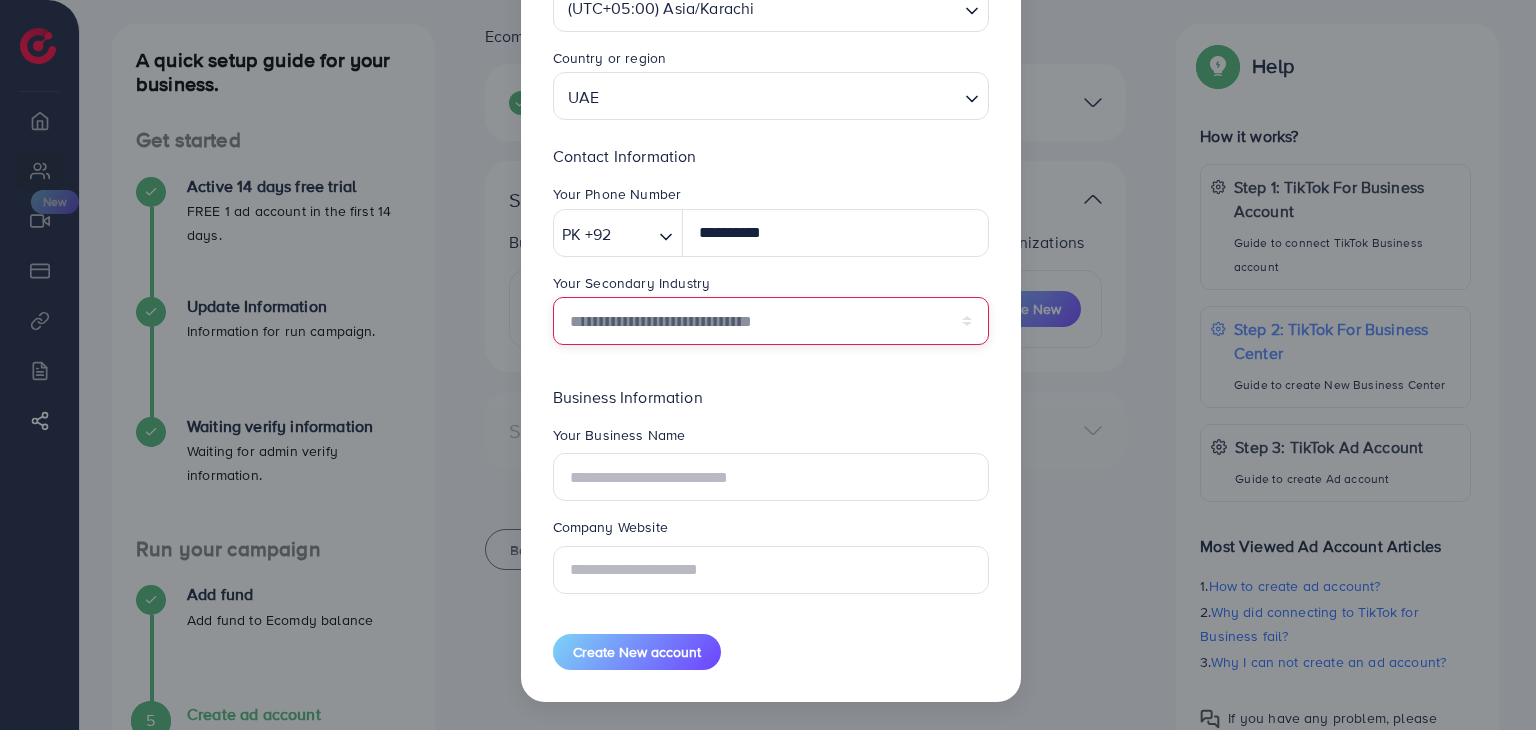 select on "******" 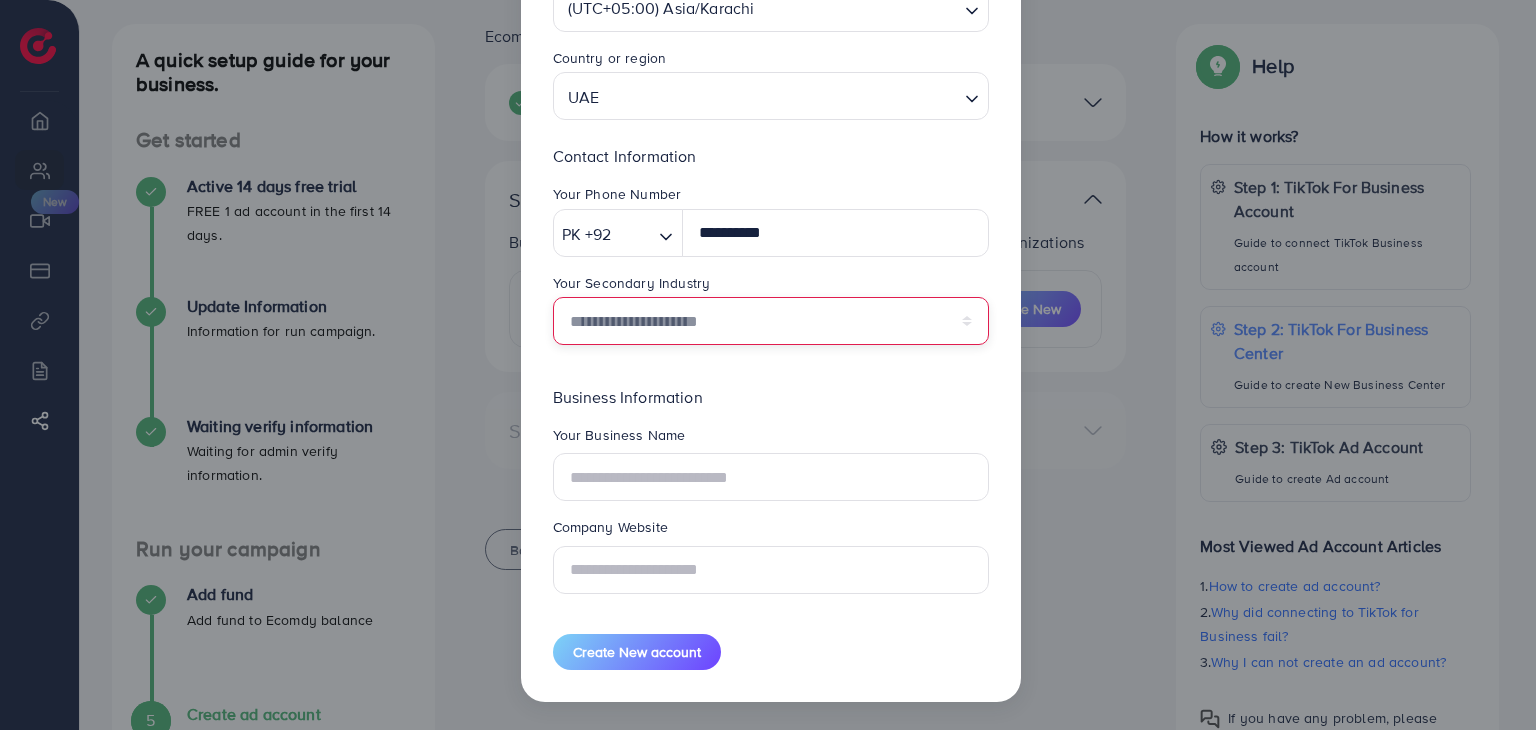 click on "**********" at bounding box center [771, 321] 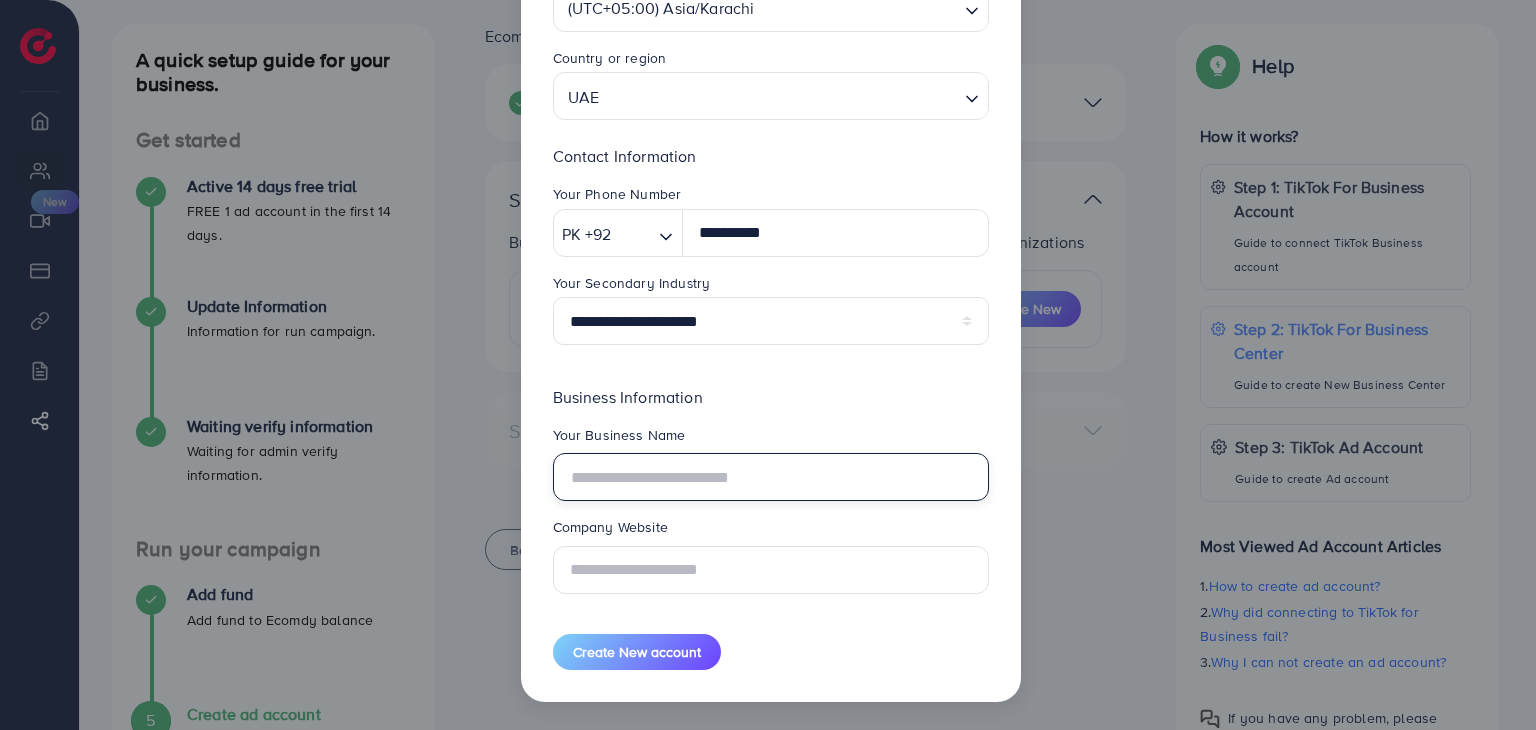 click at bounding box center [771, 477] 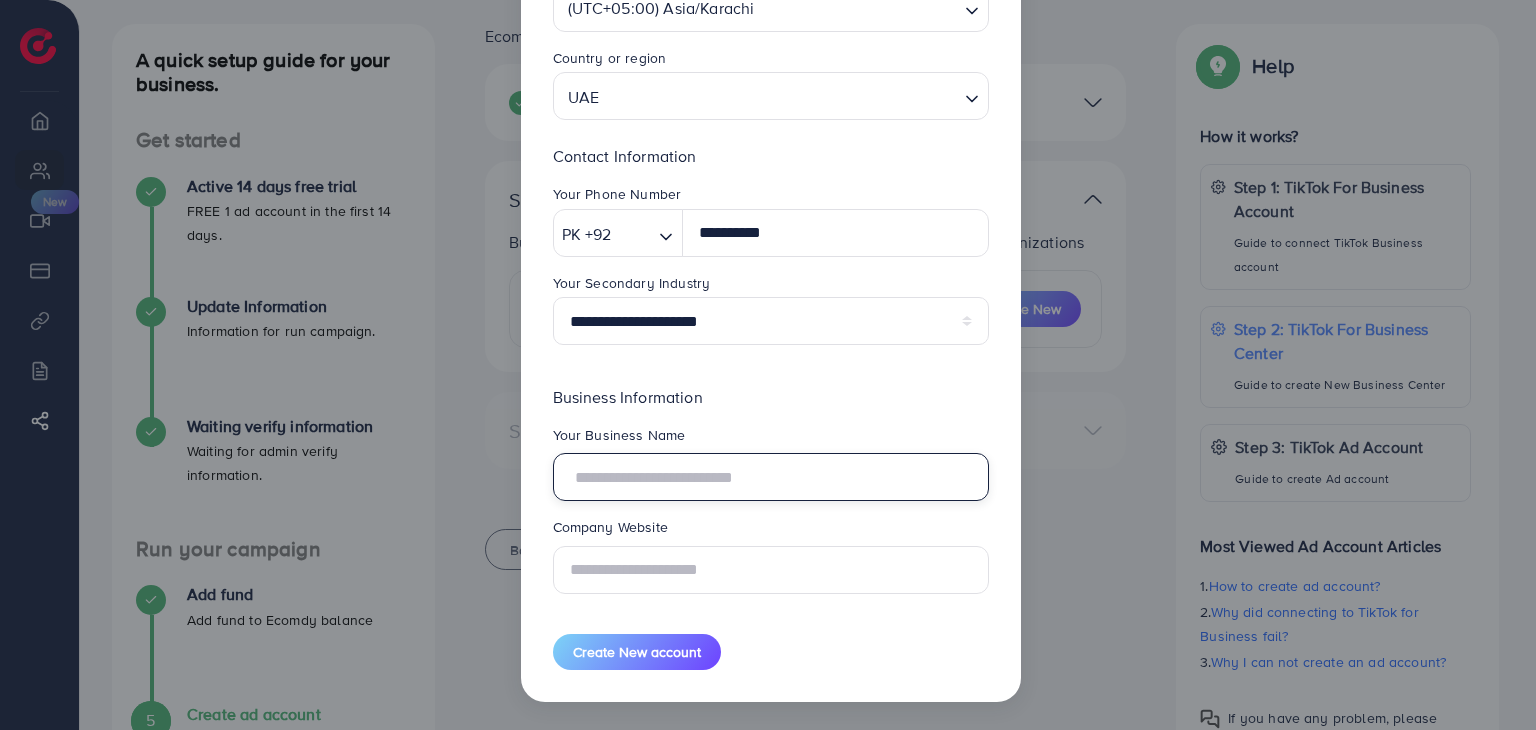 paste on "**********" 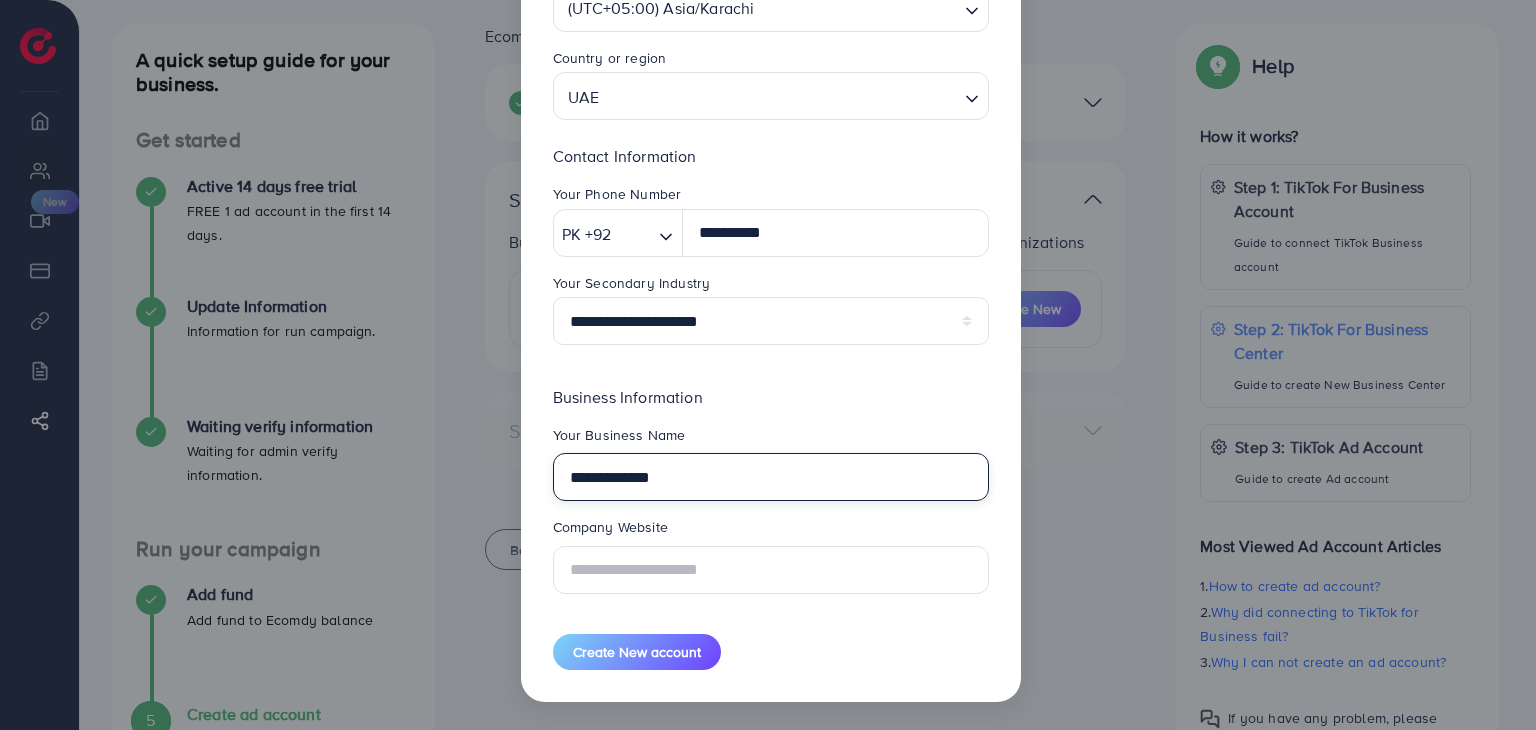 type on "**********" 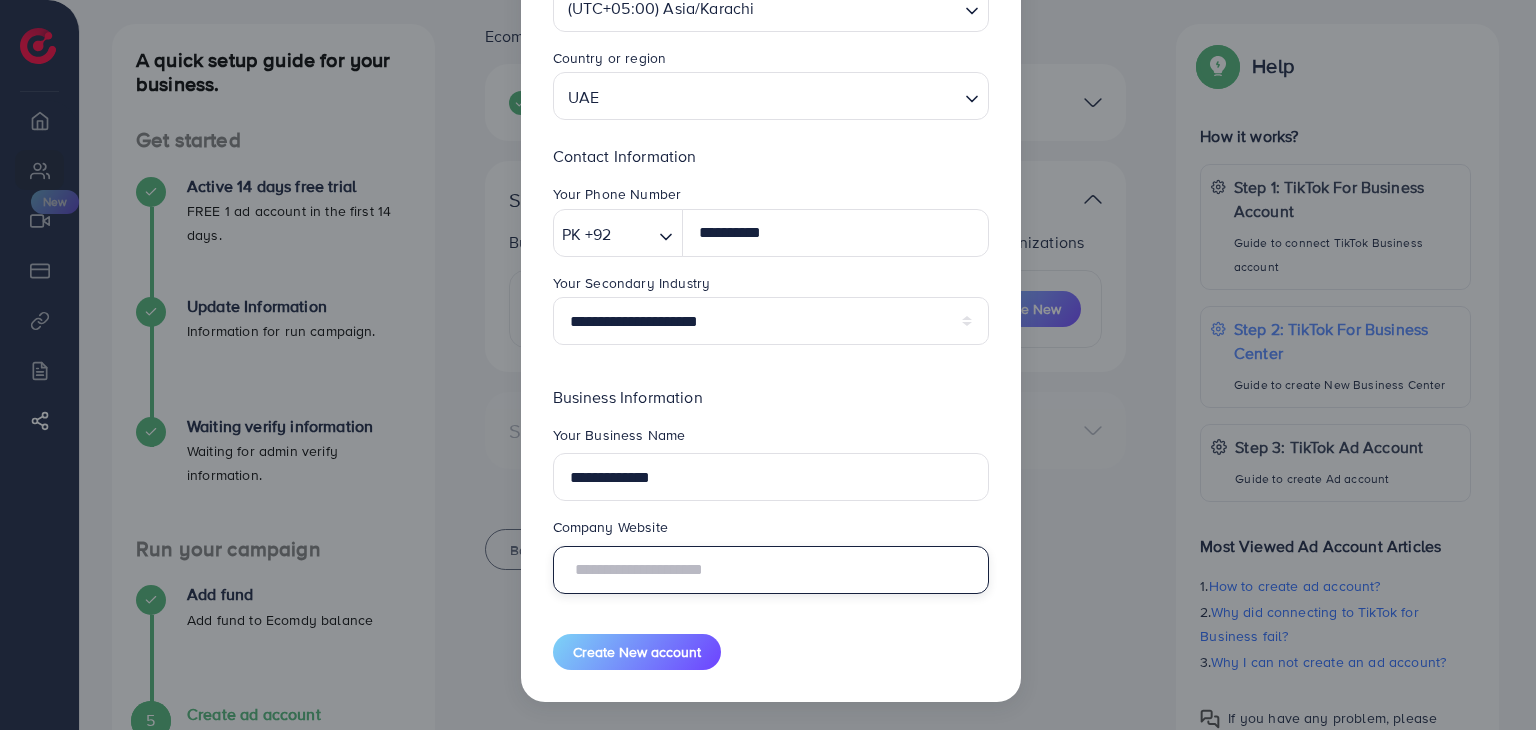 click at bounding box center (771, 570) 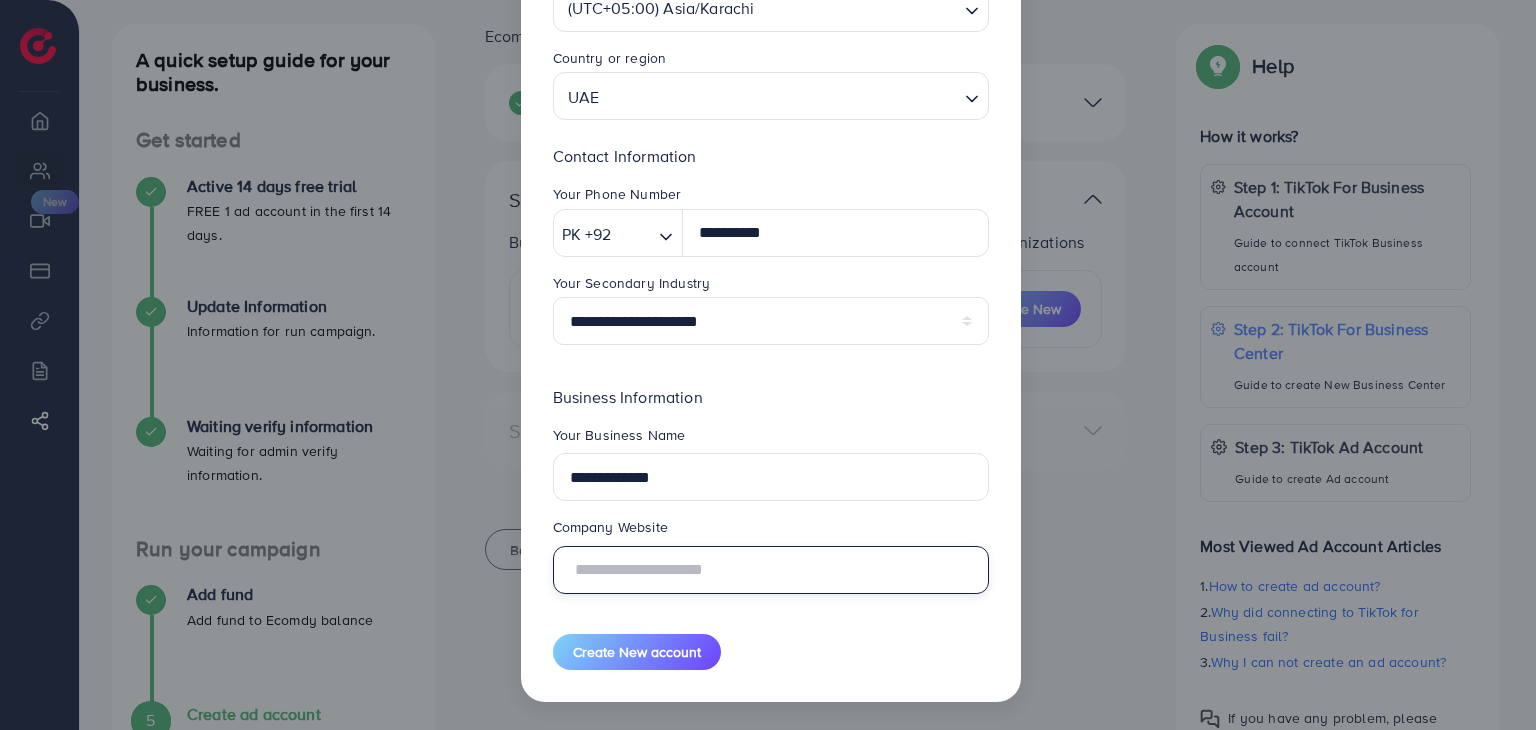 type on "**********" 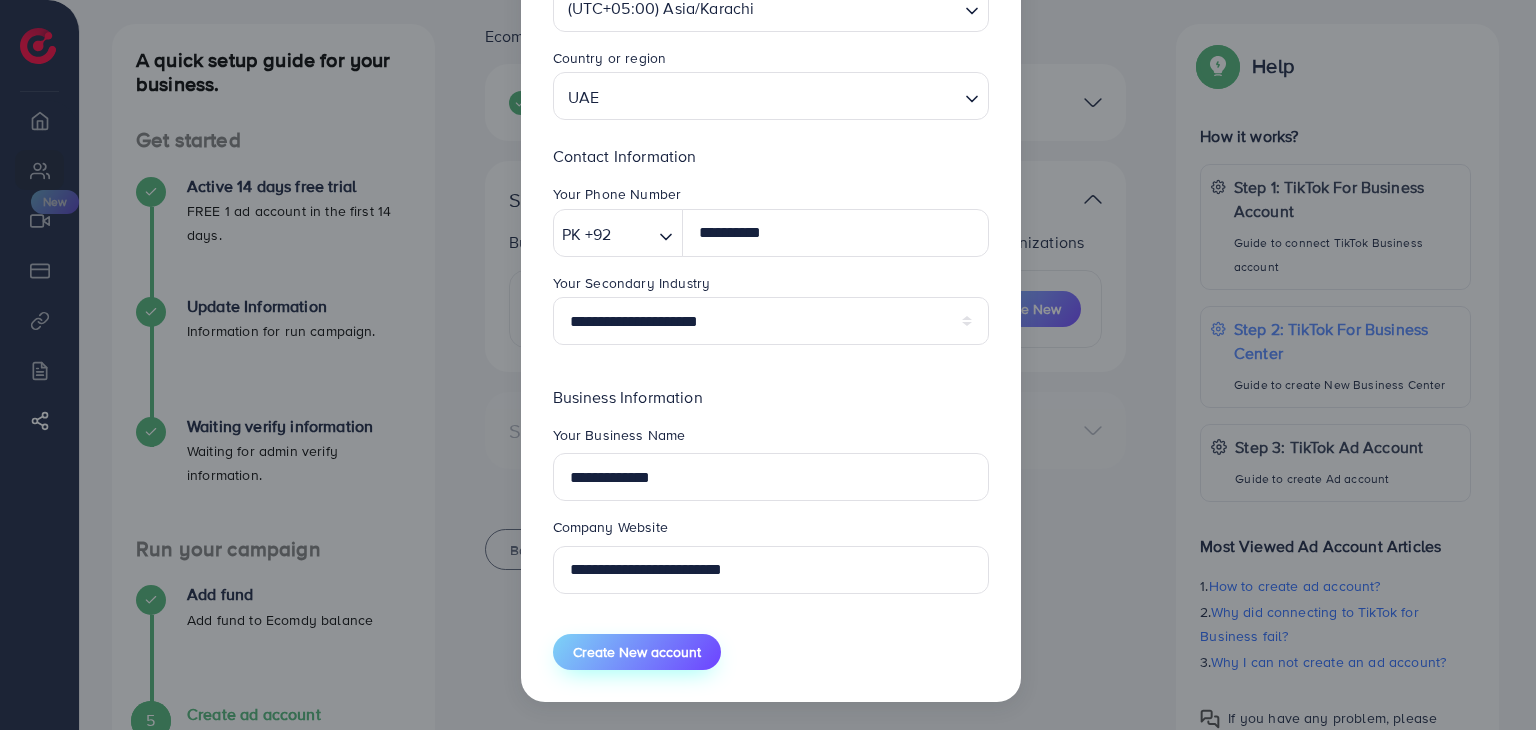 click on "Create New account" at bounding box center [637, 652] 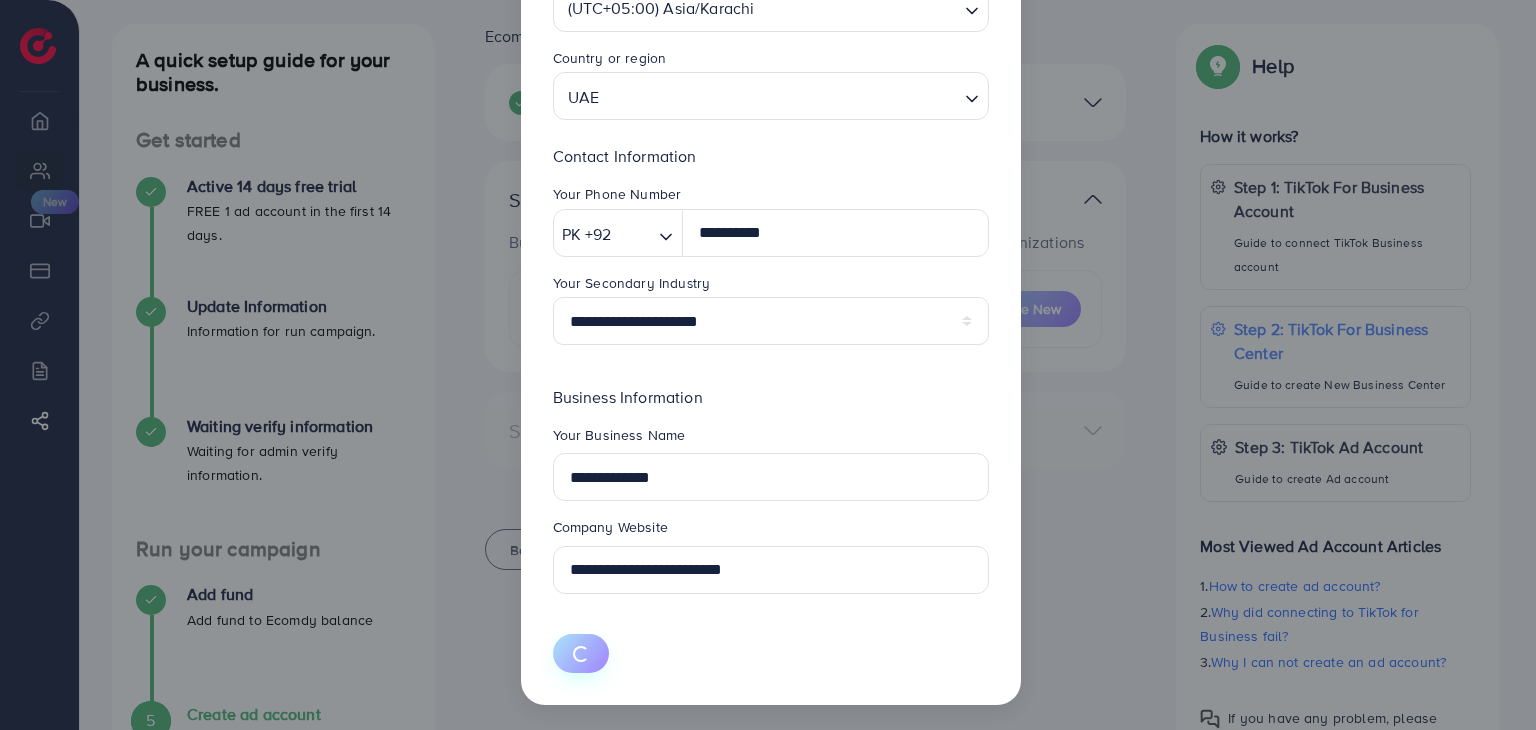 type 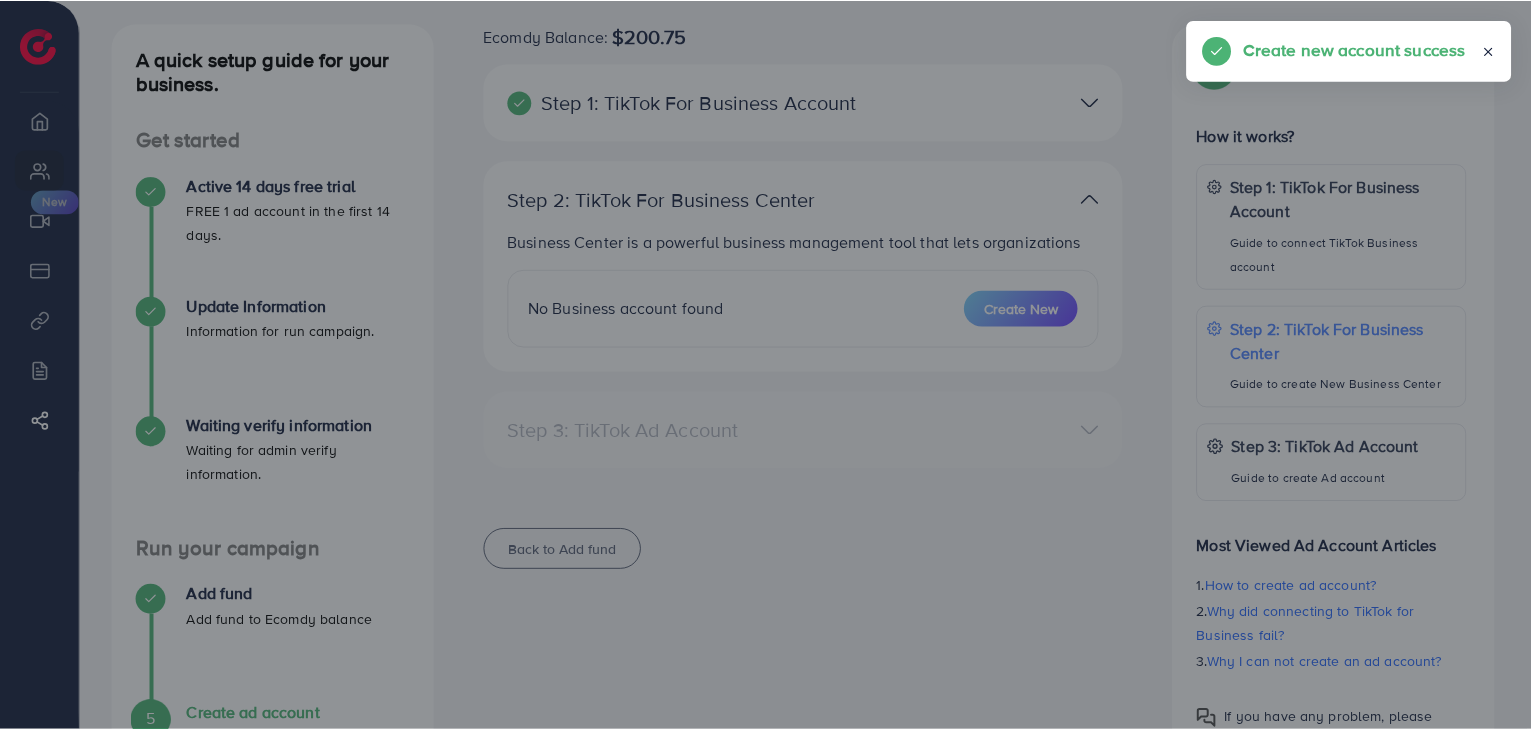 scroll, scrollTop: 108, scrollLeft: 0, axis: vertical 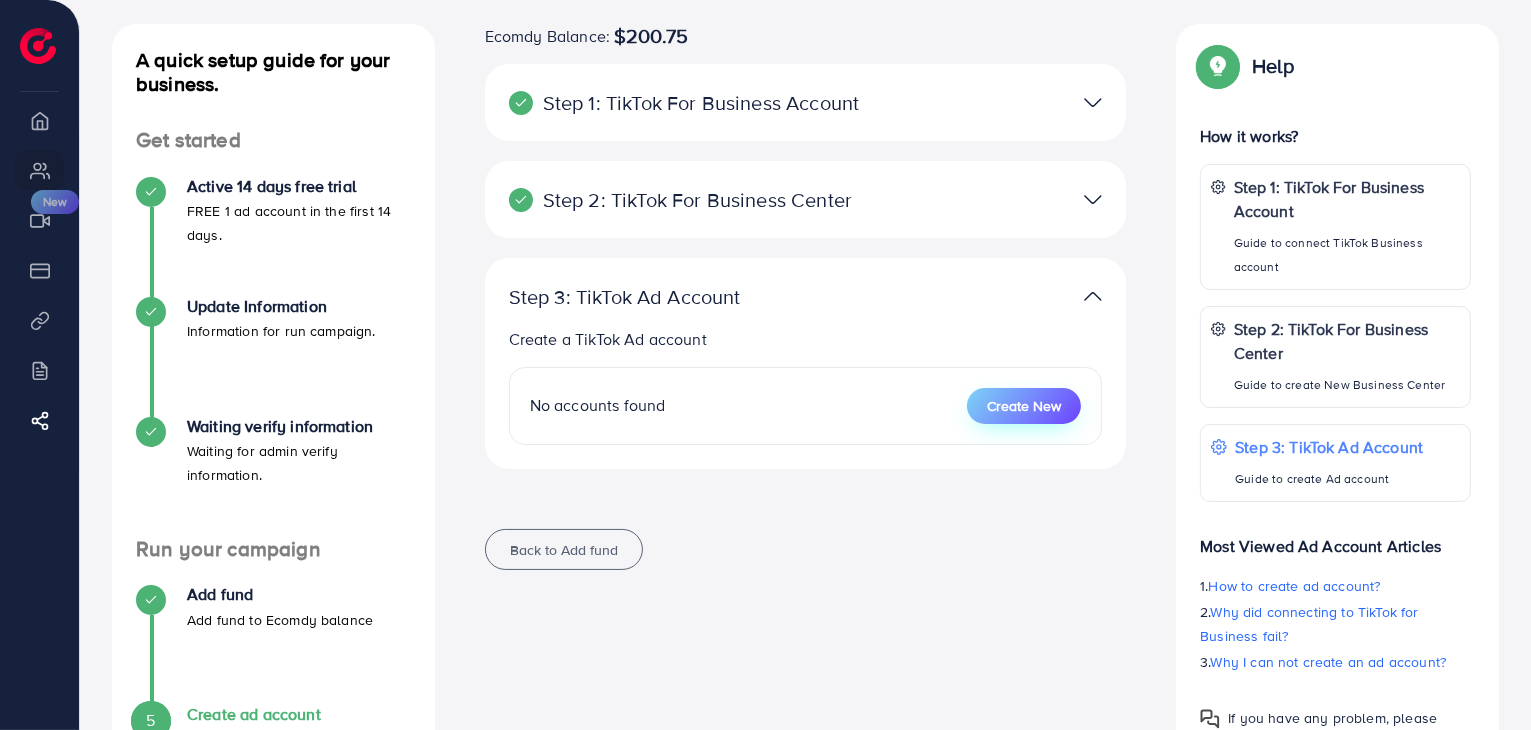 click on "Create New" at bounding box center (1024, 406) 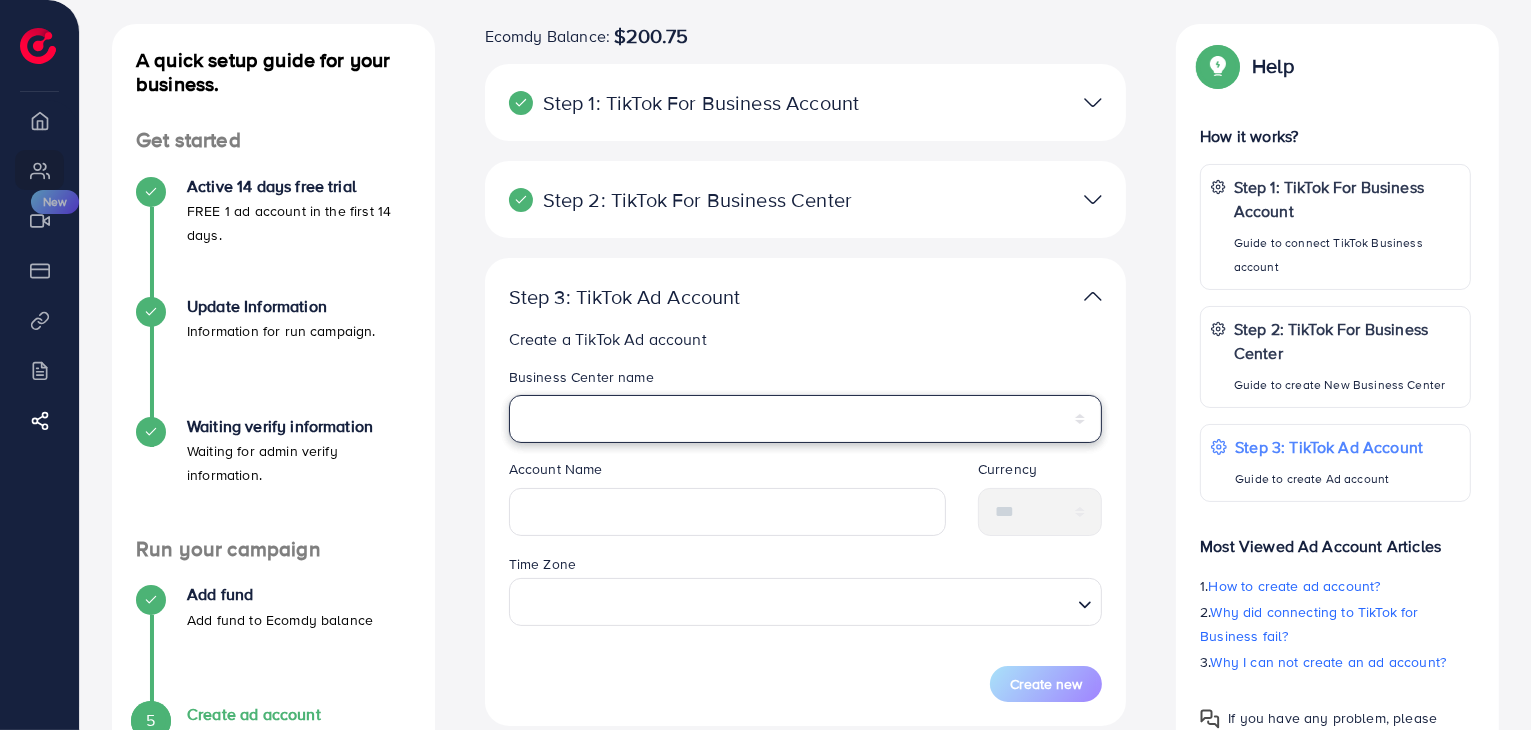 click on "**********" at bounding box center (806, 419) 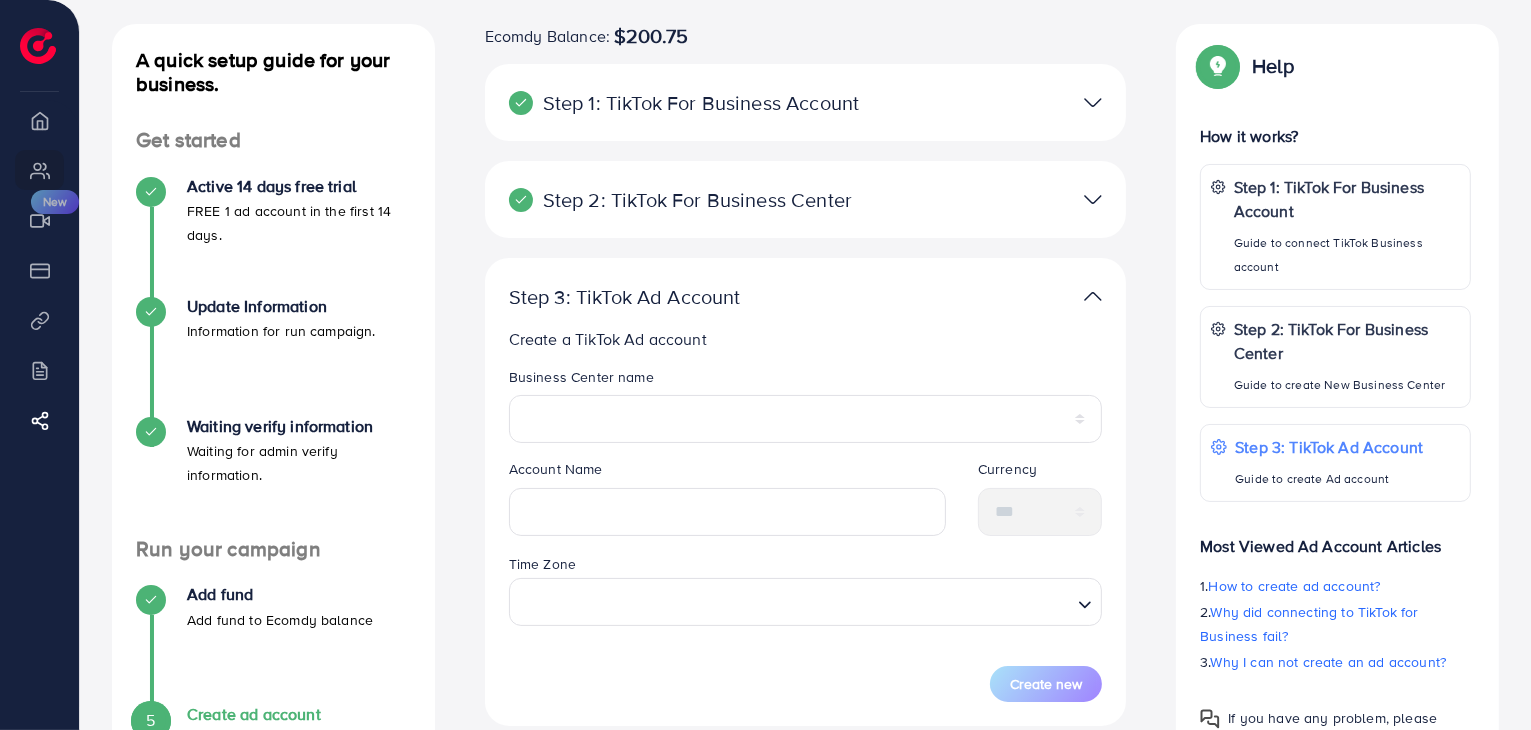 click on "Help   Help   How it works?   Step 1: TikTok For Business Account   Guide to connect TikTok Business account   Step 2: TikTok For Business Center   Guide to create New Business Center   Step 3: TikTok Ad Account   Guide to create Ad account   Most Viewed Ad Account Articles   1.  How to create ad account?  2.  Why did connecting to TikTok for Business fail?  3.  Why I can not create an ad account?  If you have any problem, please contact us by   Live Chat" at bounding box center [1337, 400] 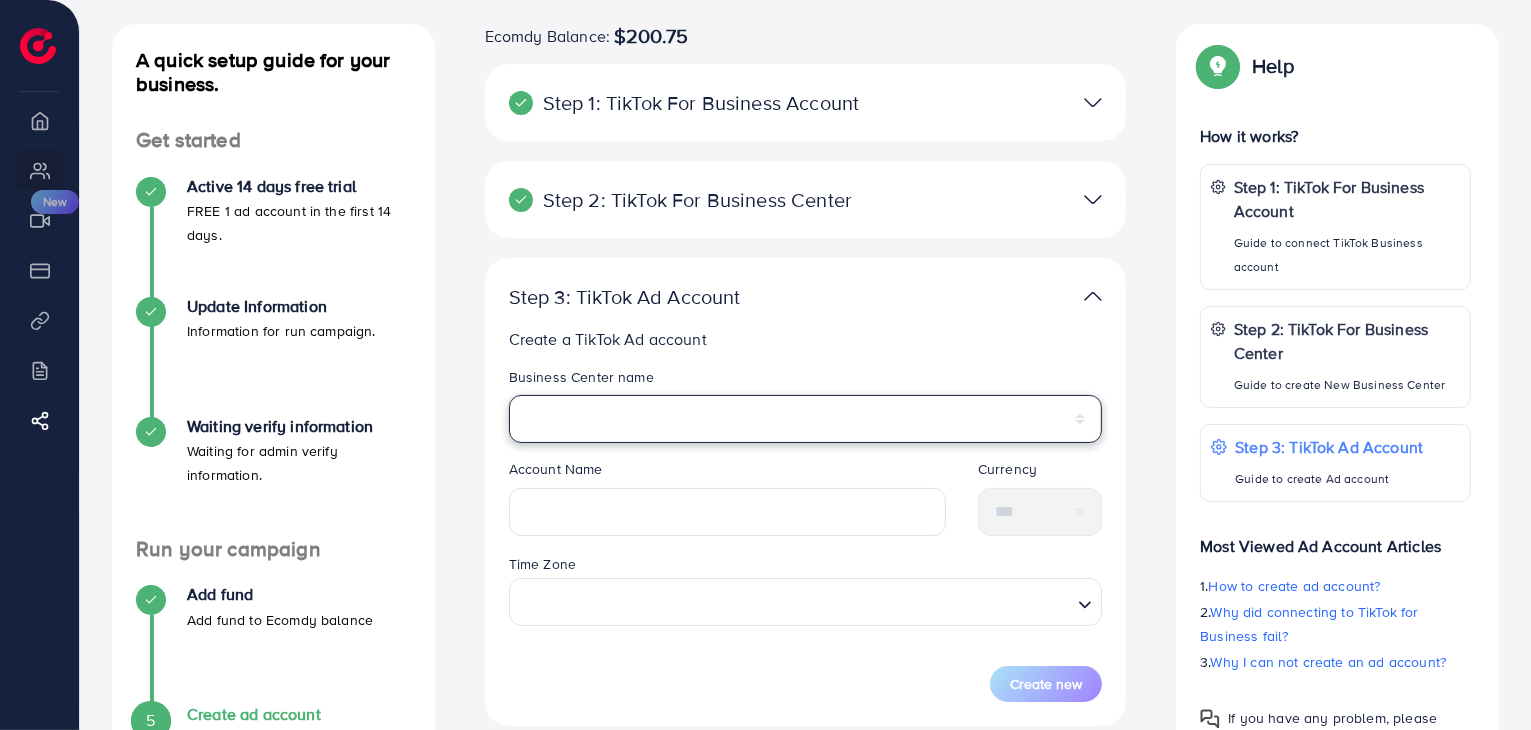 click on "**********" at bounding box center (806, 419) 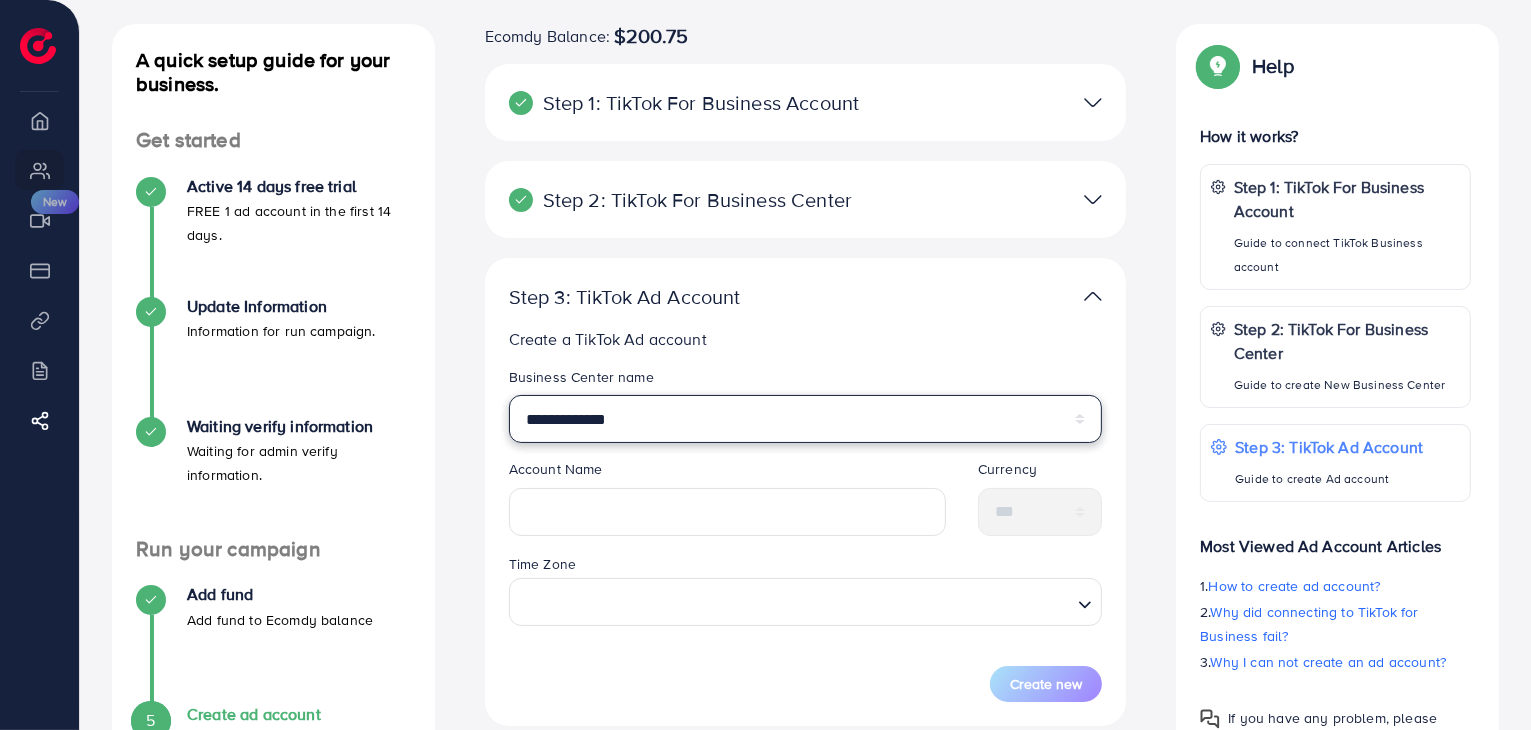 click on "**********" at bounding box center [806, 419] 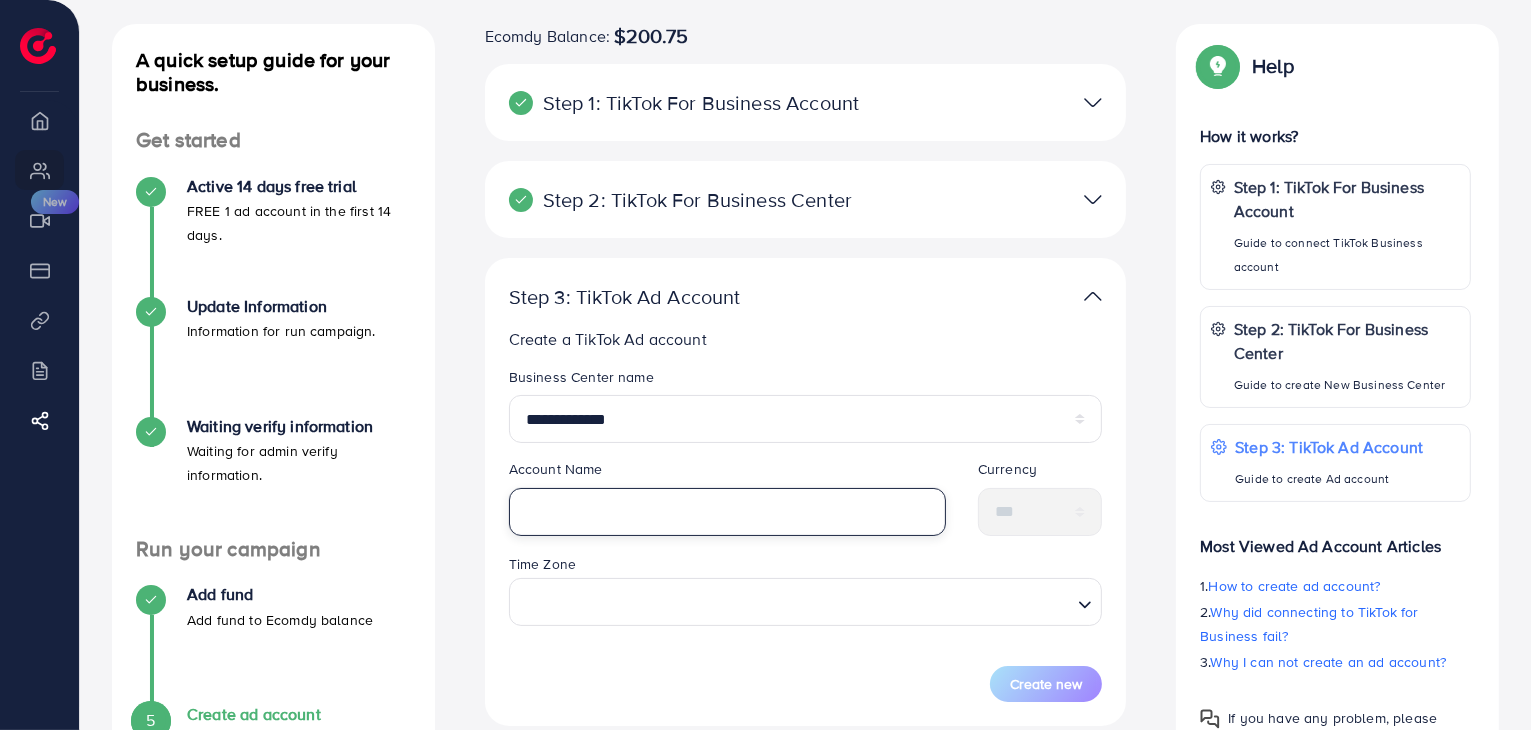click at bounding box center (727, 512) 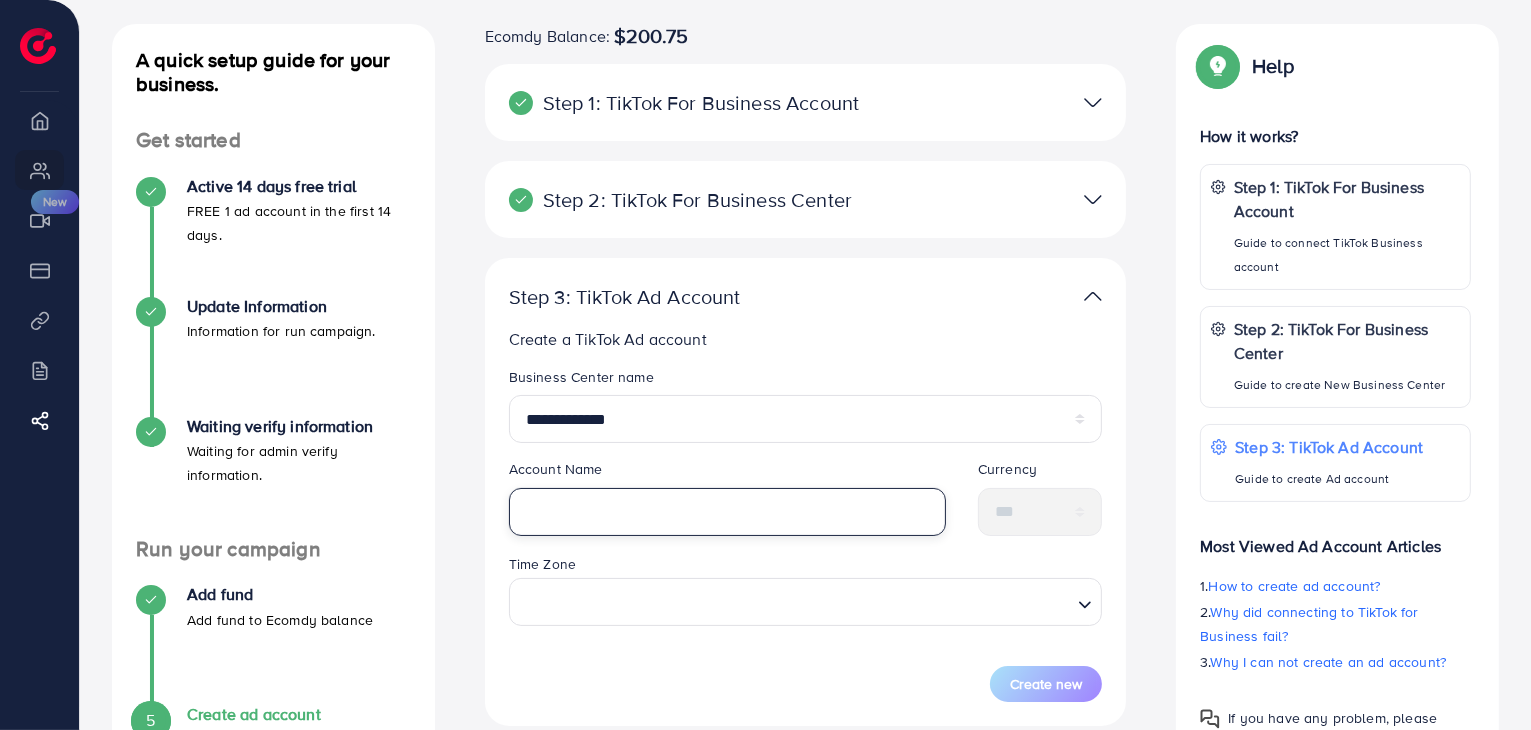 paste on "**********" 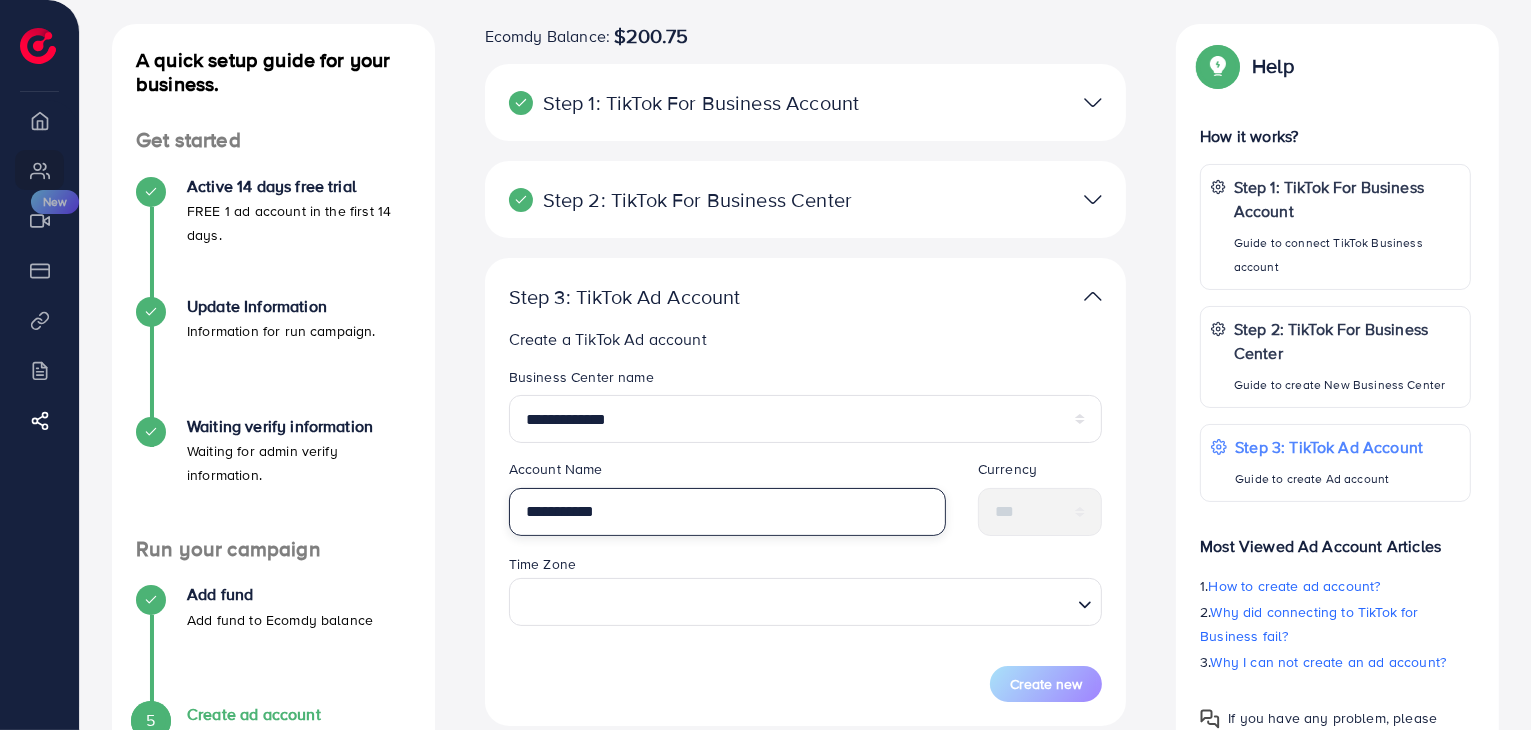 type on "**********" 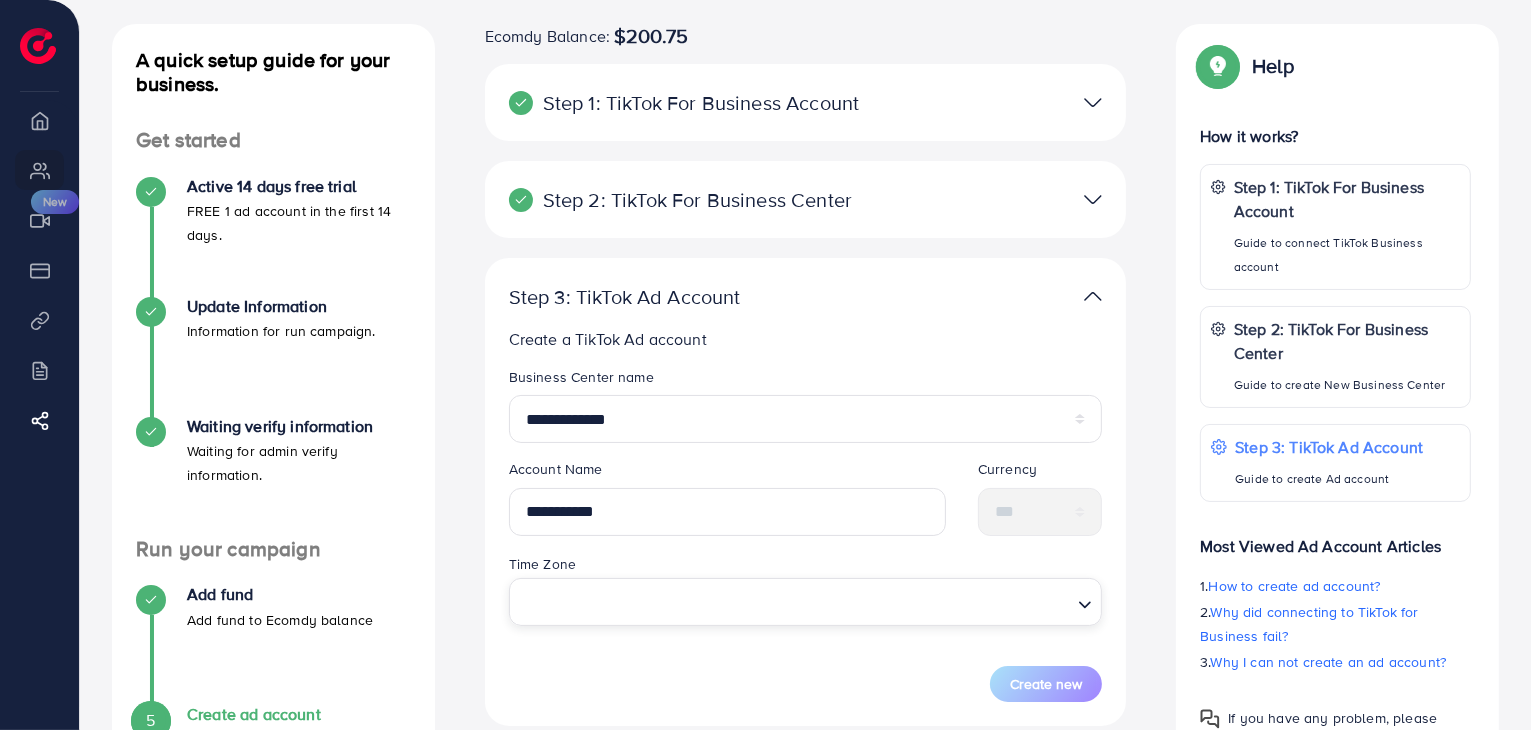click at bounding box center (794, 602) 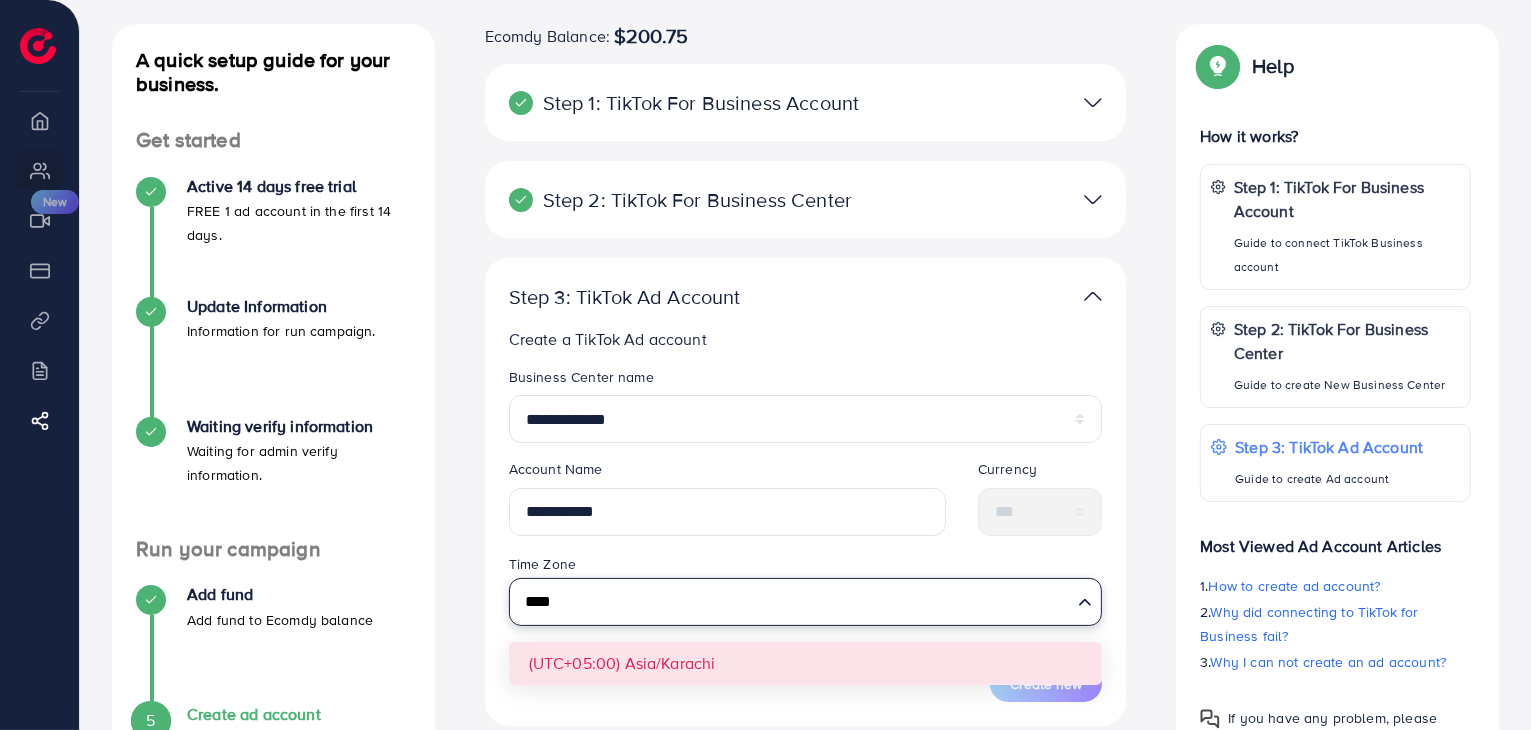 type on "****" 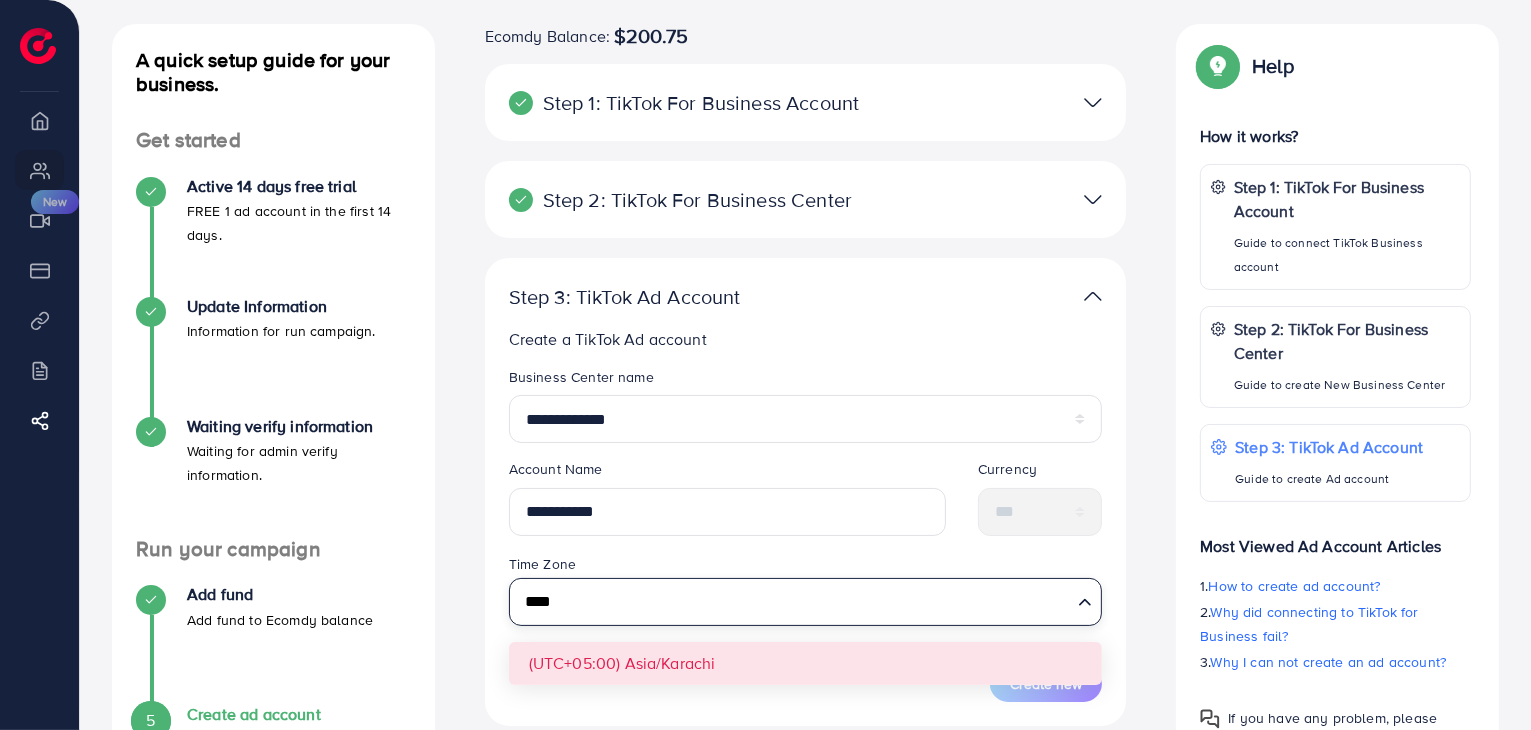 click on "**********" at bounding box center (806, 534) 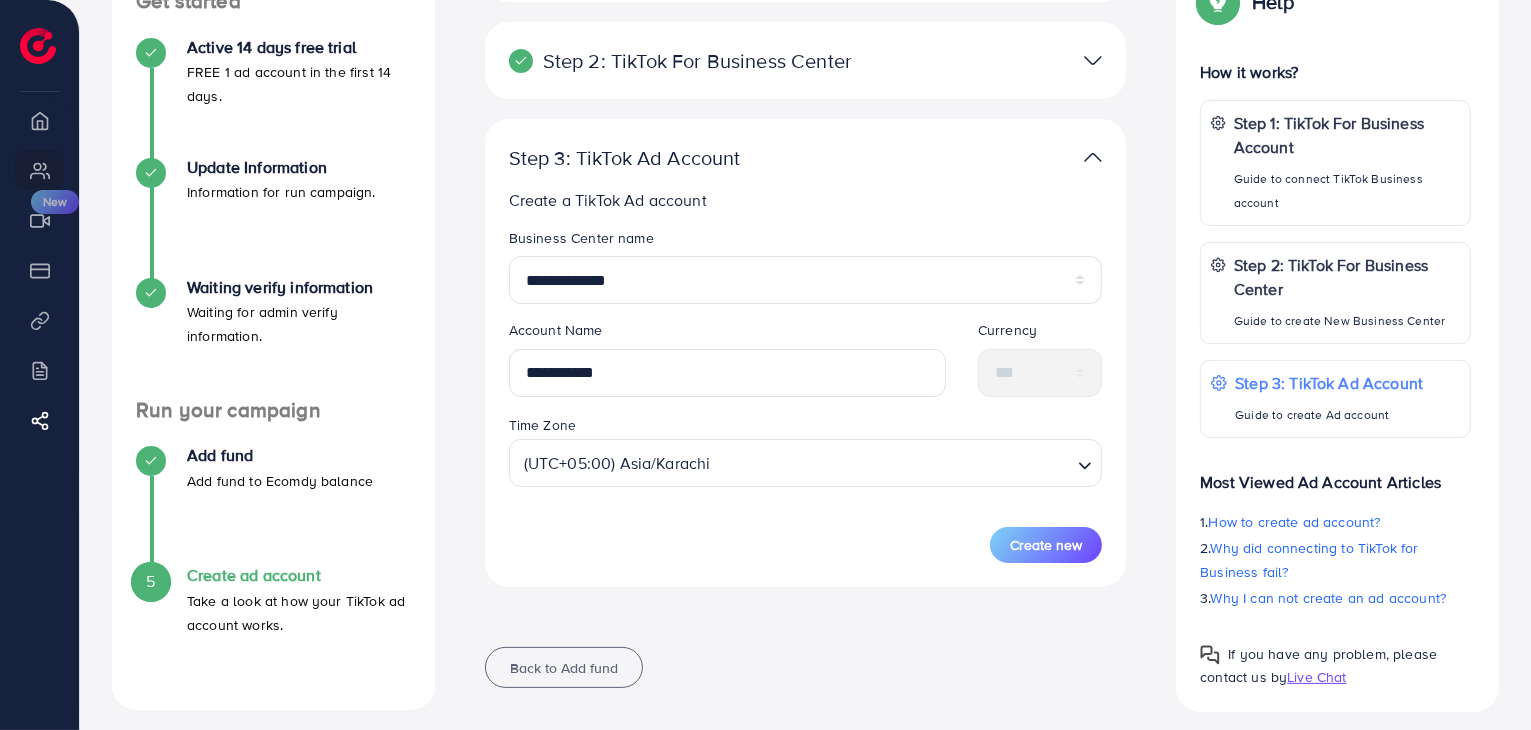 scroll, scrollTop: 254, scrollLeft: 0, axis: vertical 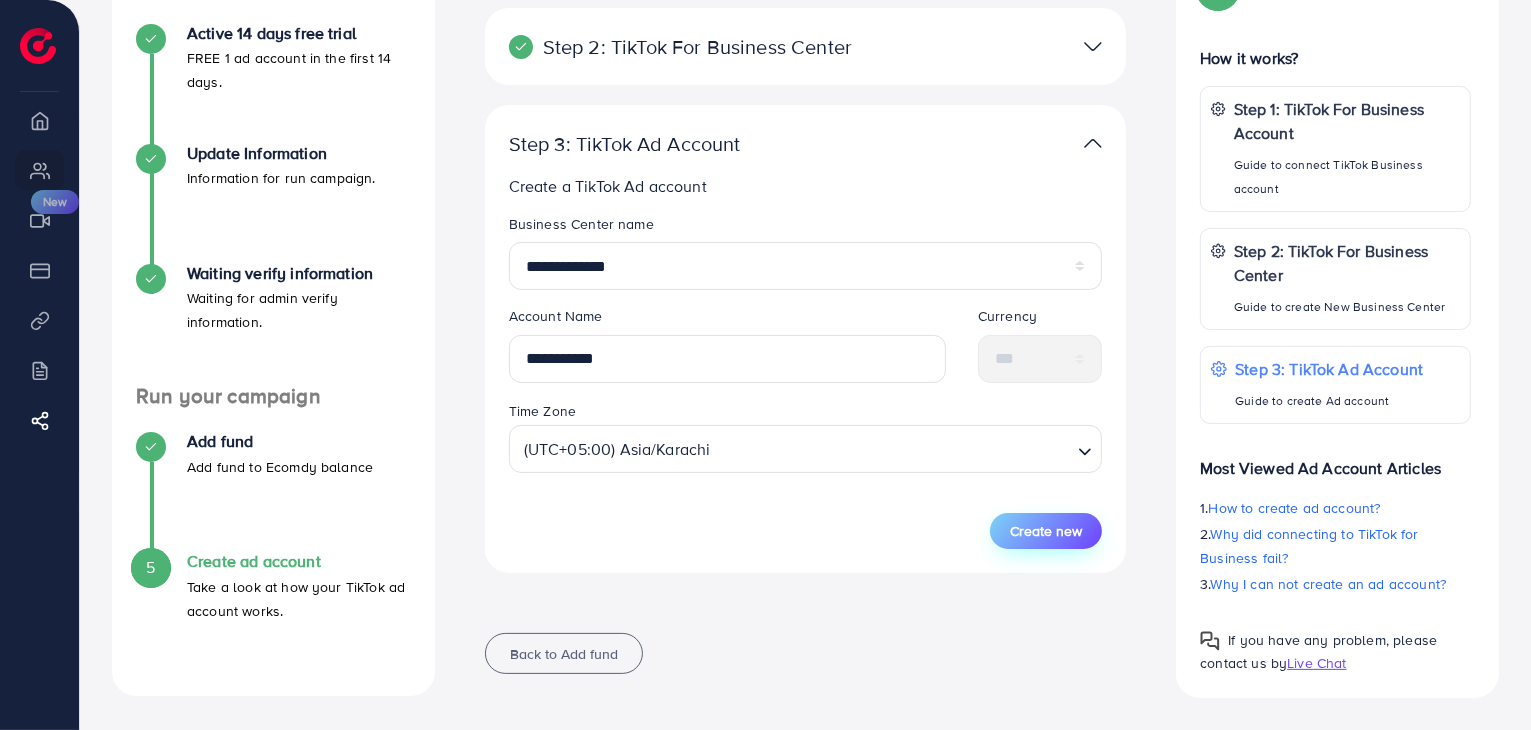 click on "Create new" at bounding box center (1046, 531) 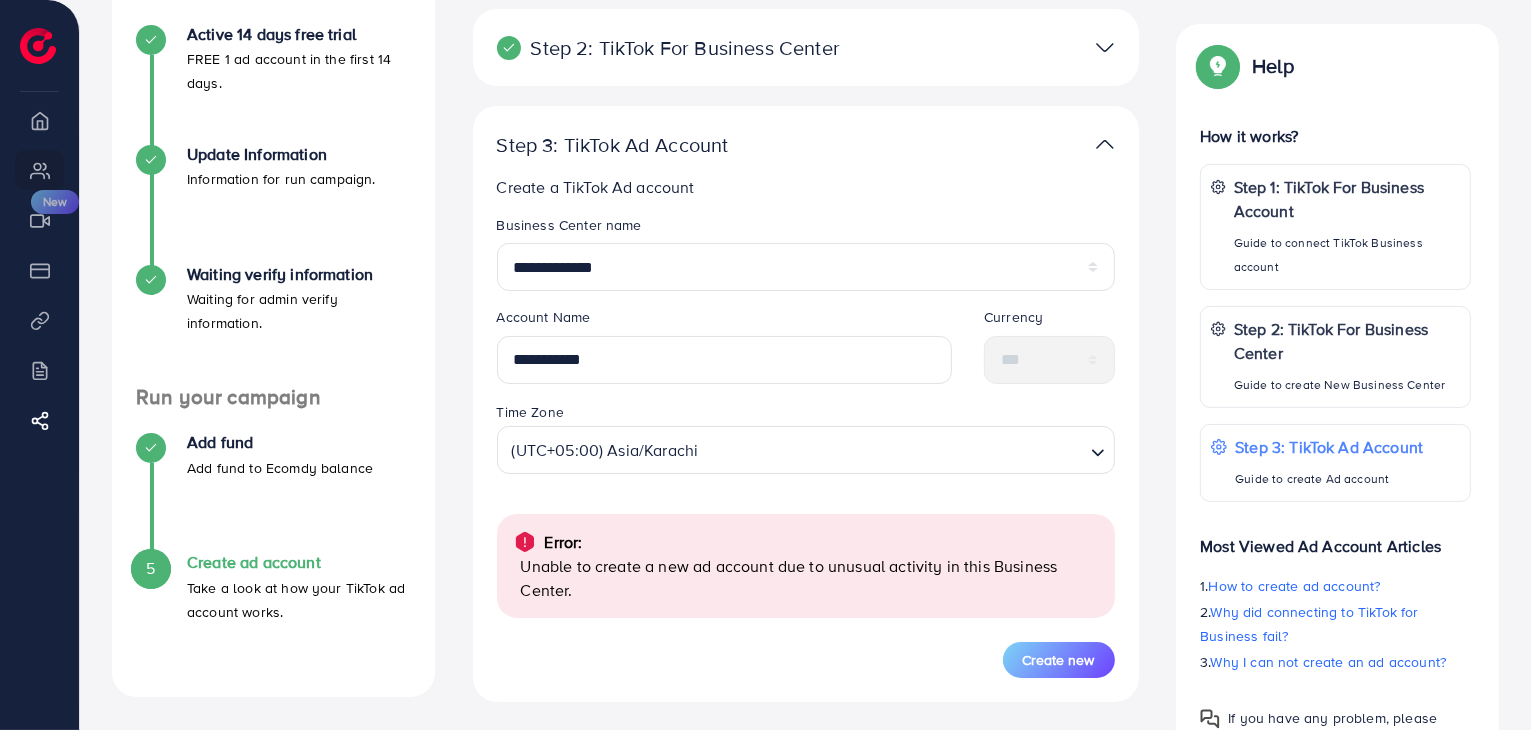 scroll, scrollTop: 254, scrollLeft: 0, axis: vertical 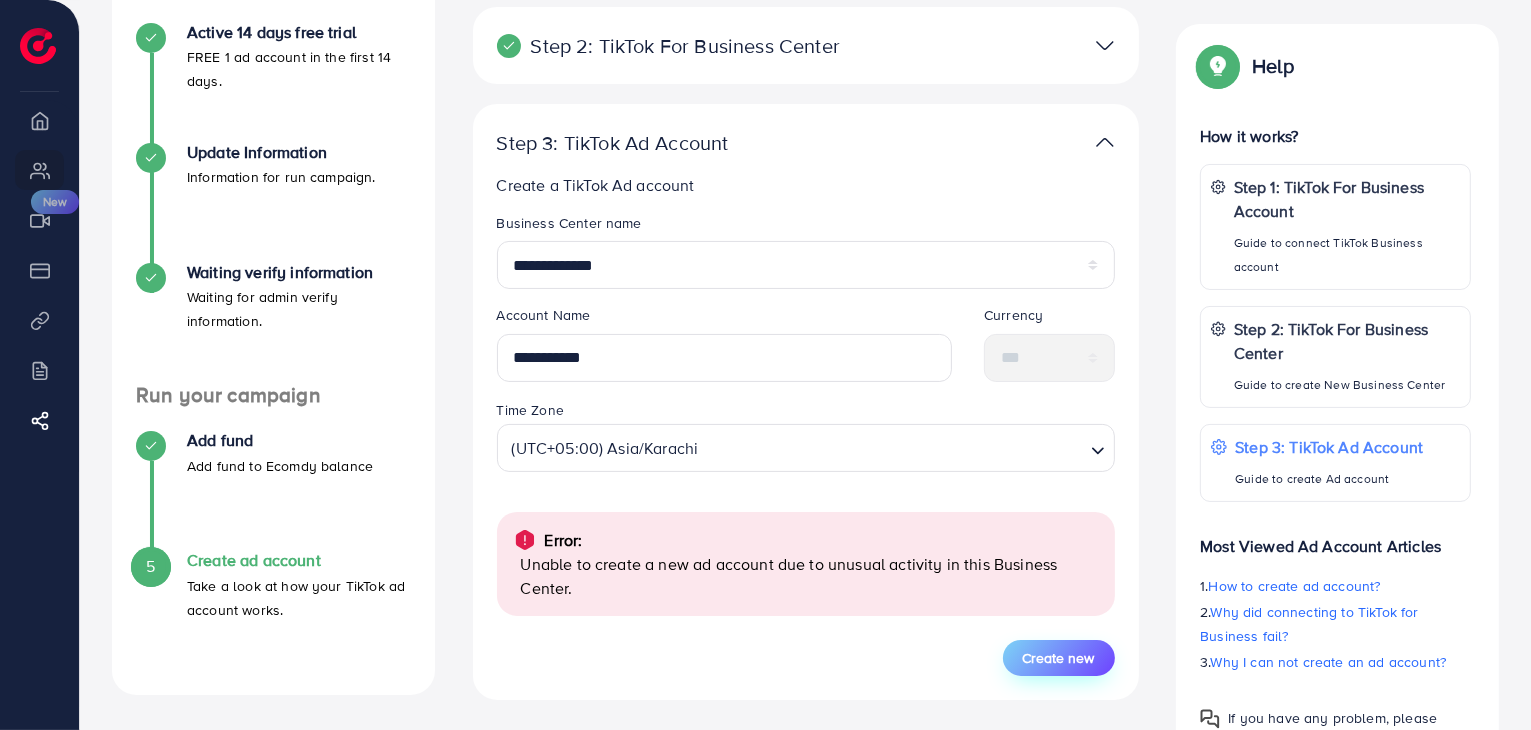 click on "Create new" at bounding box center (1059, 658) 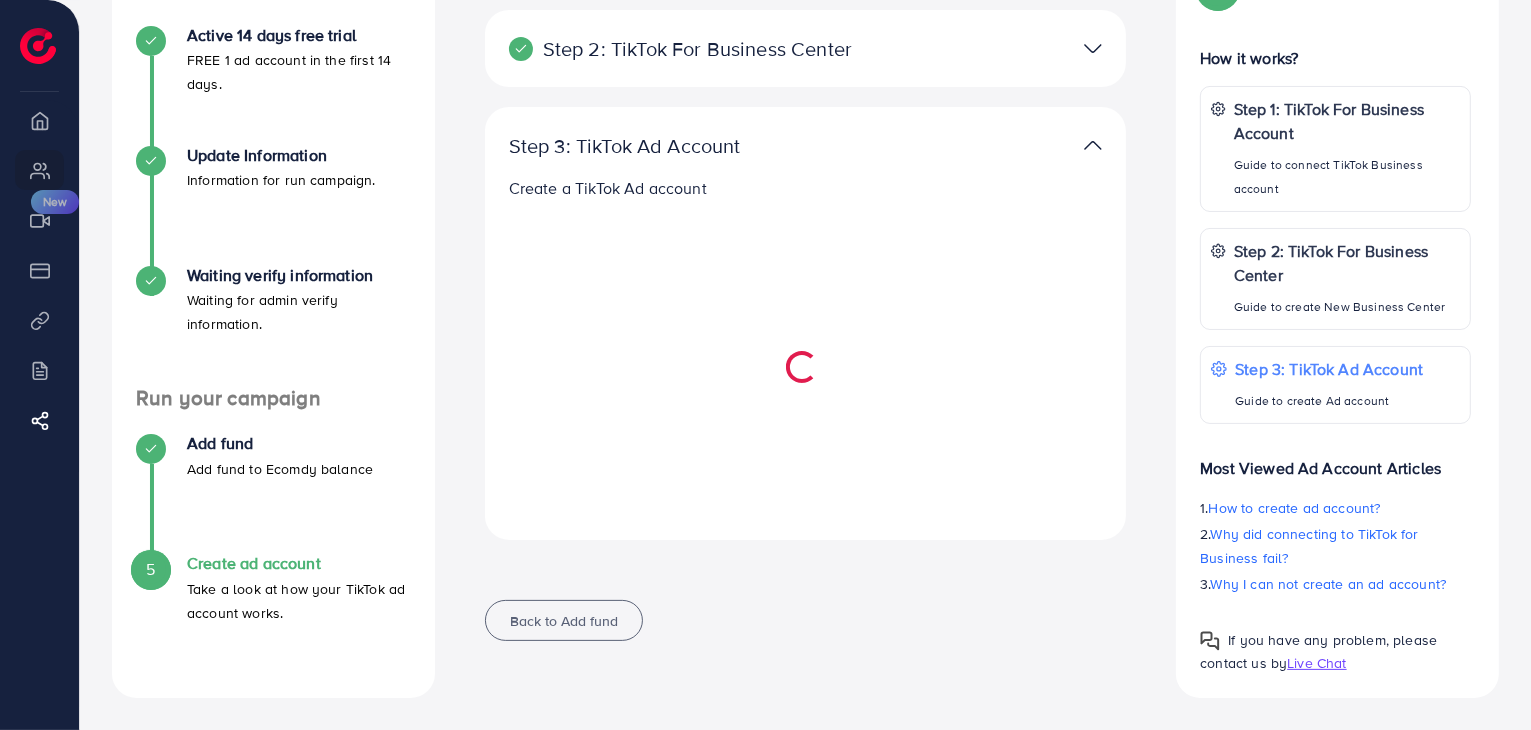 scroll, scrollTop: 254, scrollLeft: 0, axis: vertical 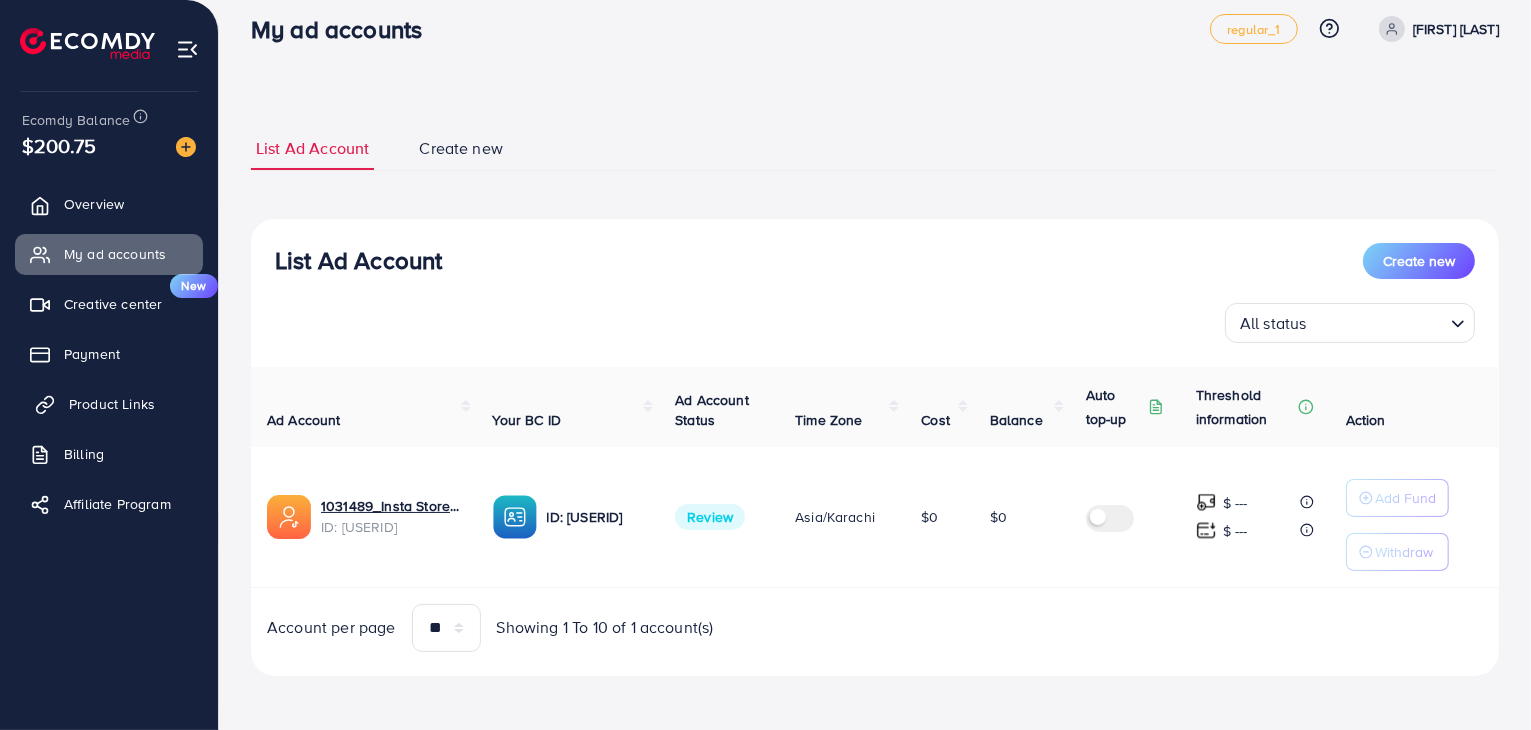 click on "Product Links" at bounding box center (109, 404) 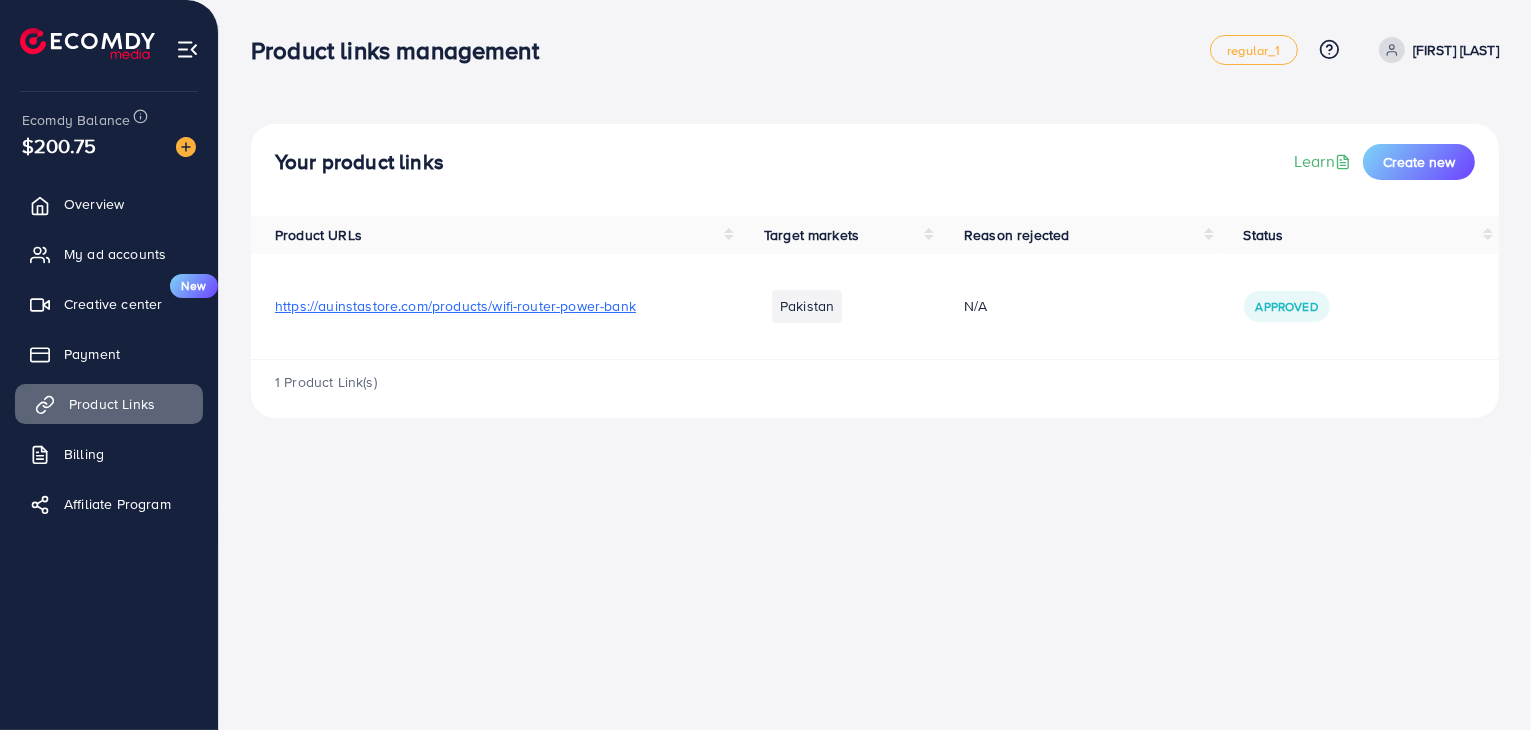 scroll, scrollTop: 0, scrollLeft: 0, axis: both 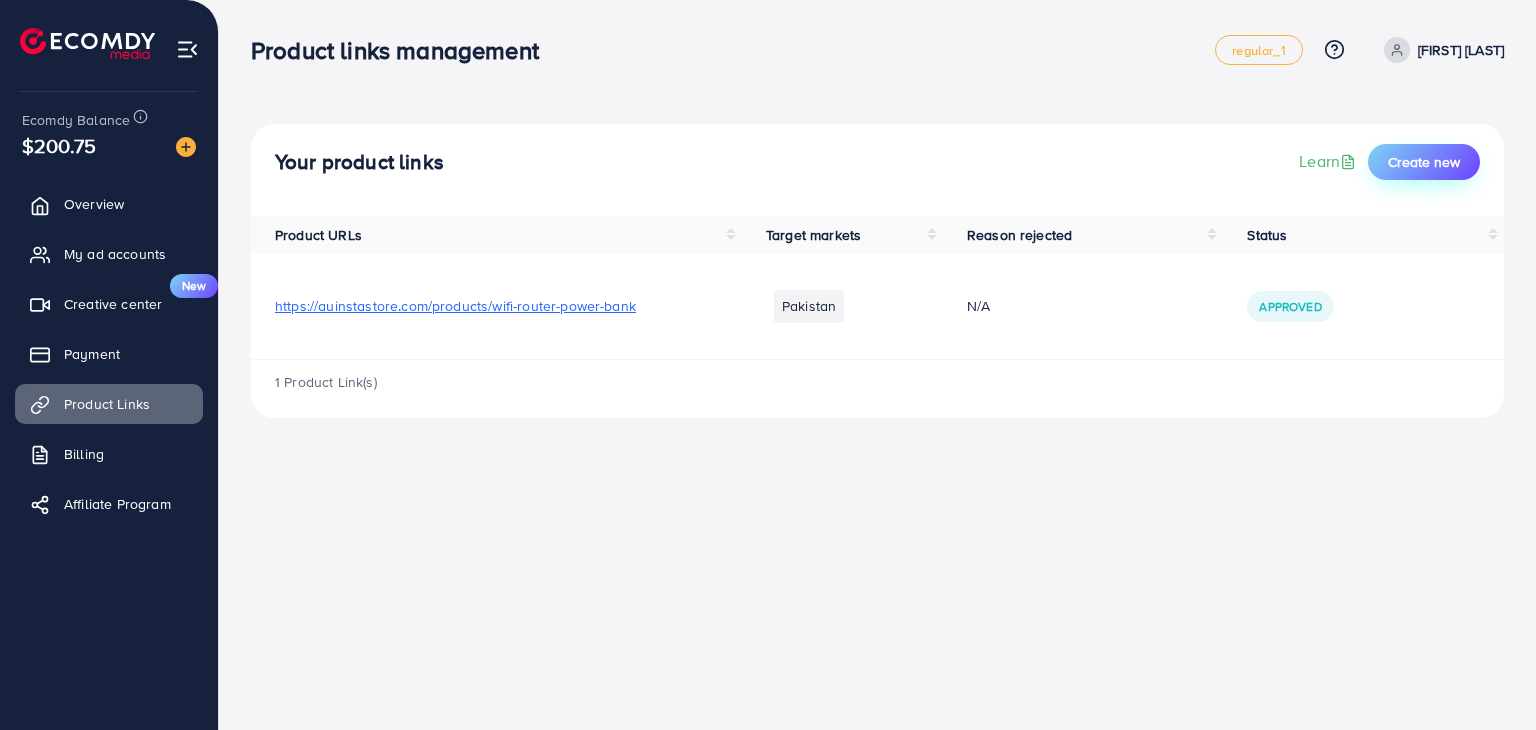 click on "Create new" at bounding box center [1424, 162] 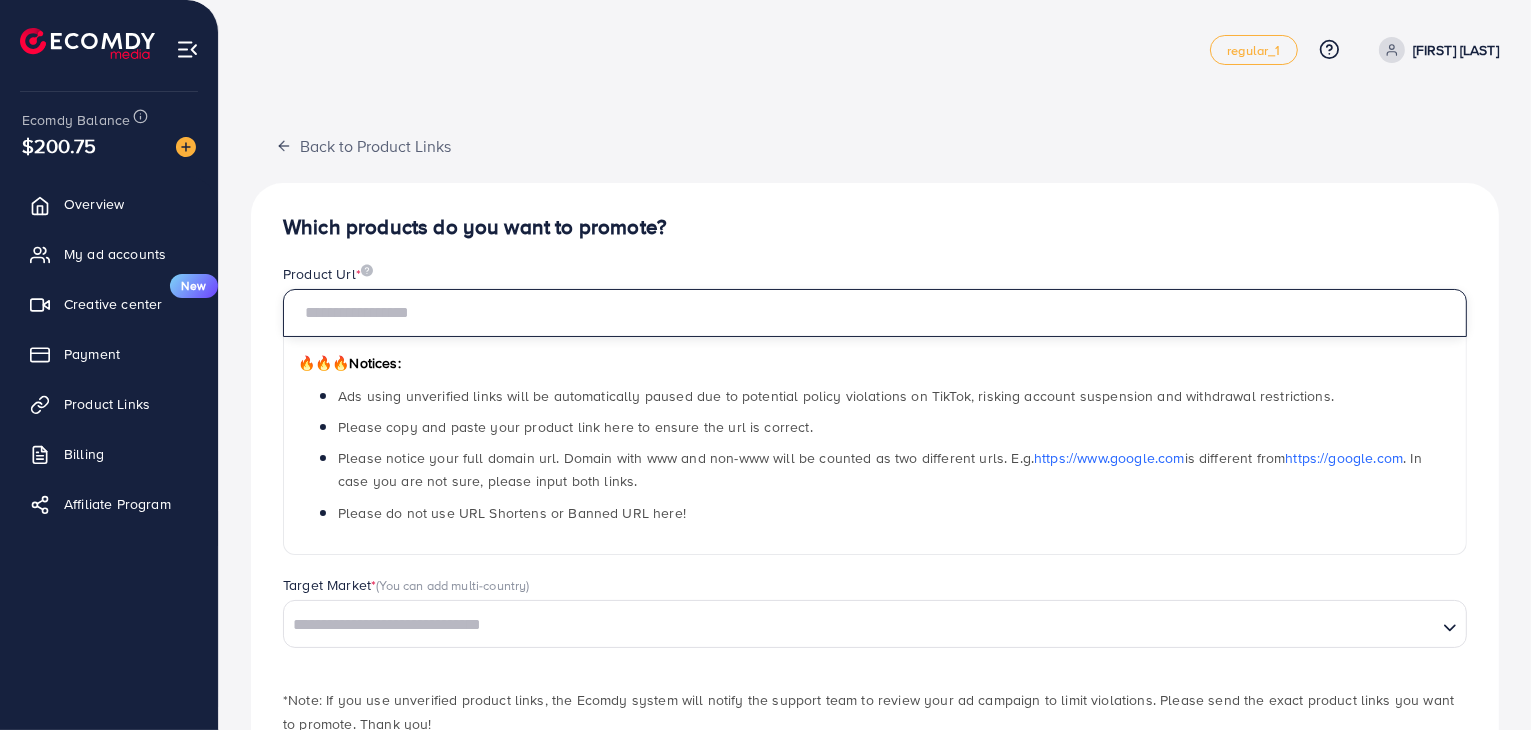 click at bounding box center (875, 313) 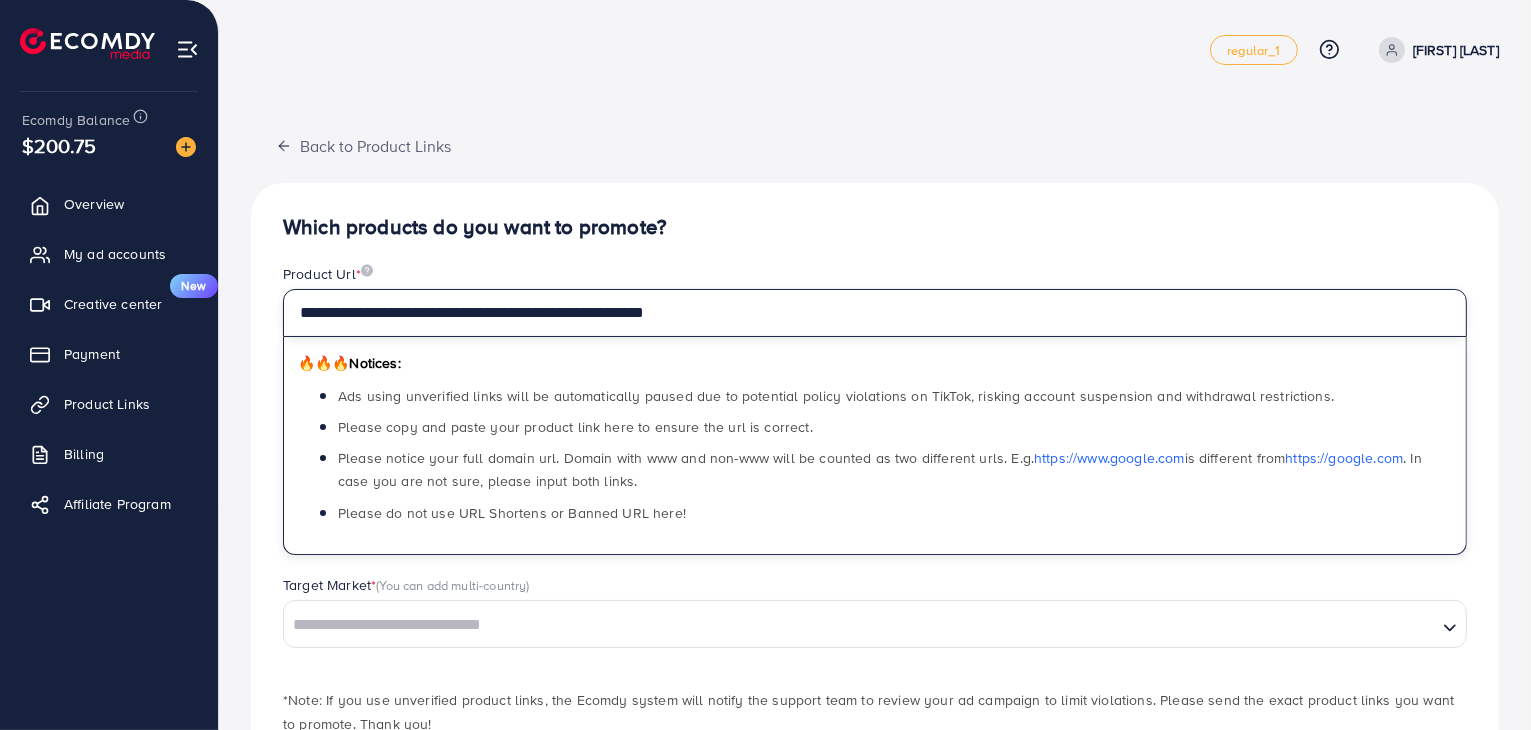 type on "**********" 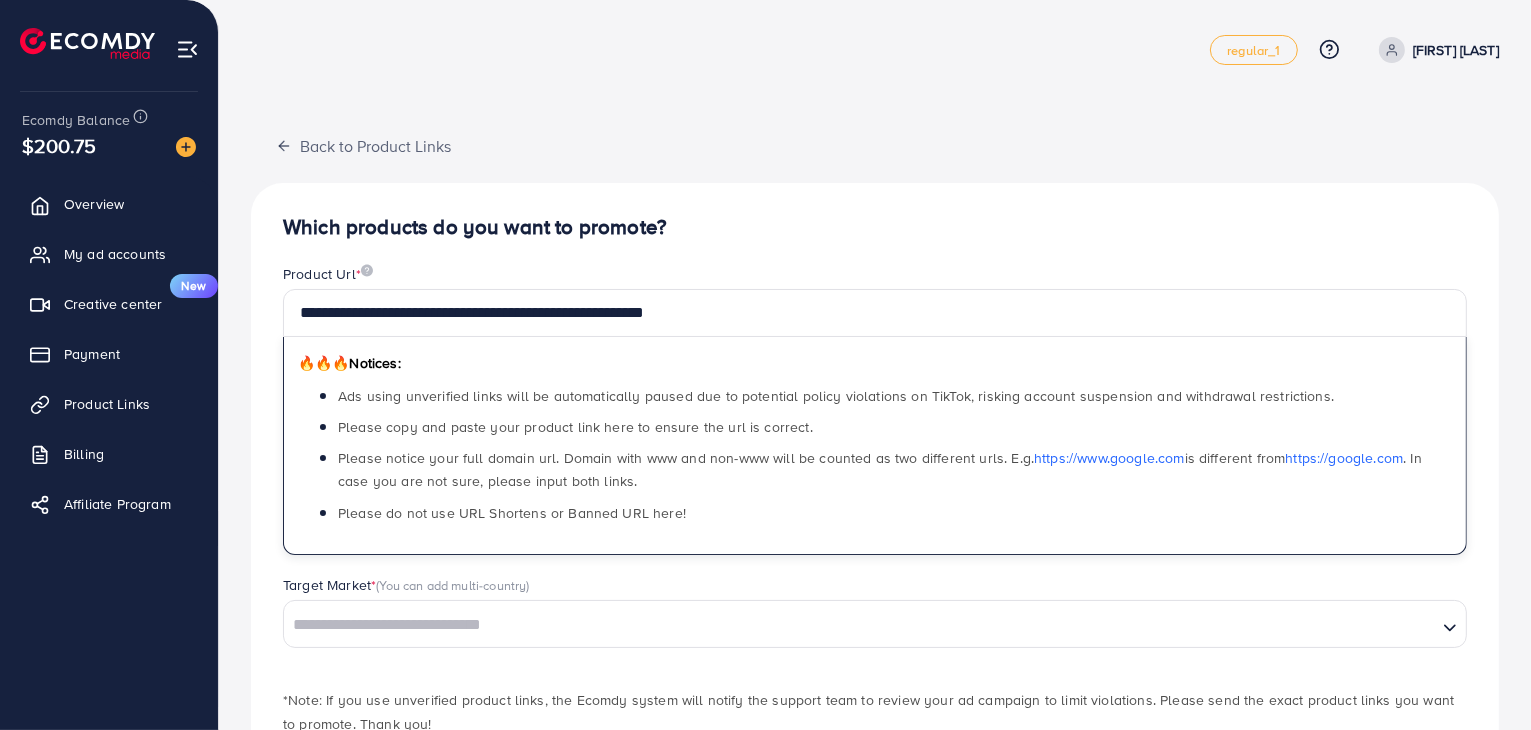 click on "**********" at bounding box center [875, 505] 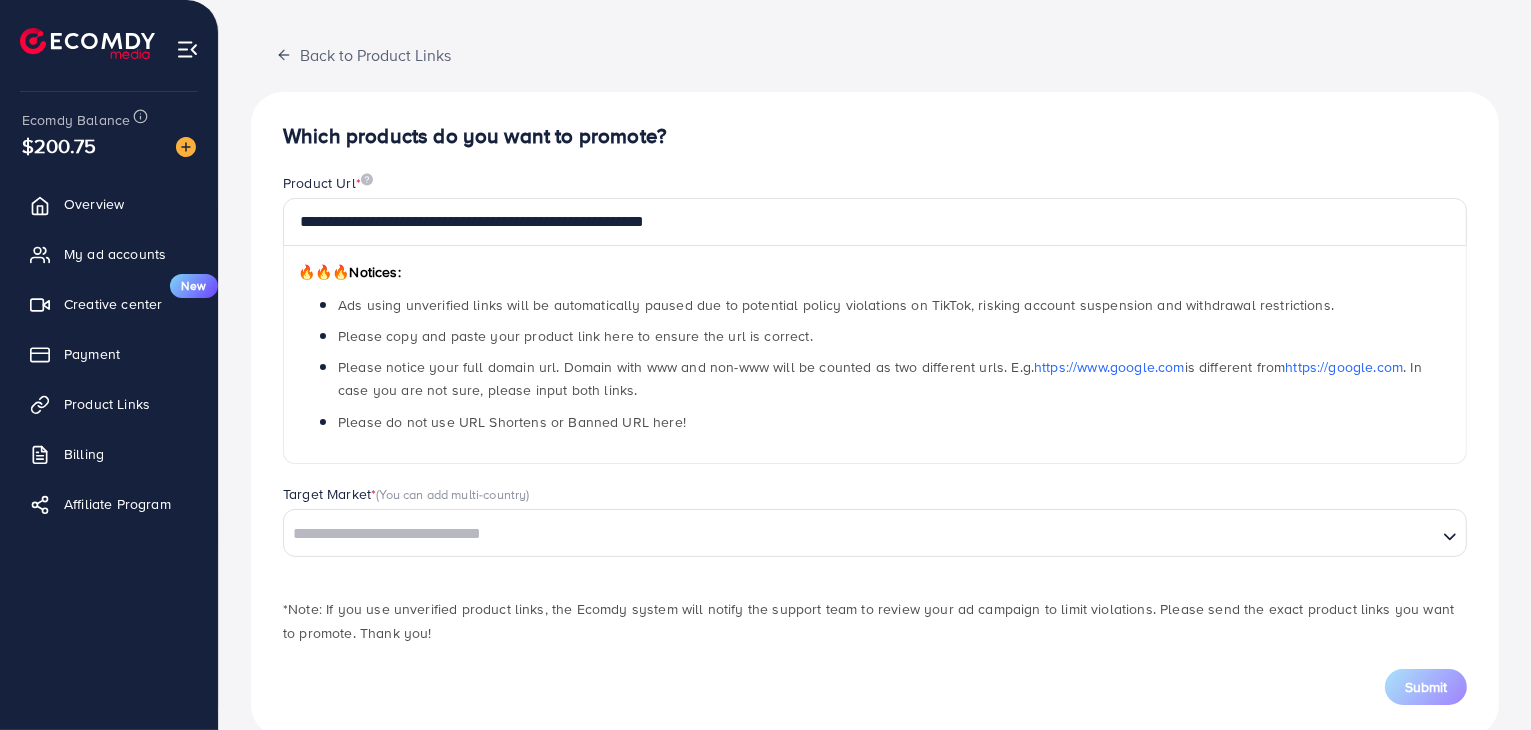 scroll, scrollTop: 128, scrollLeft: 0, axis: vertical 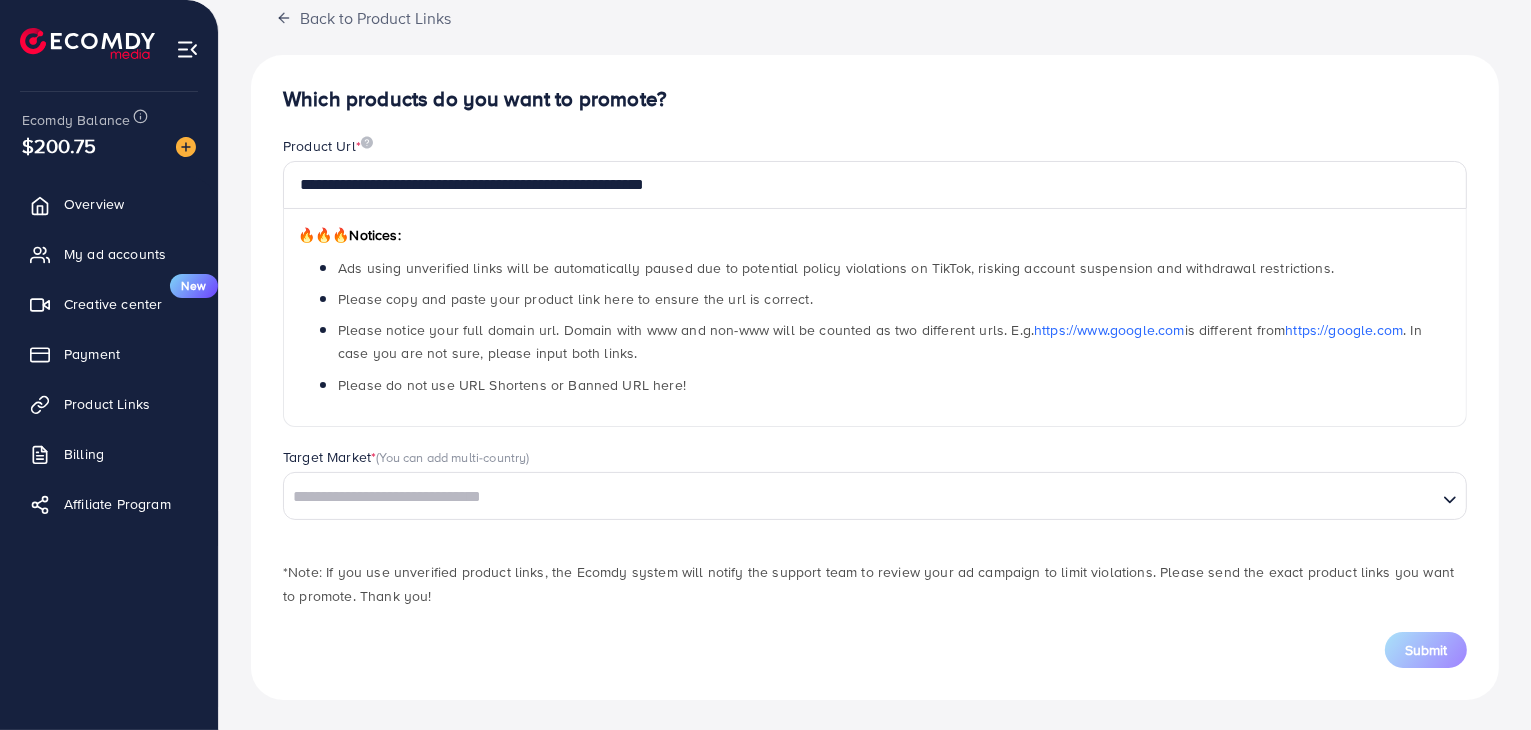click on "Loading..." at bounding box center [875, 496] 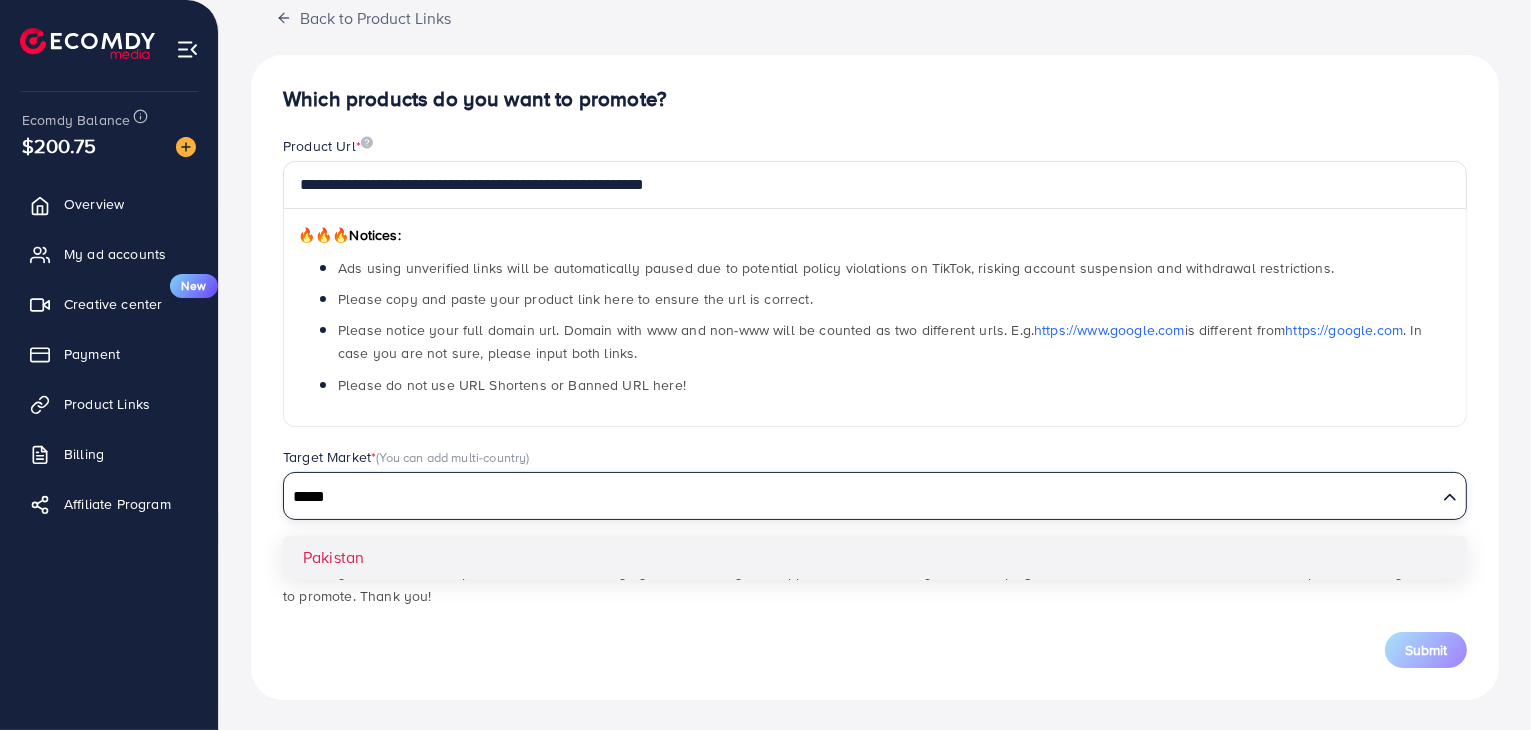 type on "*****" 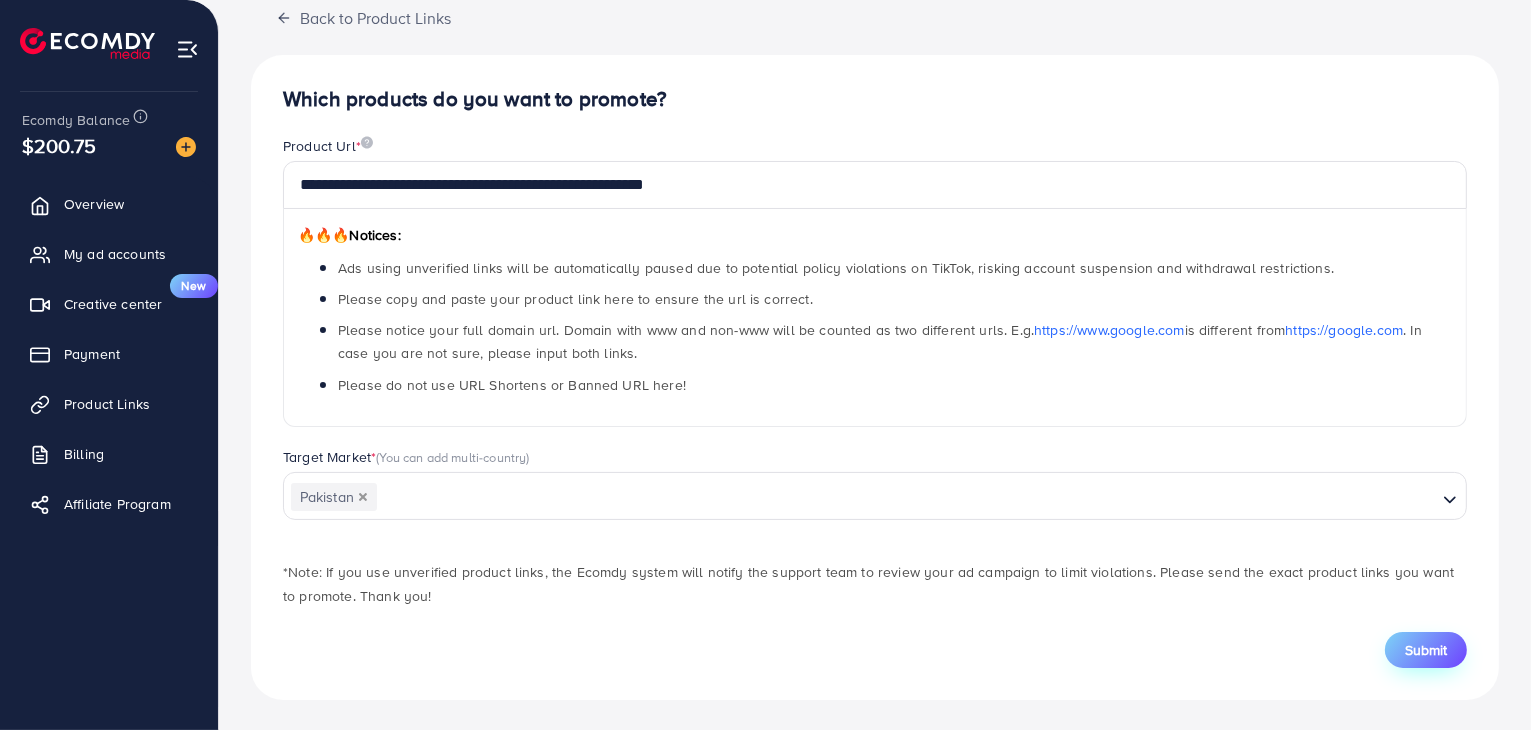 click on "Submit" at bounding box center (1426, 650) 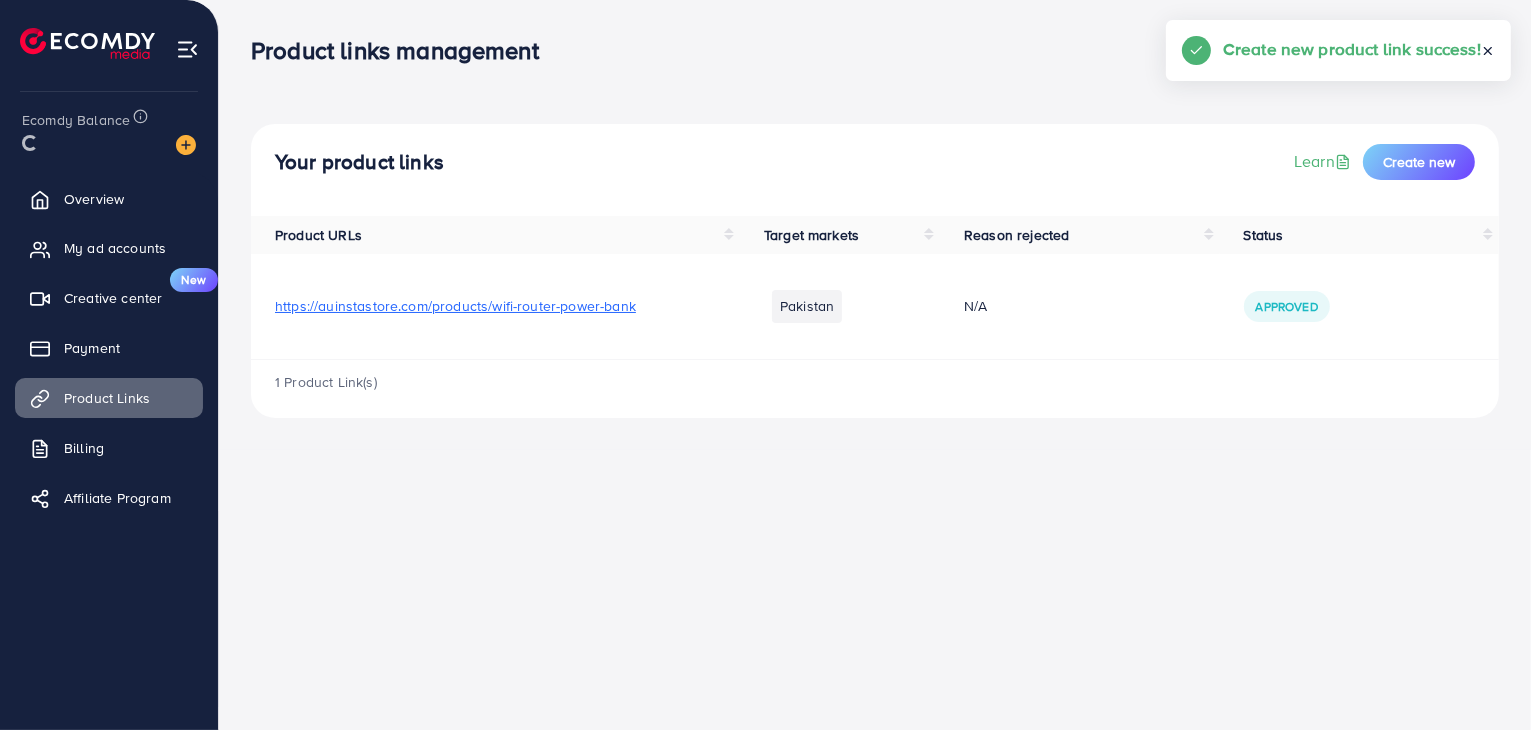 scroll, scrollTop: 0, scrollLeft: 0, axis: both 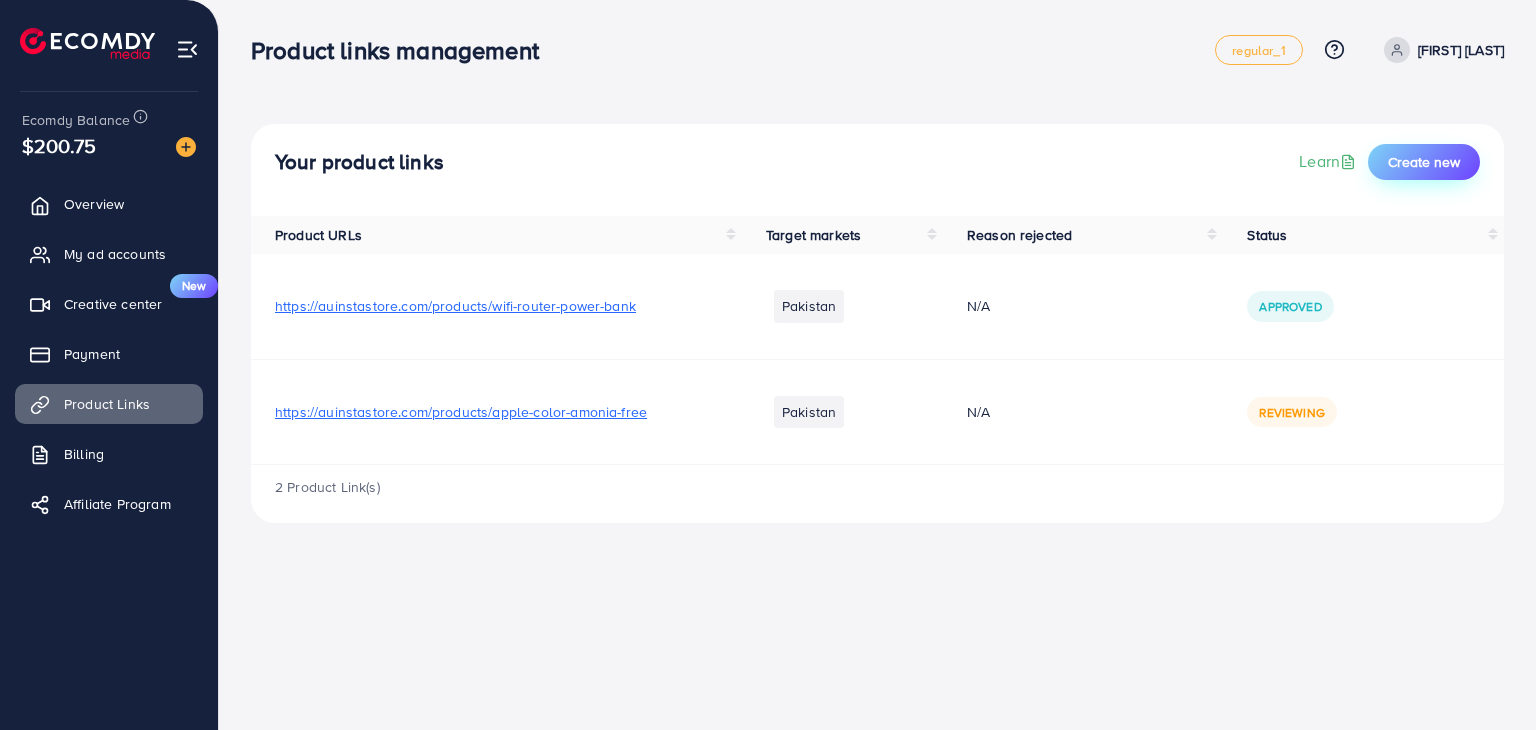 click on "Create new" at bounding box center [1424, 162] 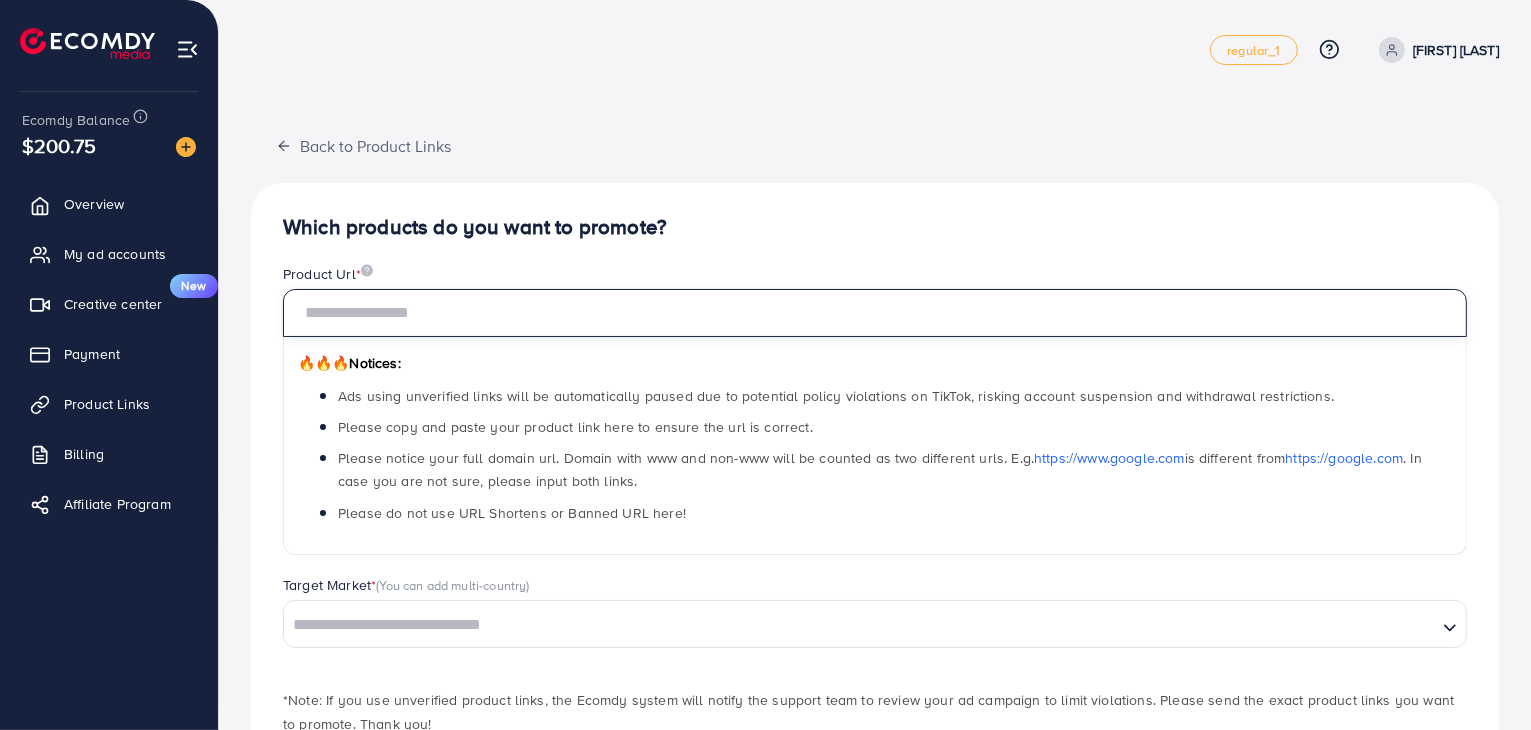 click at bounding box center [875, 313] 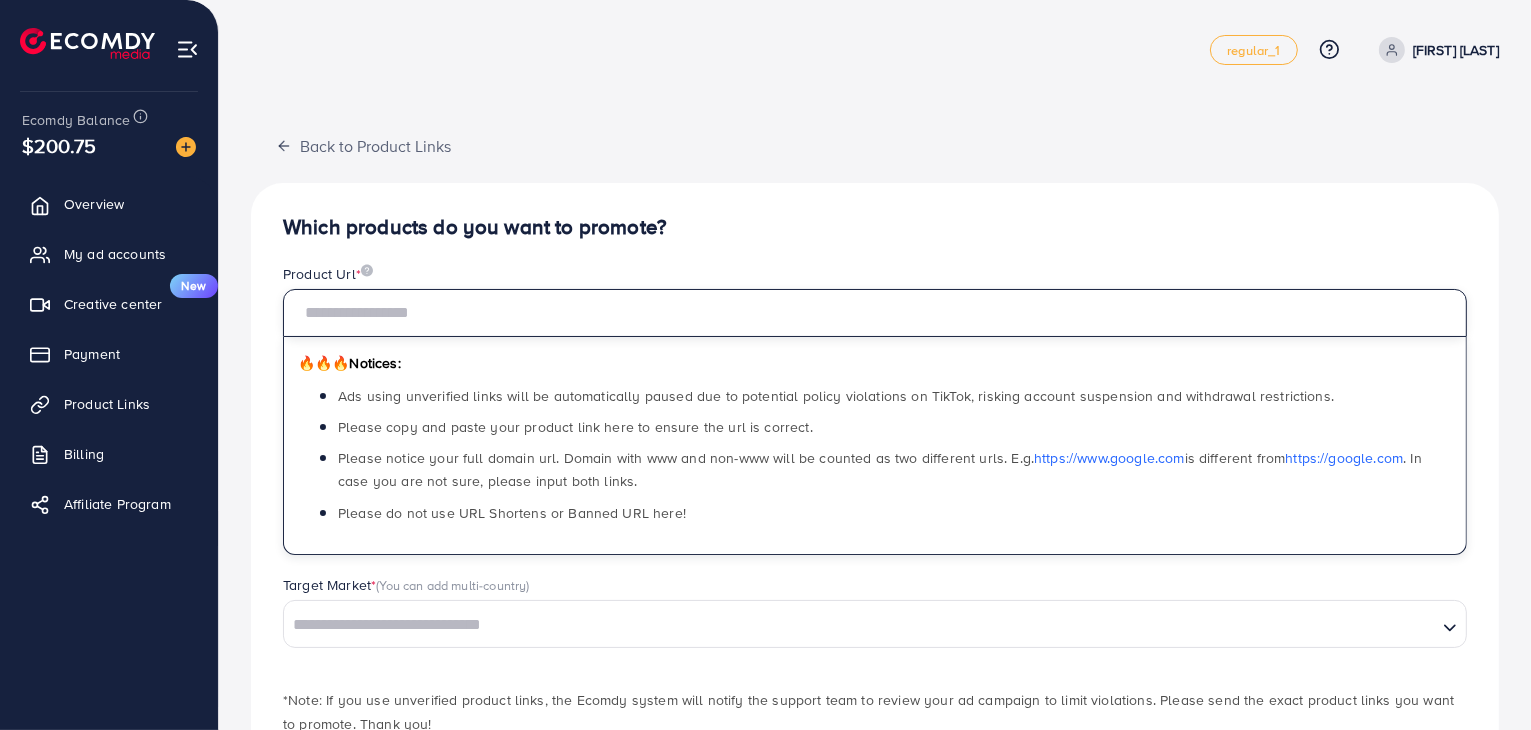 paste on "**********" 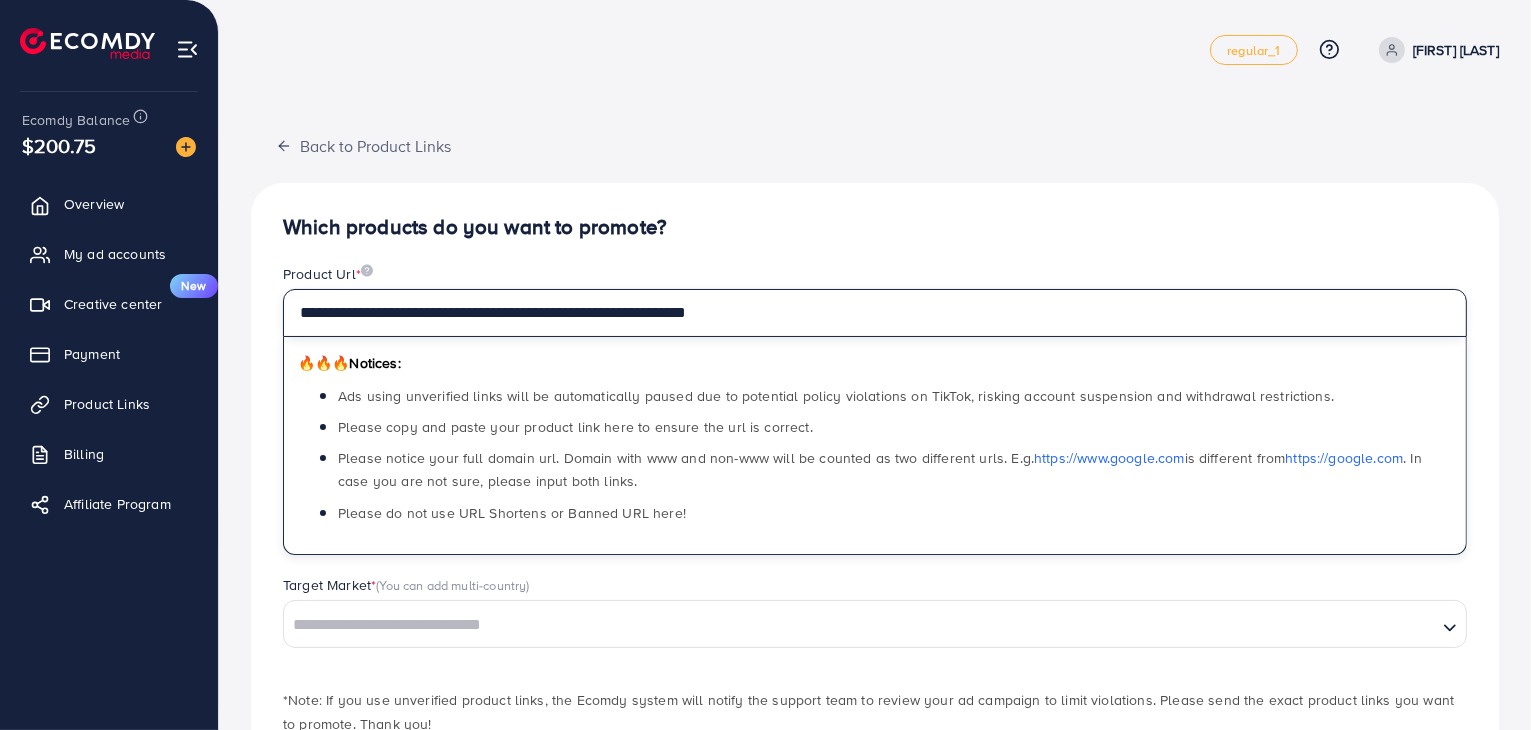 type on "**********" 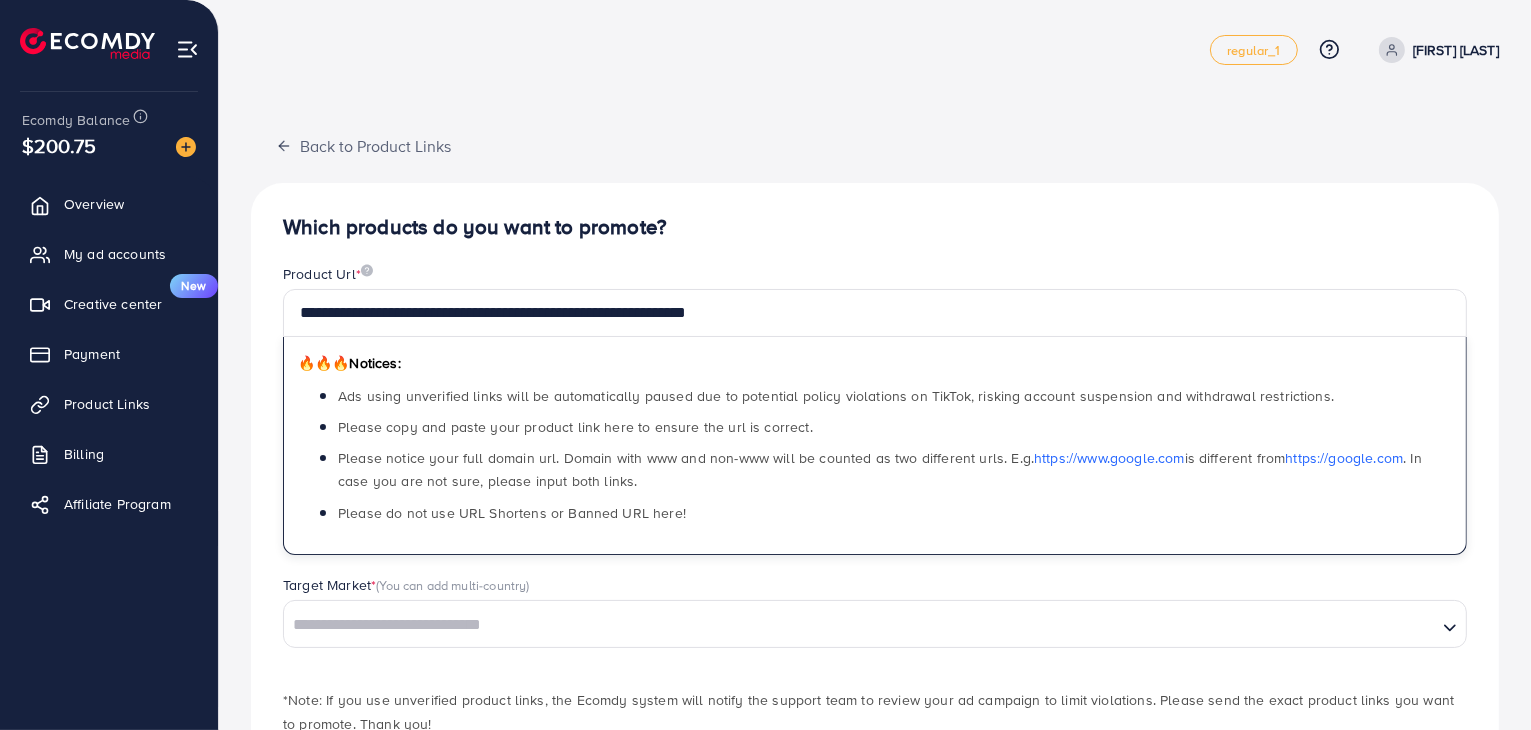 click on "Which products do you want to promote?" at bounding box center (875, 227) 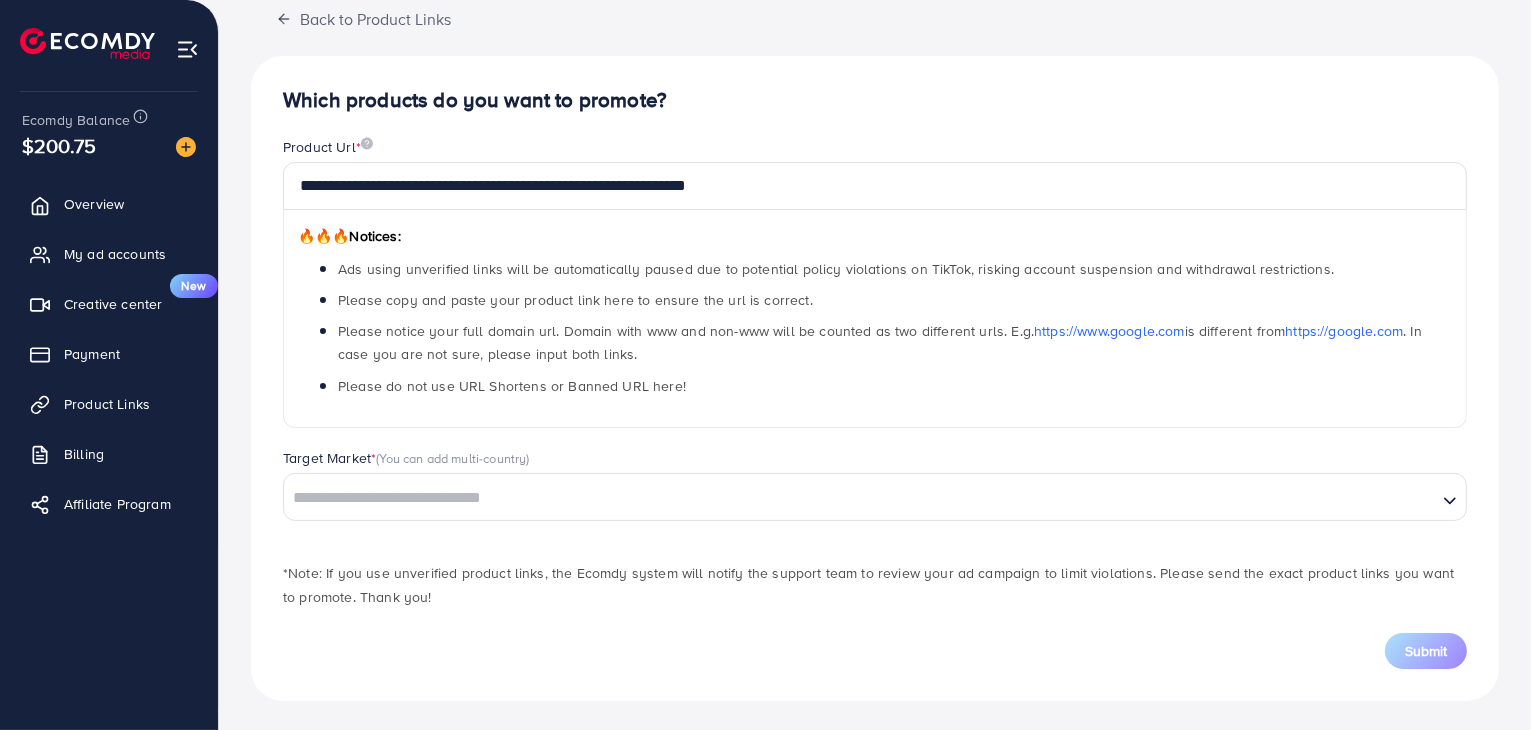 scroll, scrollTop: 128, scrollLeft: 0, axis: vertical 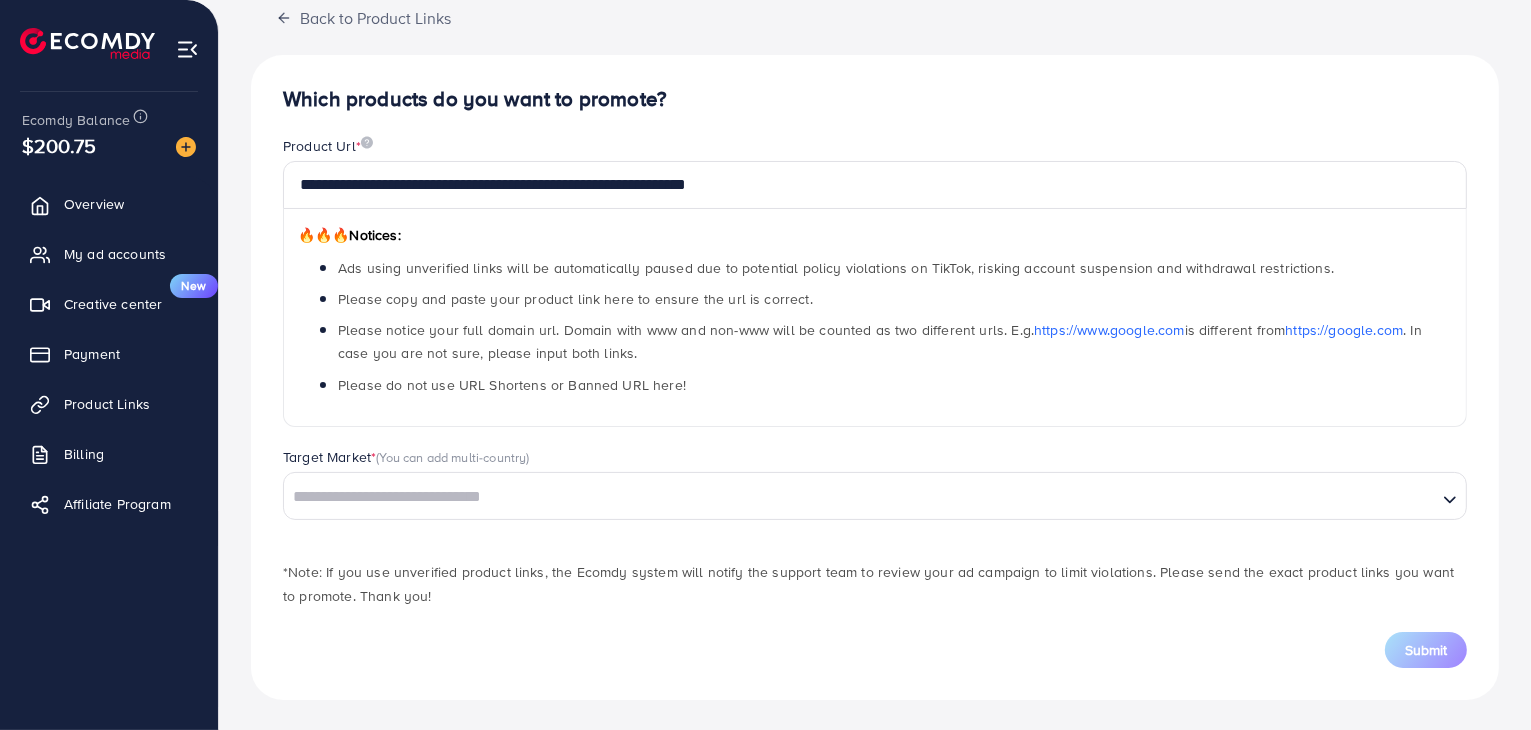 click at bounding box center [860, 497] 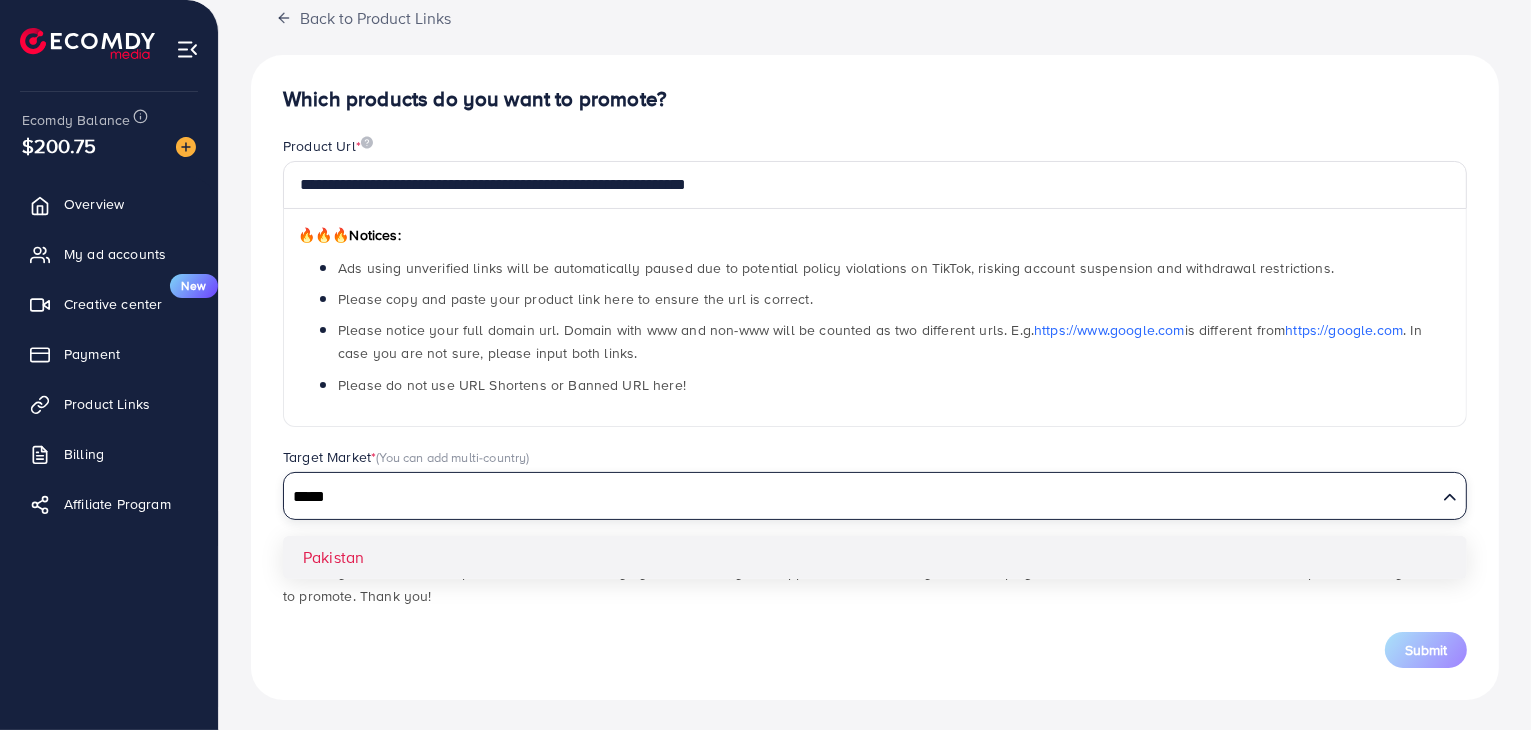 type on "*****" 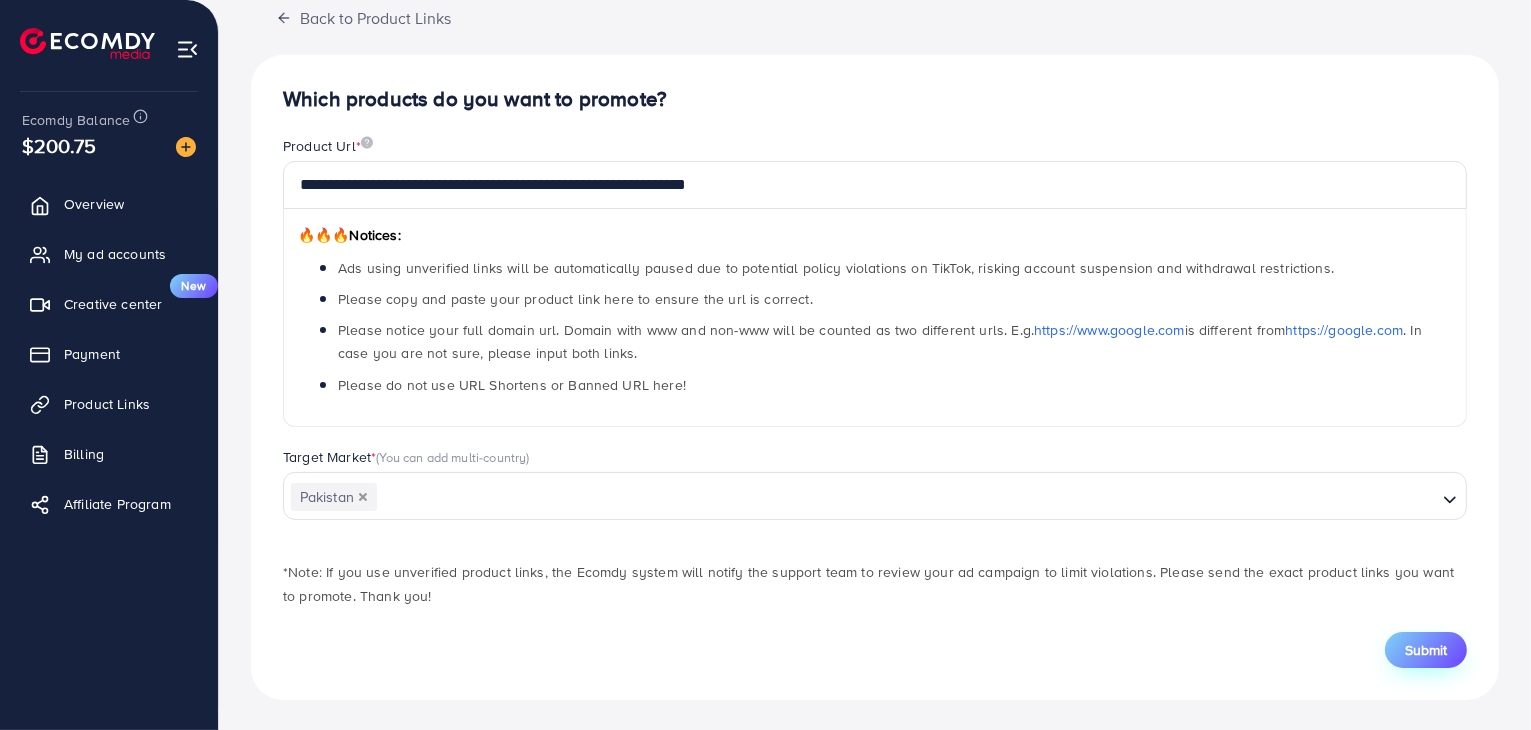 click on "Submit" at bounding box center (1426, 650) 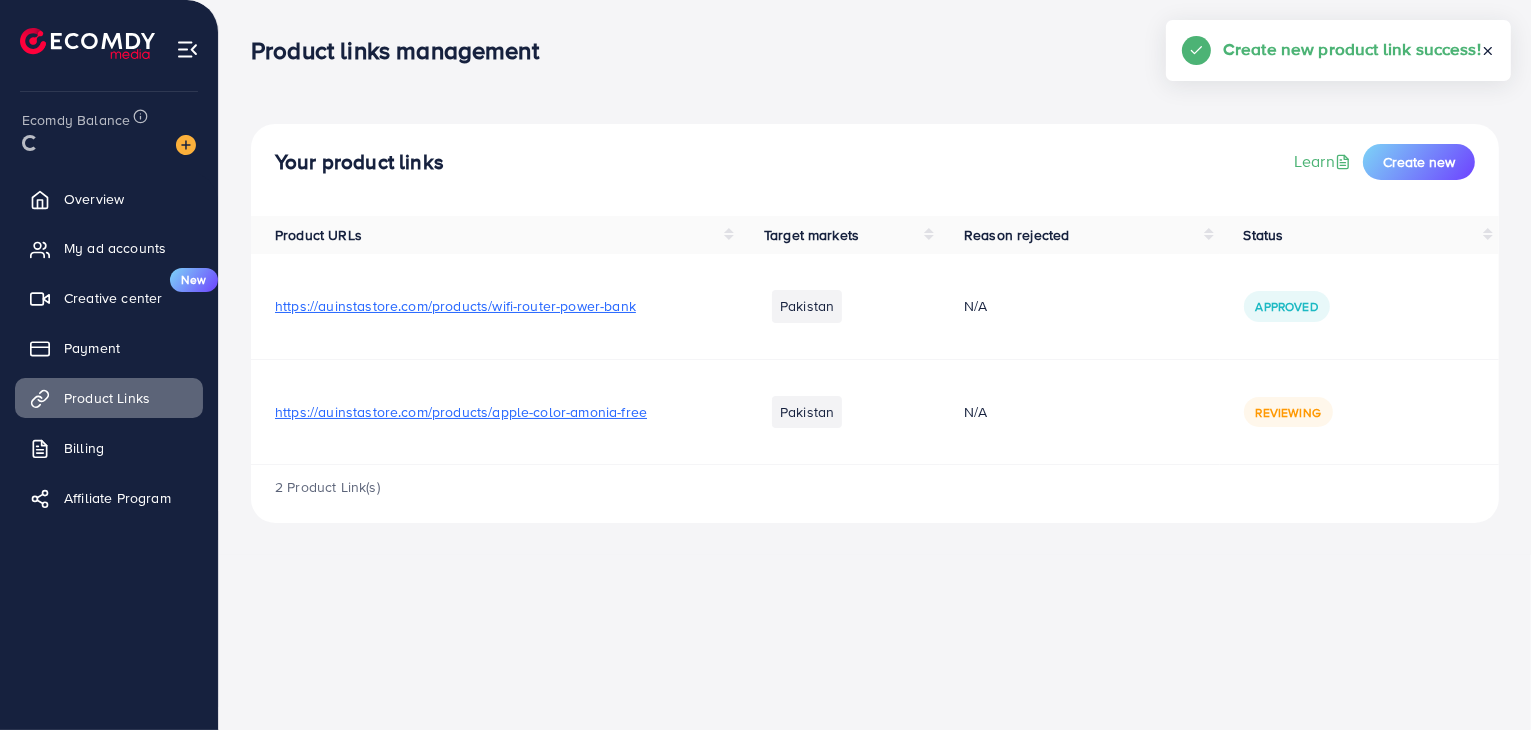 scroll, scrollTop: 0, scrollLeft: 0, axis: both 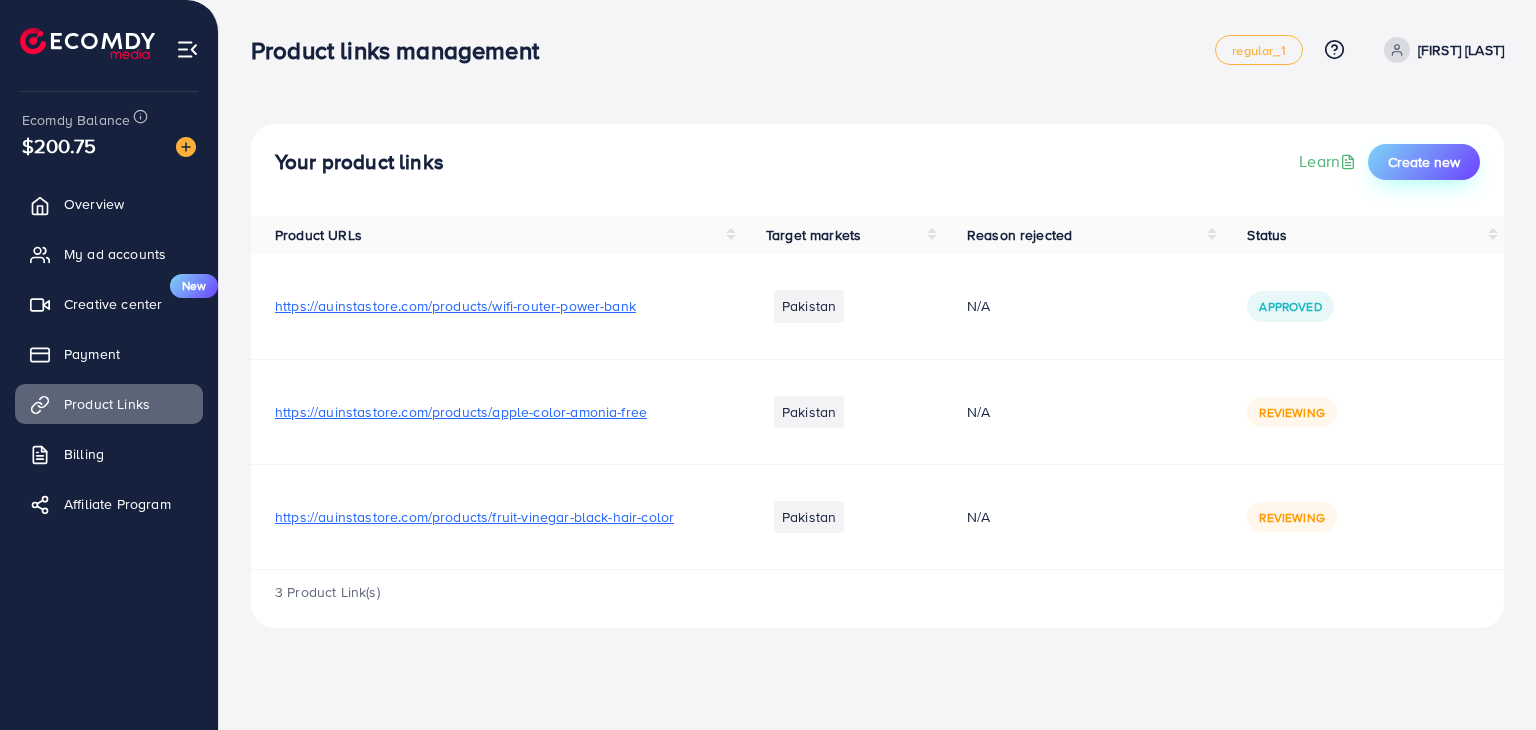 click on "Create new" at bounding box center [1424, 162] 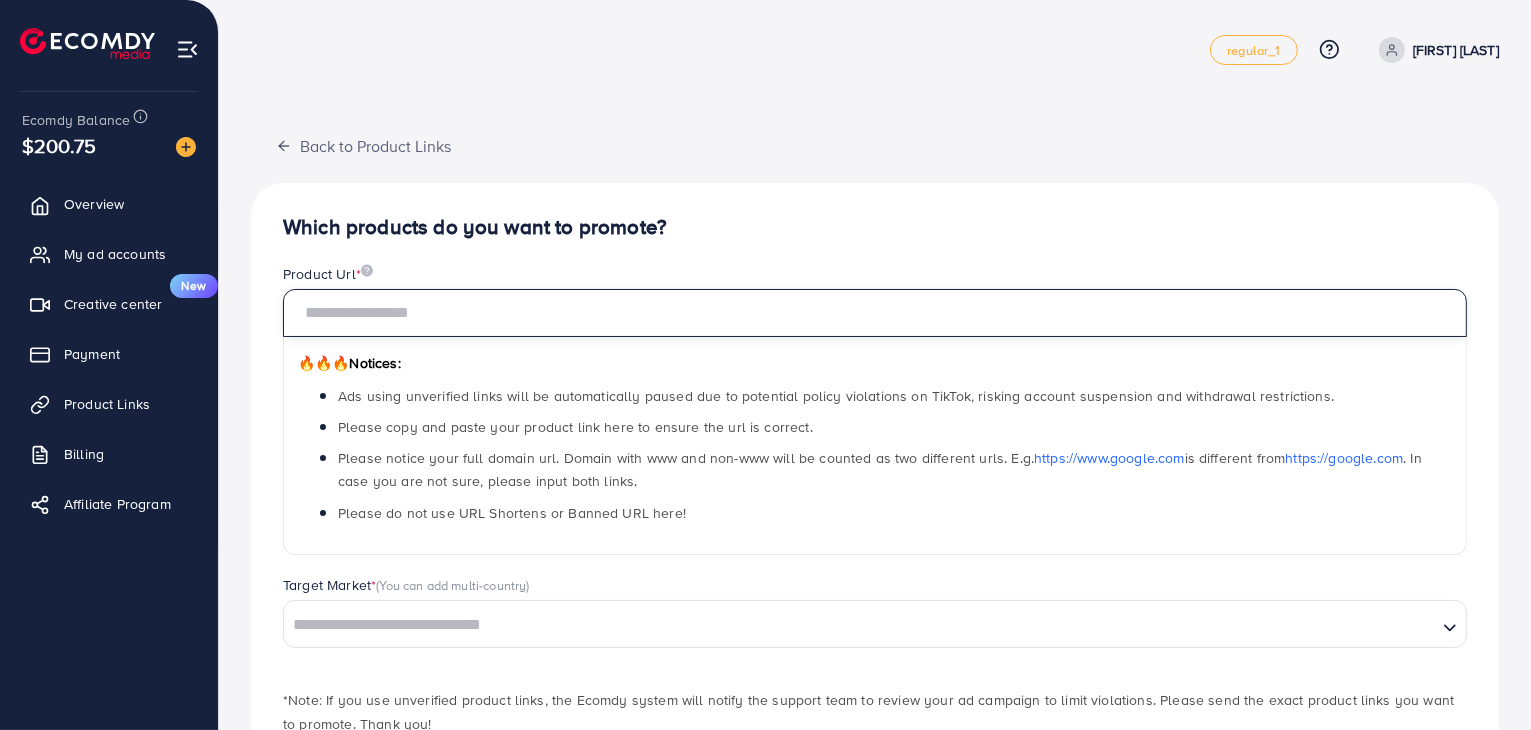 click at bounding box center (875, 313) 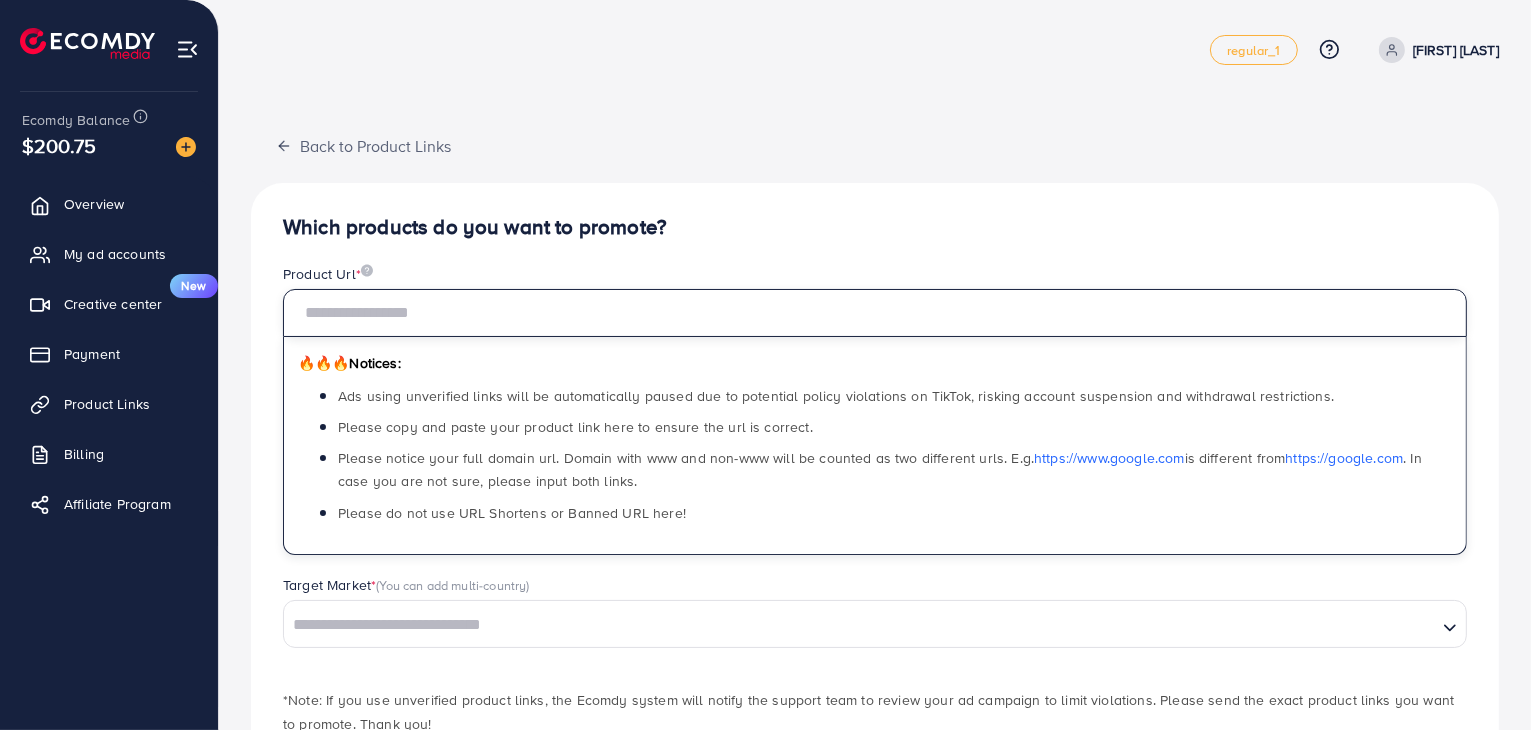paste on "**********" 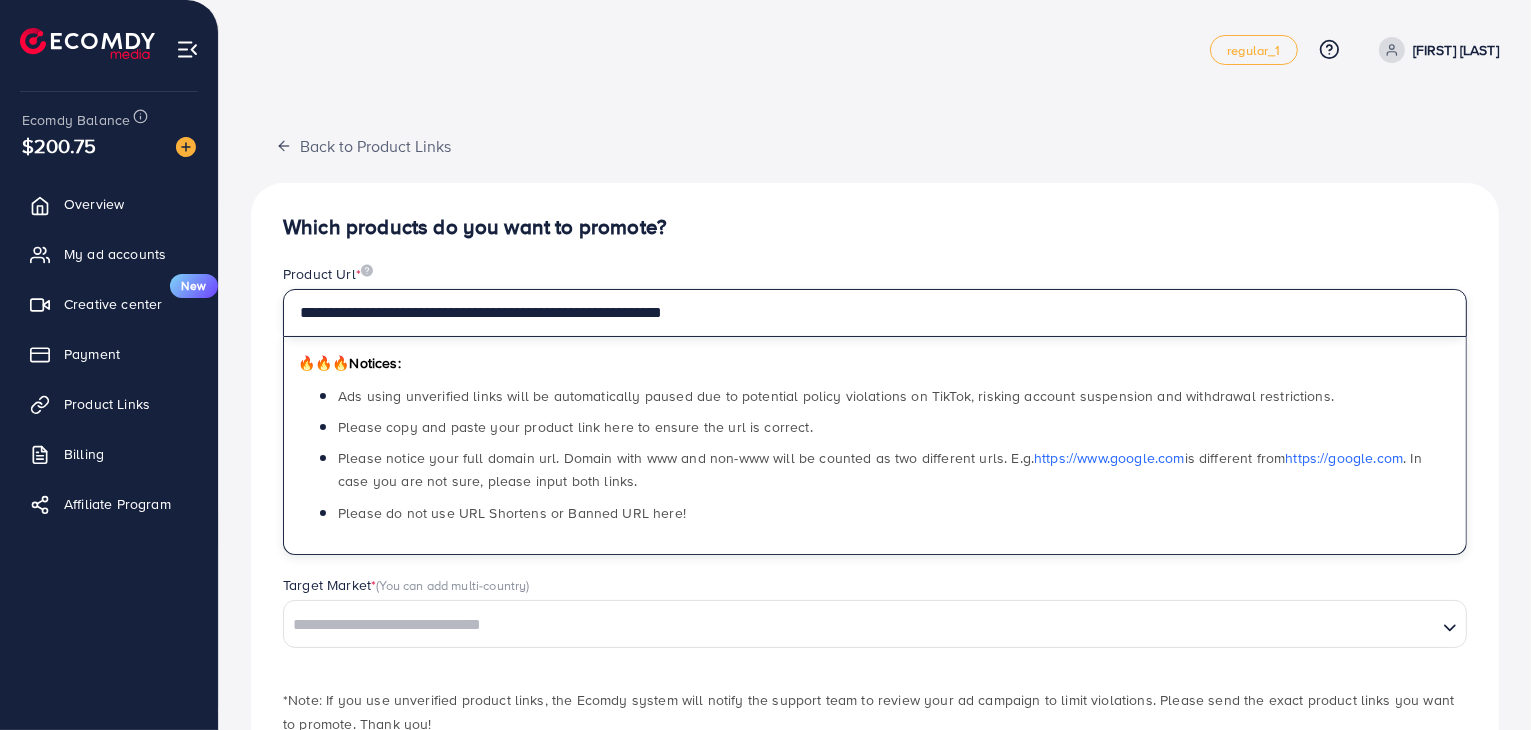type on "**********" 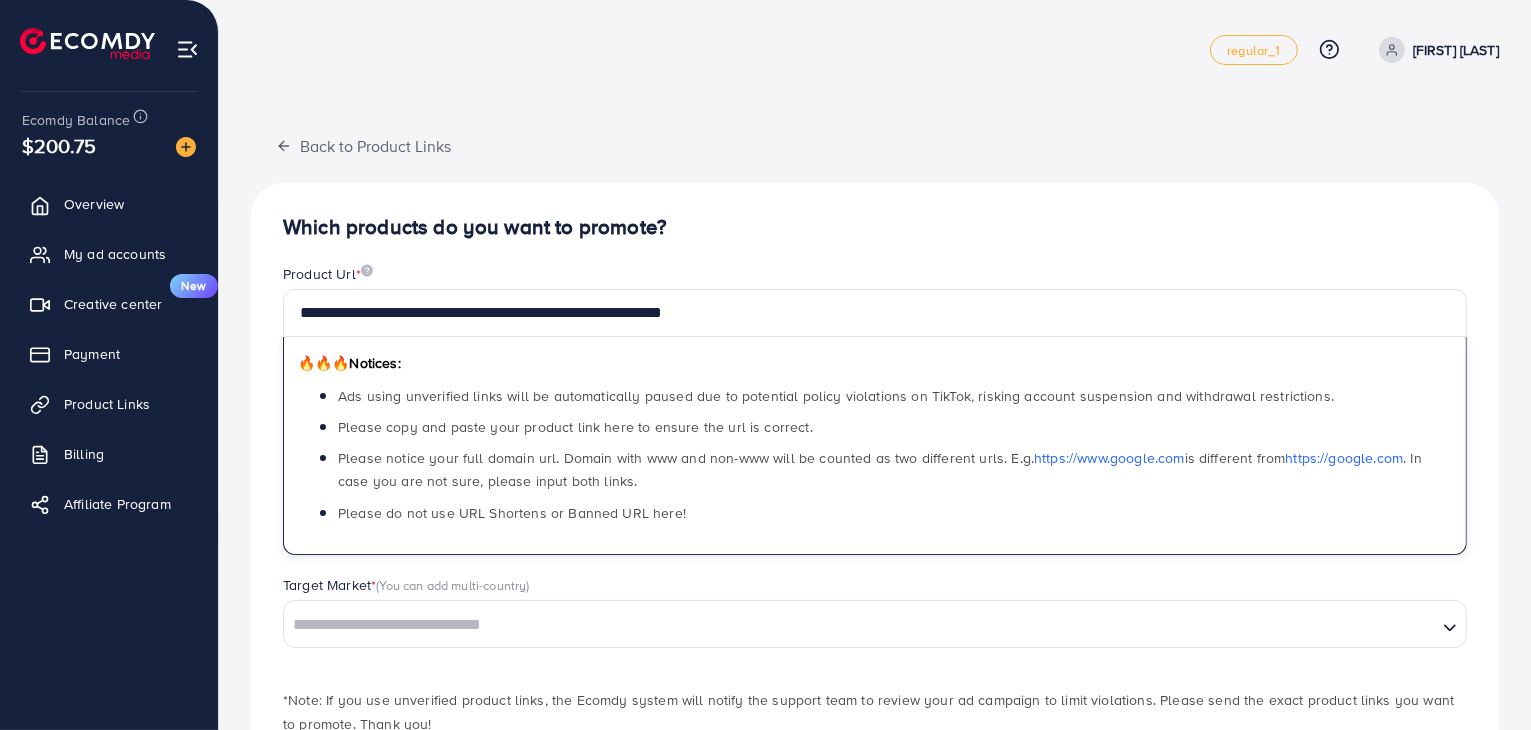 click on "Product Url  *" at bounding box center [875, 276] 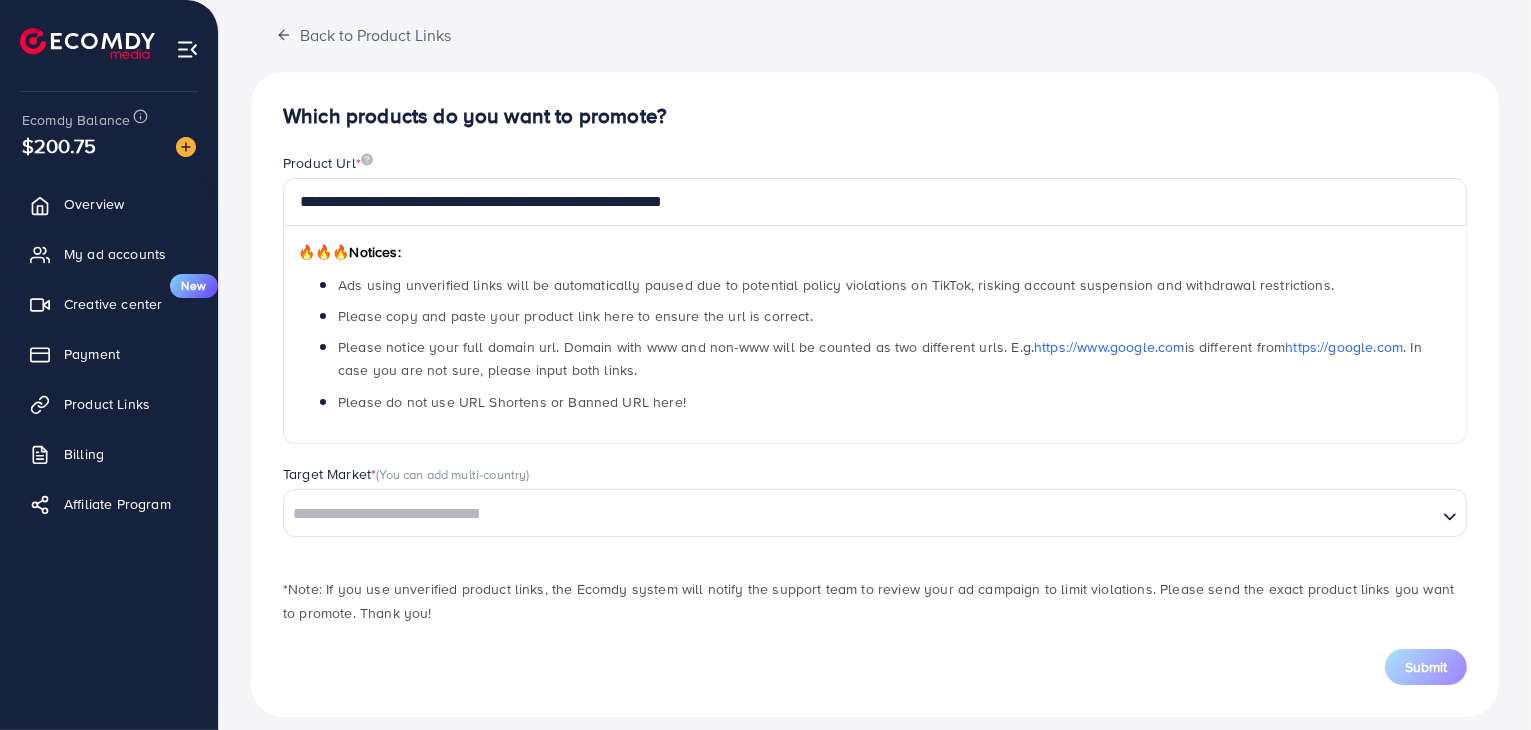 scroll, scrollTop: 128, scrollLeft: 0, axis: vertical 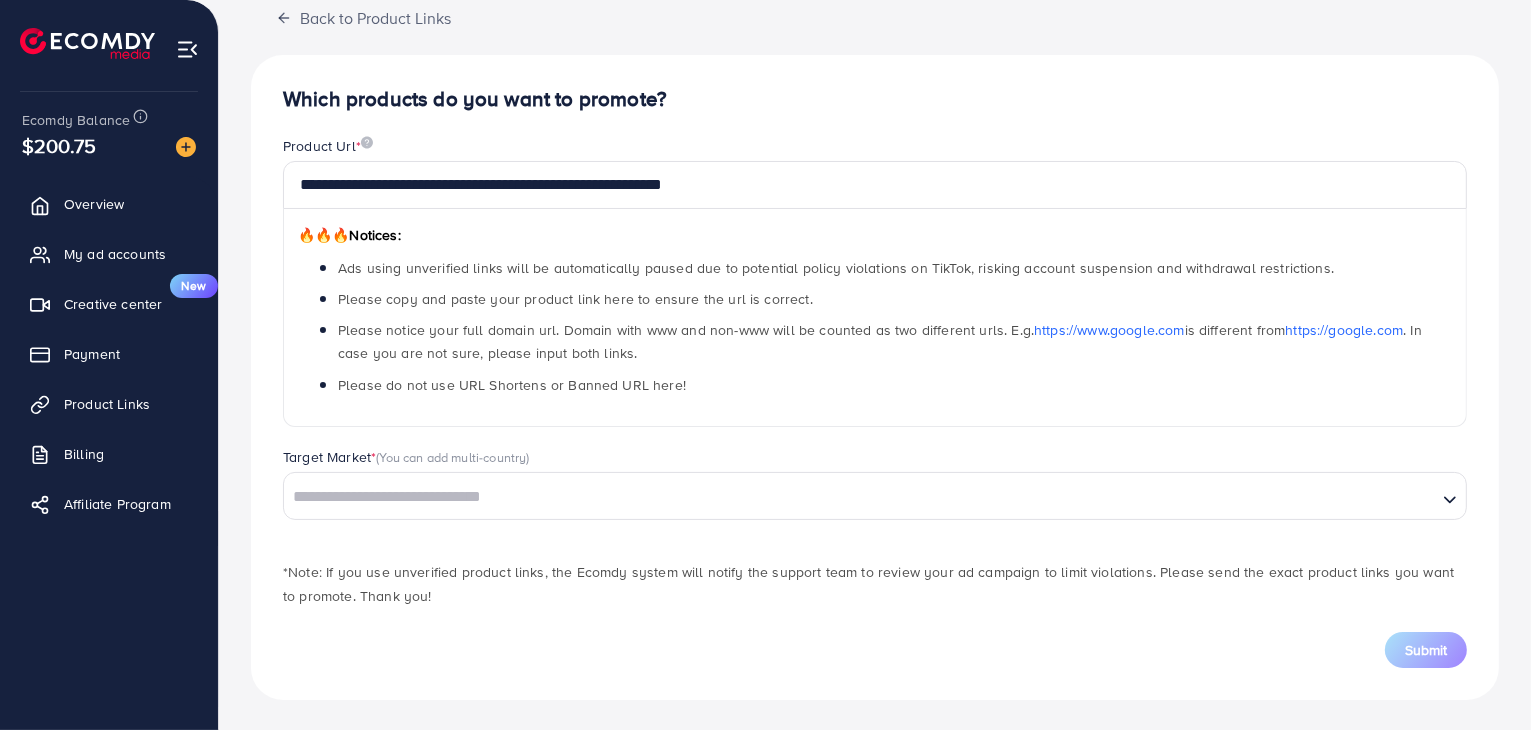 click on "Loading..." at bounding box center [875, 496] 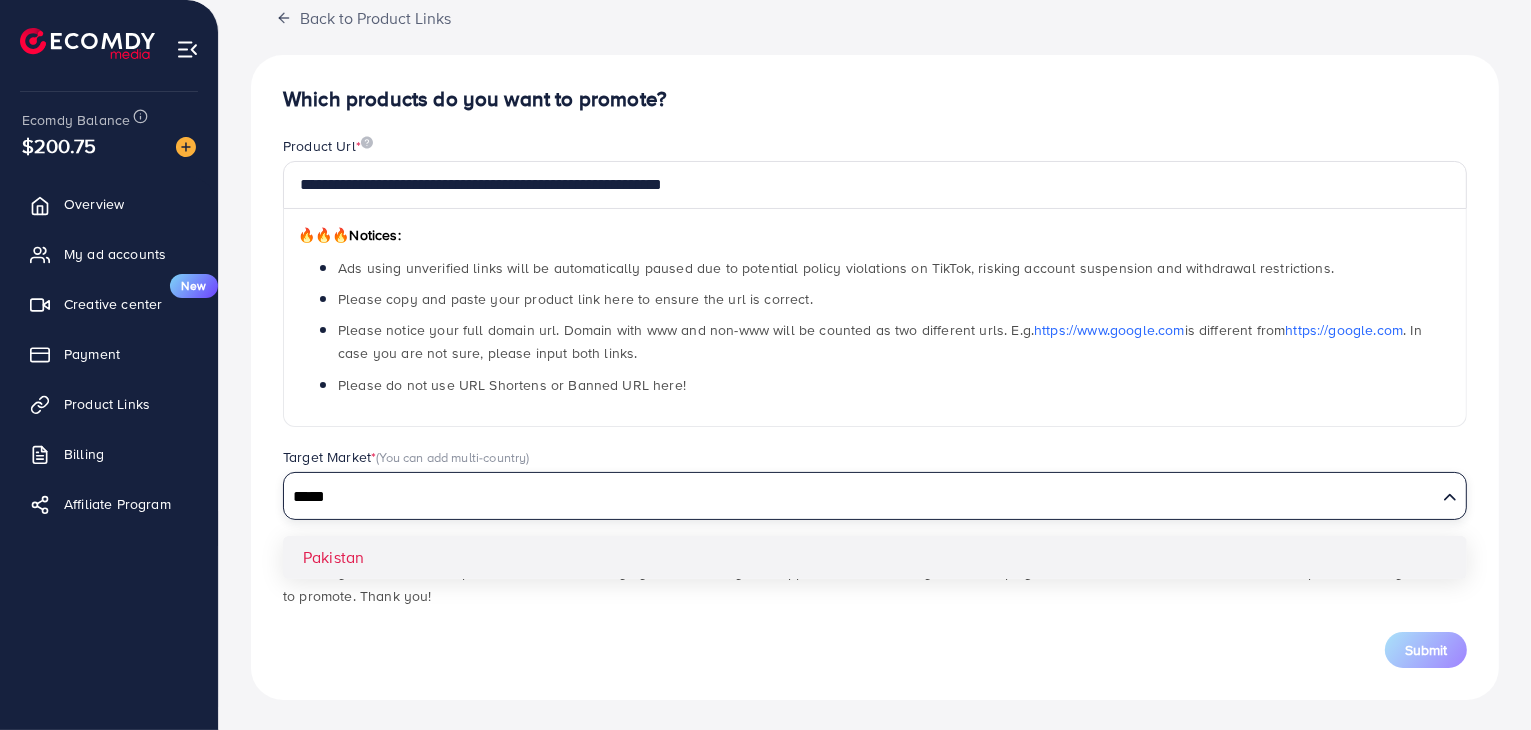 type on "*****" 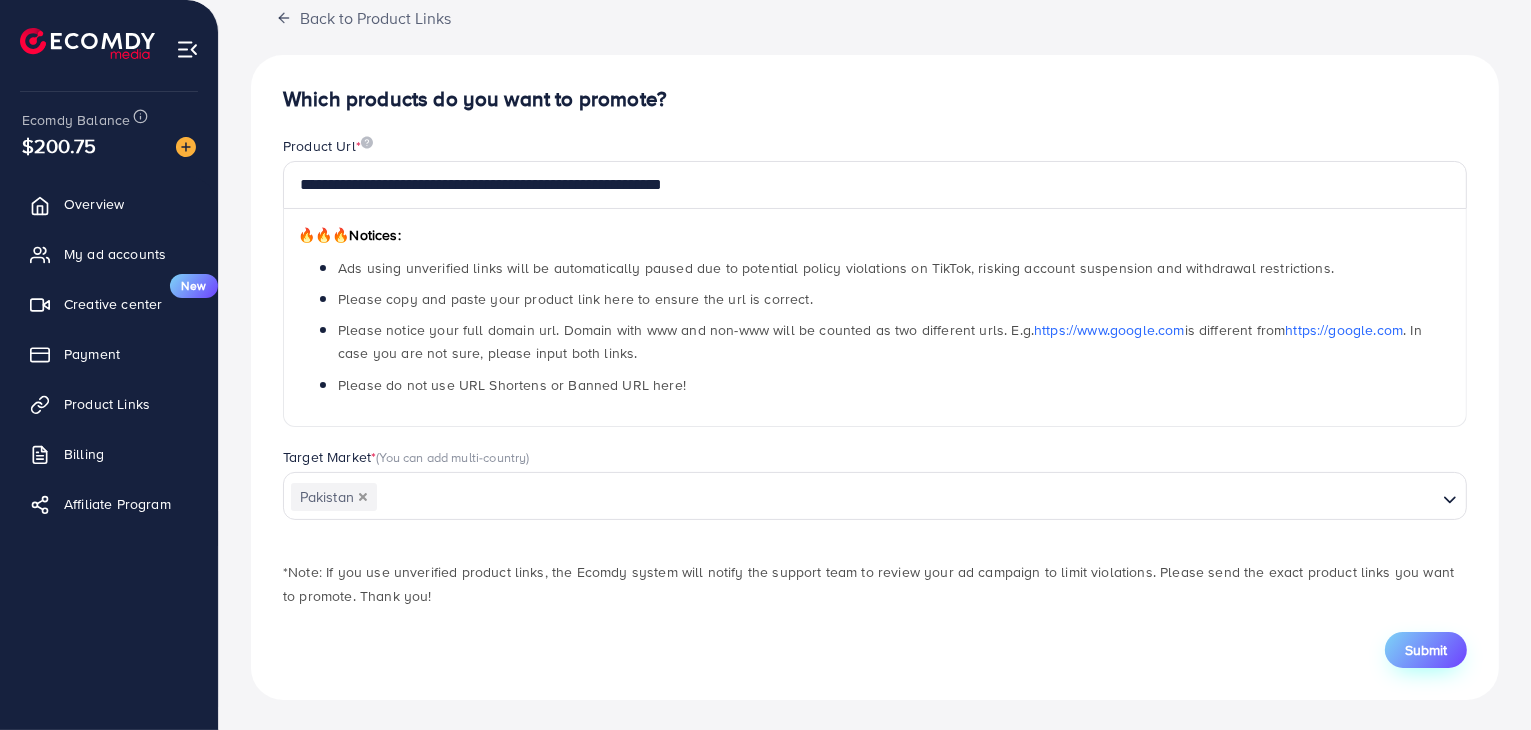 click on "Submit" at bounding box center [1426, 650] 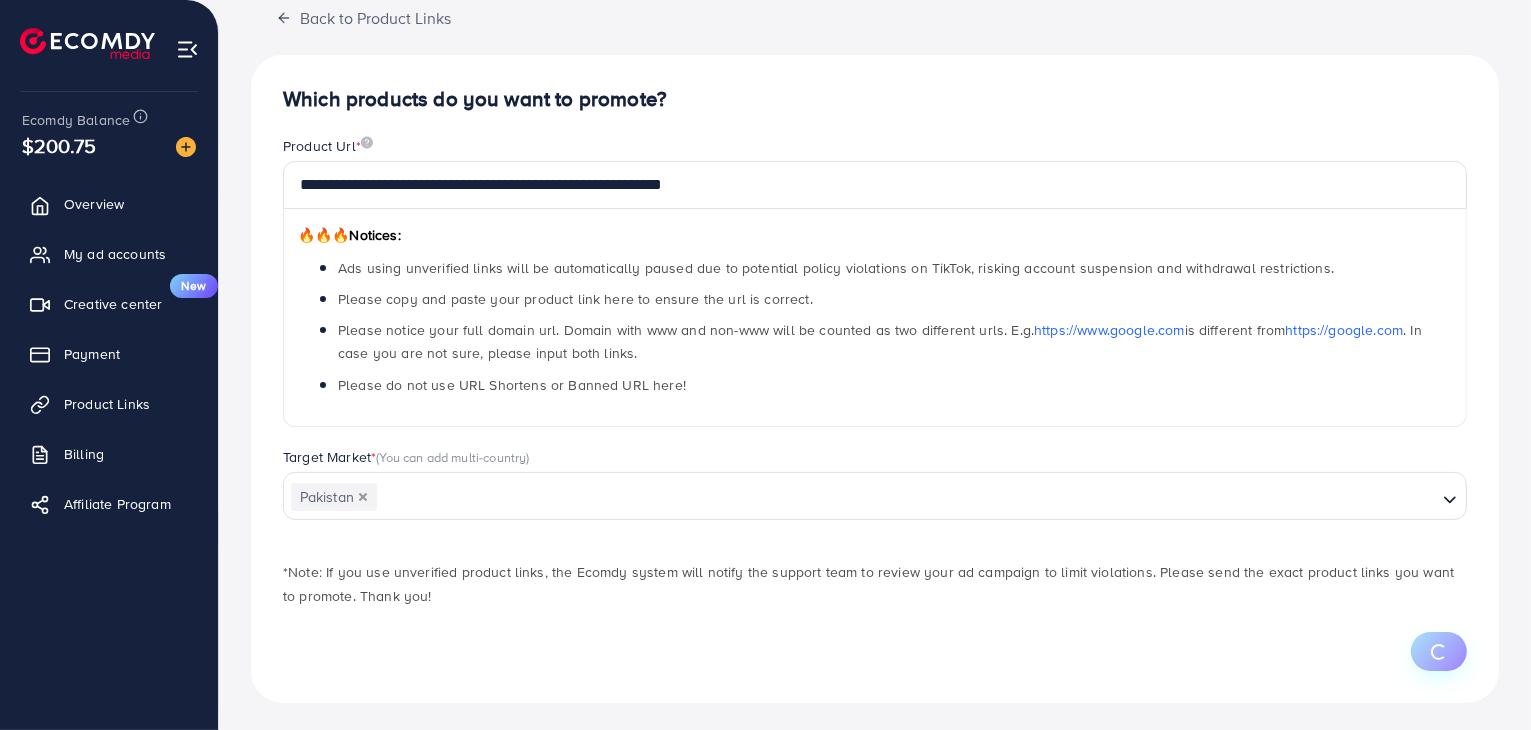 scroll, scrollTop: 0, scrollLeft: 0, axis: both 